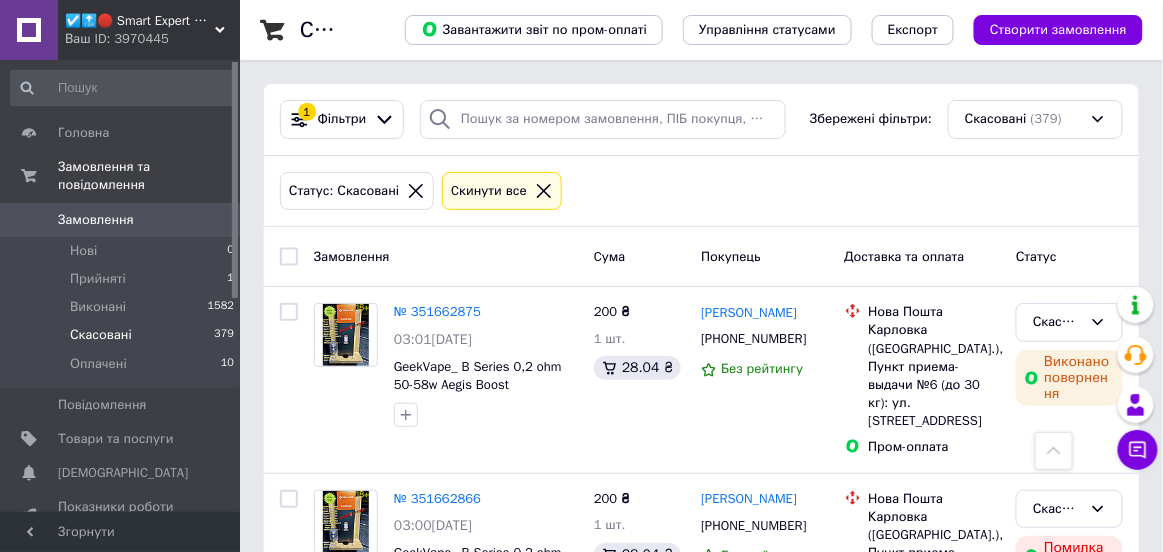 scroll, scrollTop: 7013, scrollLeft: 0, axis: vertical 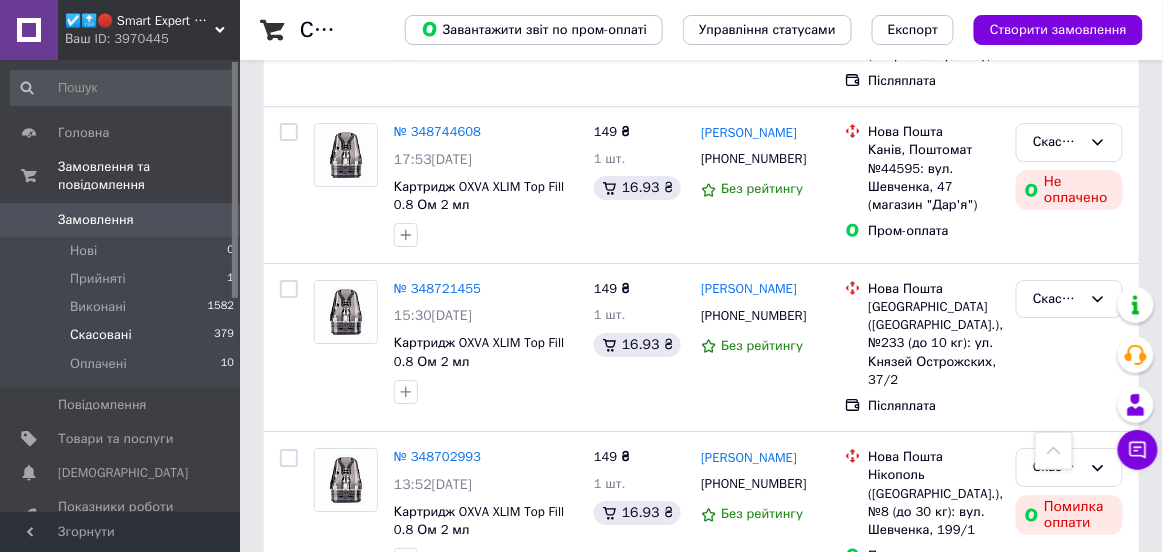 click on "№ 348635803" at bounding box center (437, 613) 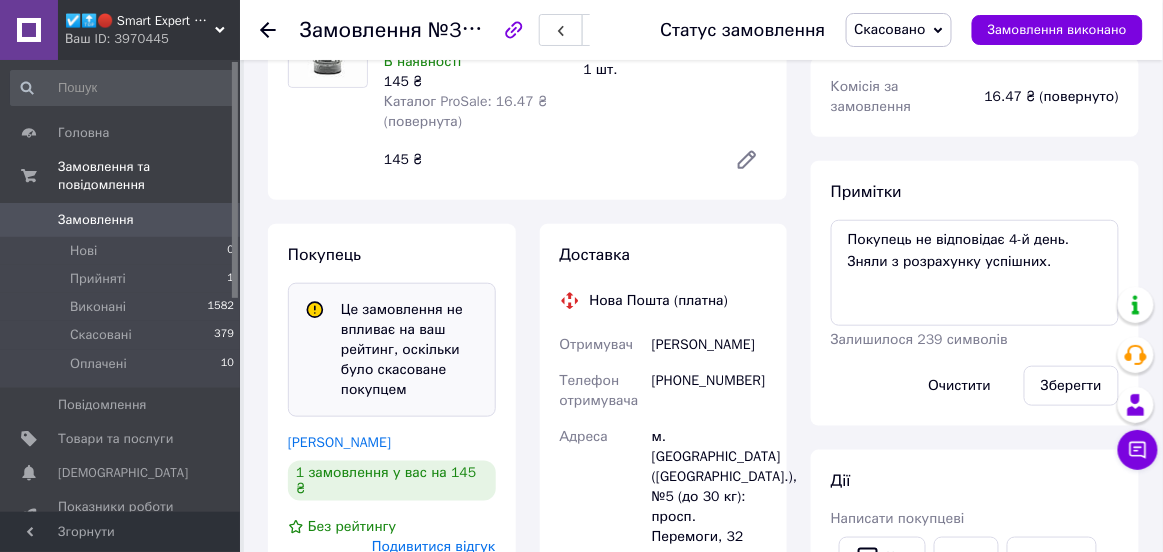 scroll, scrollTop: 206, scrollLeft: 0, axis: vertical 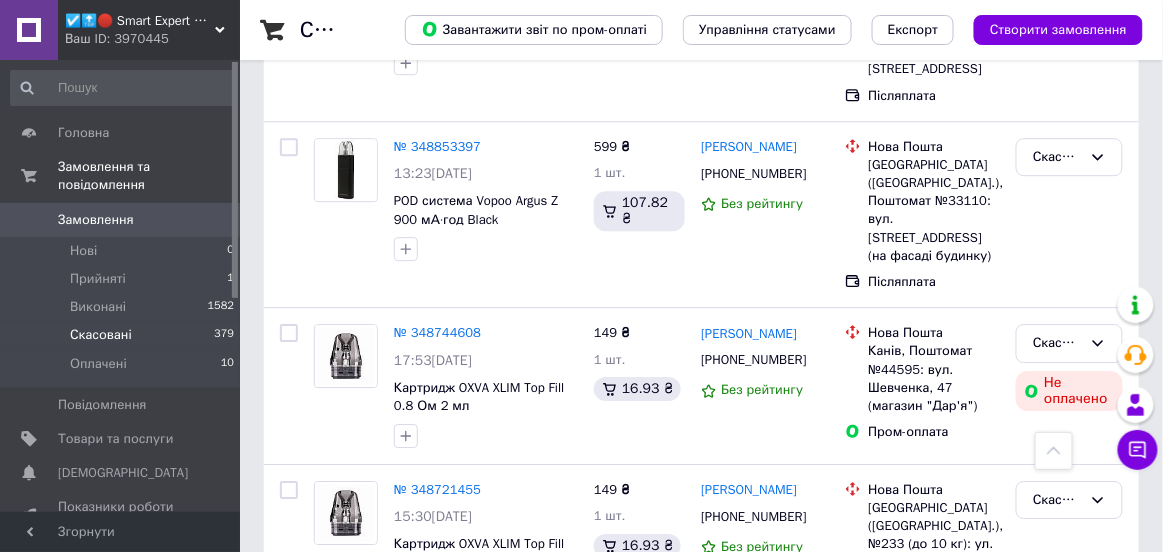 click on "№ 348702993" at bounding box center (437, 657) 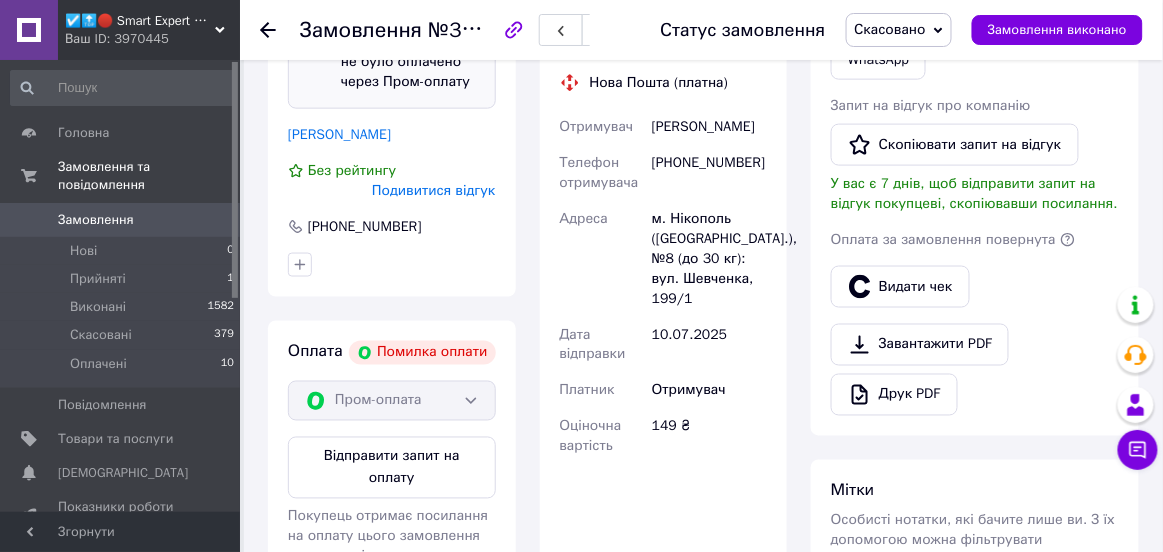 scroll, scrollTop: 500, scrollLeft: 0, axis: vertical 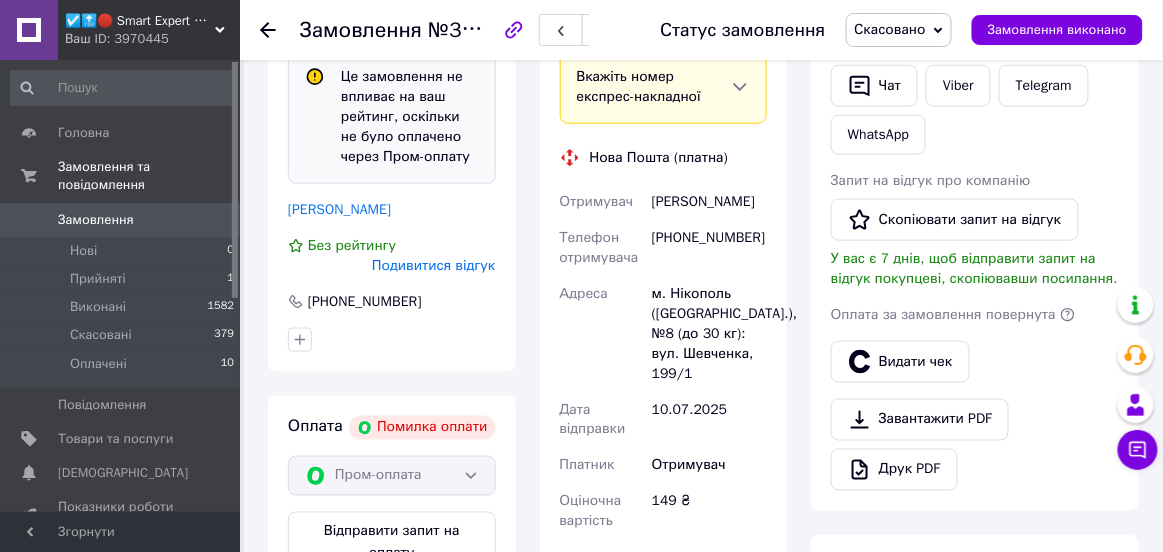 click on "Подивитися відгук" at bounding box center [433, 266] 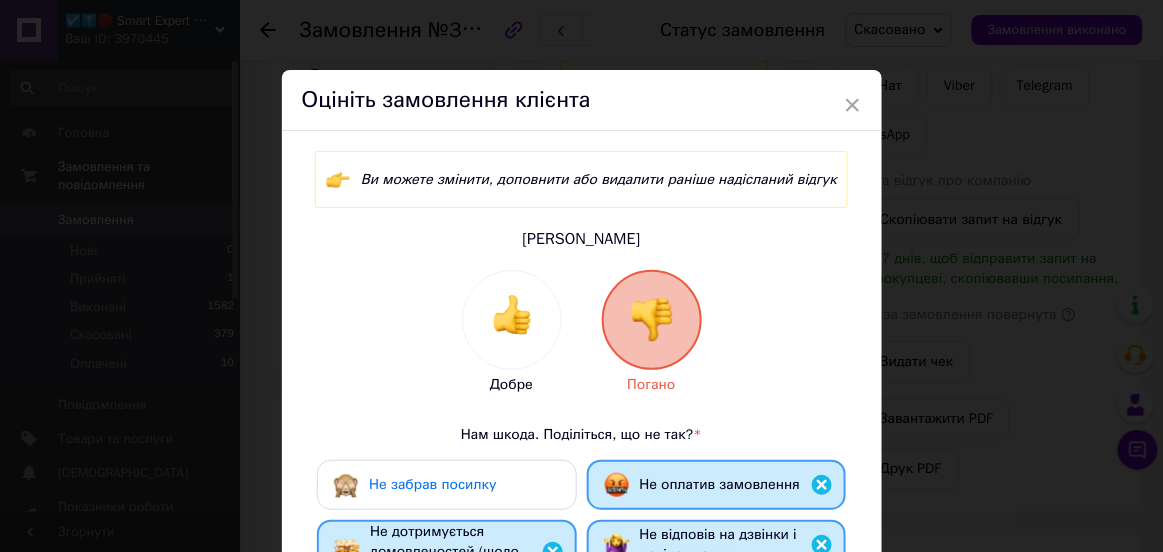 click on "Добре Погано Нам шкода. Поділіться, що не так?  * Не забрав посилку Не оплатив замовлення Не дотримується домовленостей (щодо оплати і доставки) Не відповів на дзвінки і повідомлення Спілкування — неприємне Інше... Додайте особистий коментар 0   з   500" at bounding box center [582, 584] 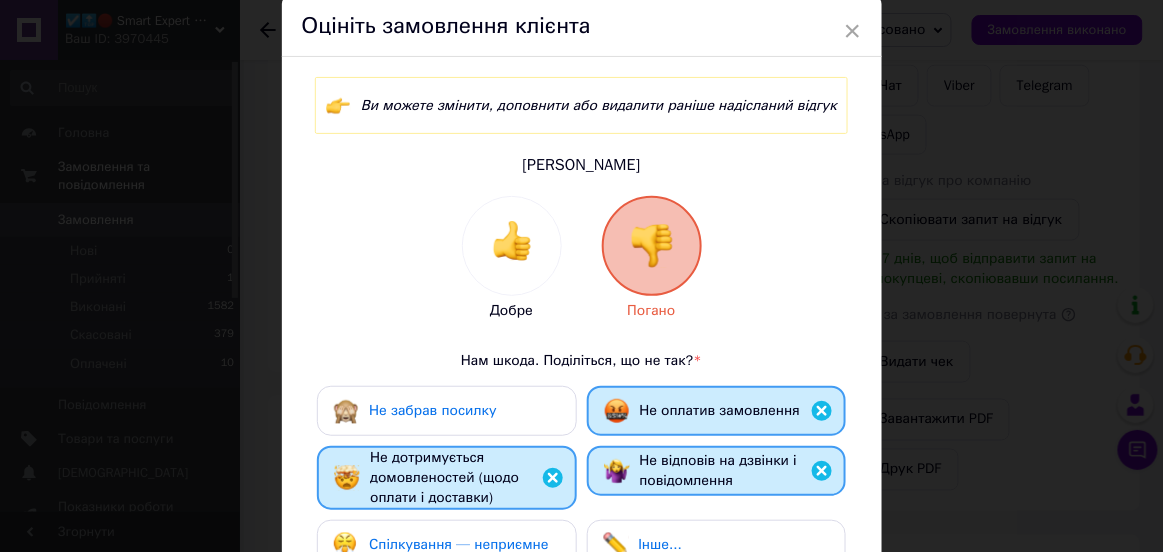 click on "Не забрав посилку" at bounding box center [446, 411] 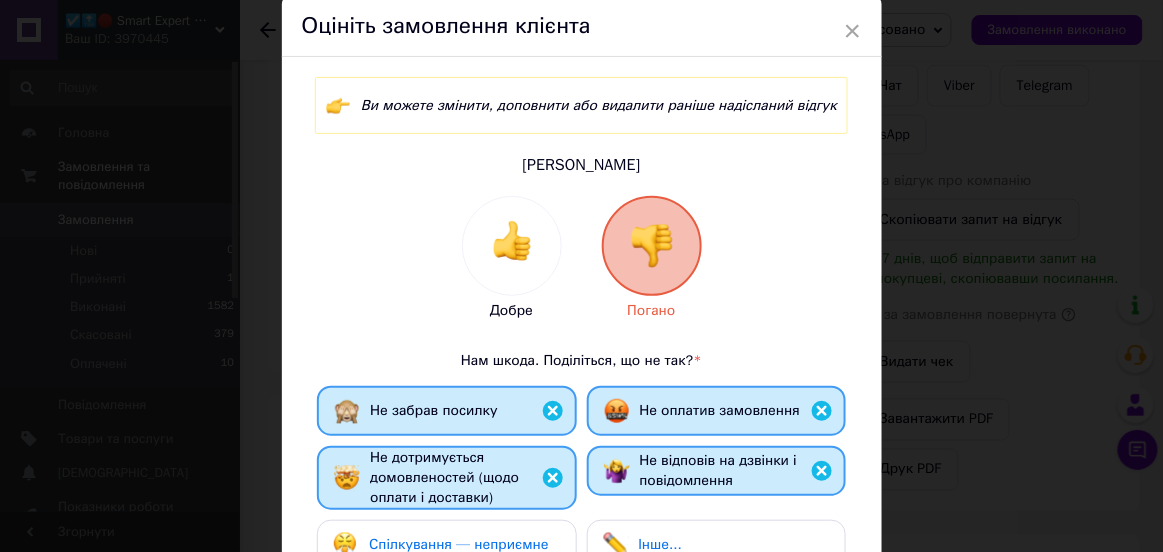 scroll, scrollTop: 476, scrollLeft: 0, axis: vertical 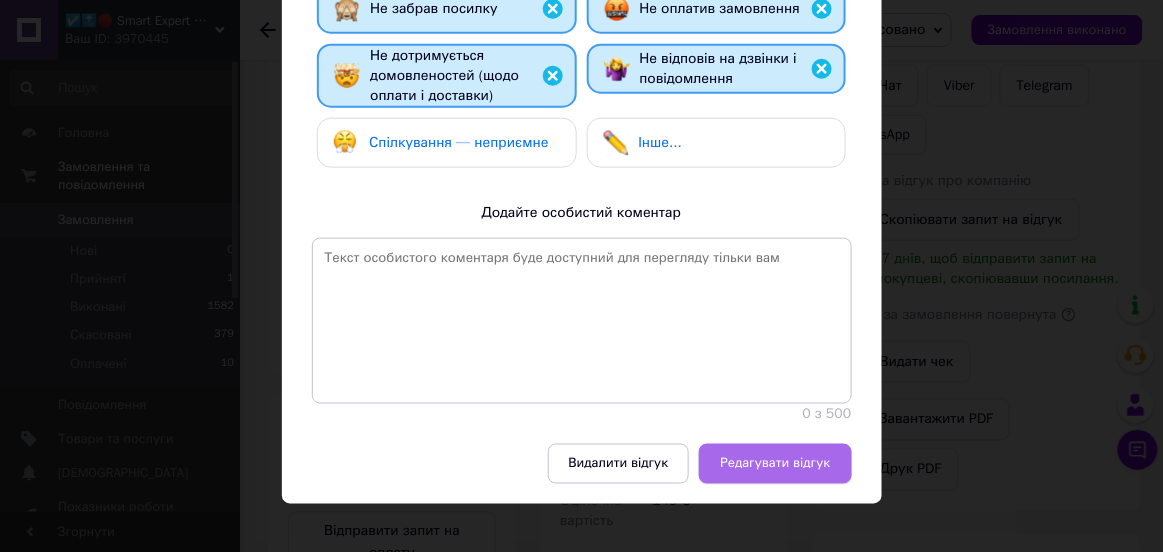 click on "Редагувати відгук" at bounding box center (775, 464) 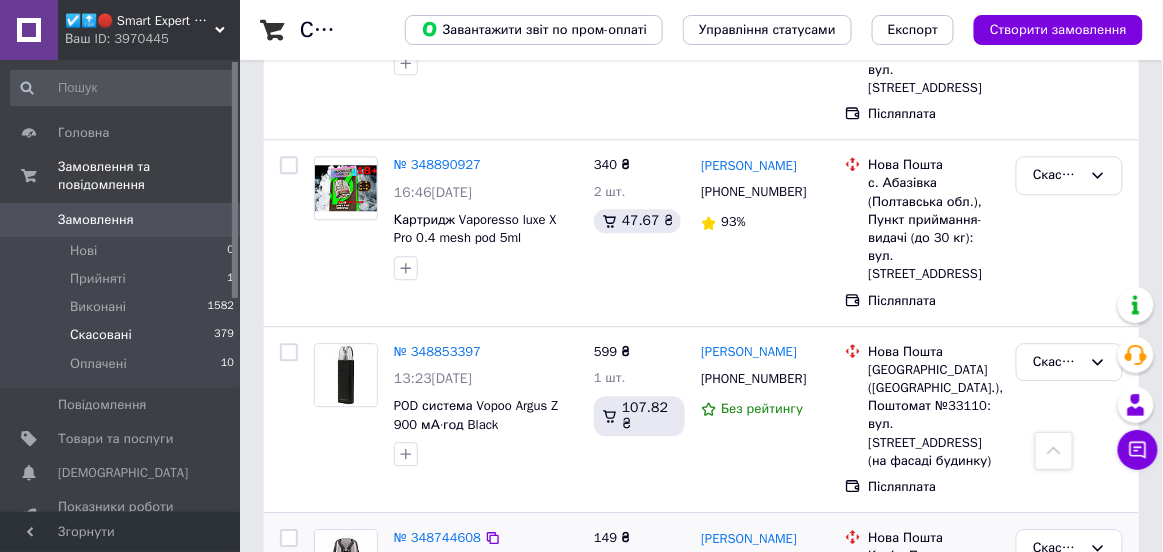 scroll, scrollTop: 6588, scrollLeft: 0, axis: vertical 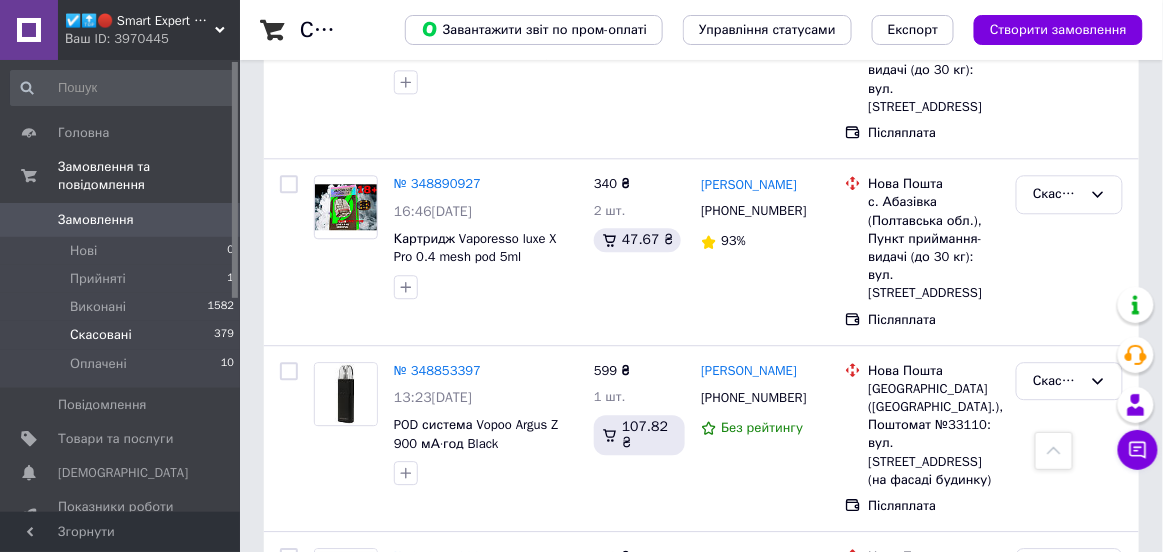 click on "№ 348721455" at bounding box center (437, 713) 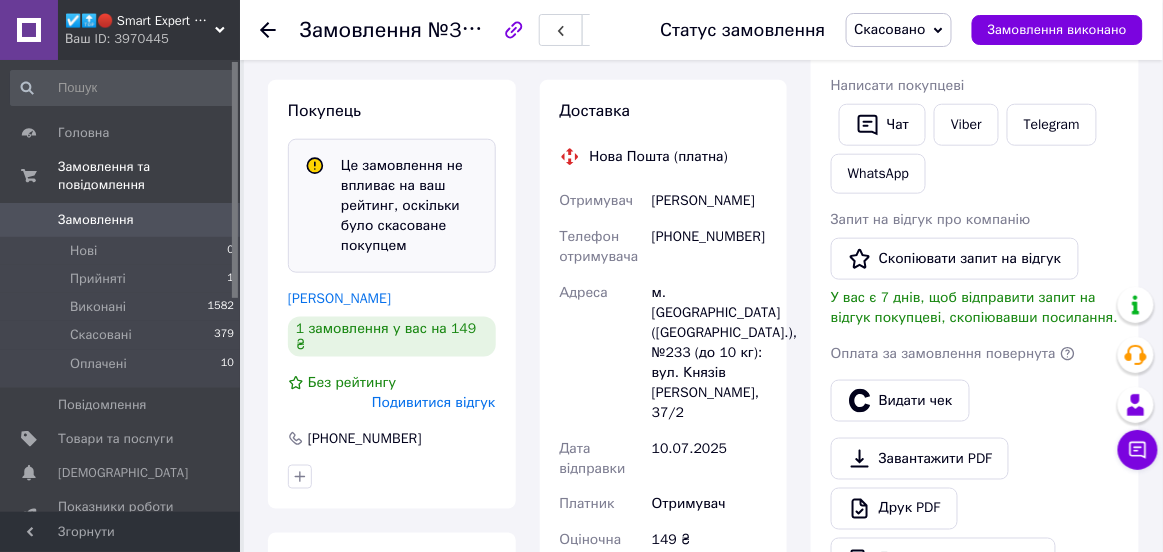 scroll, scrollTop: 453, scrollLeft: 0, axis: vertical 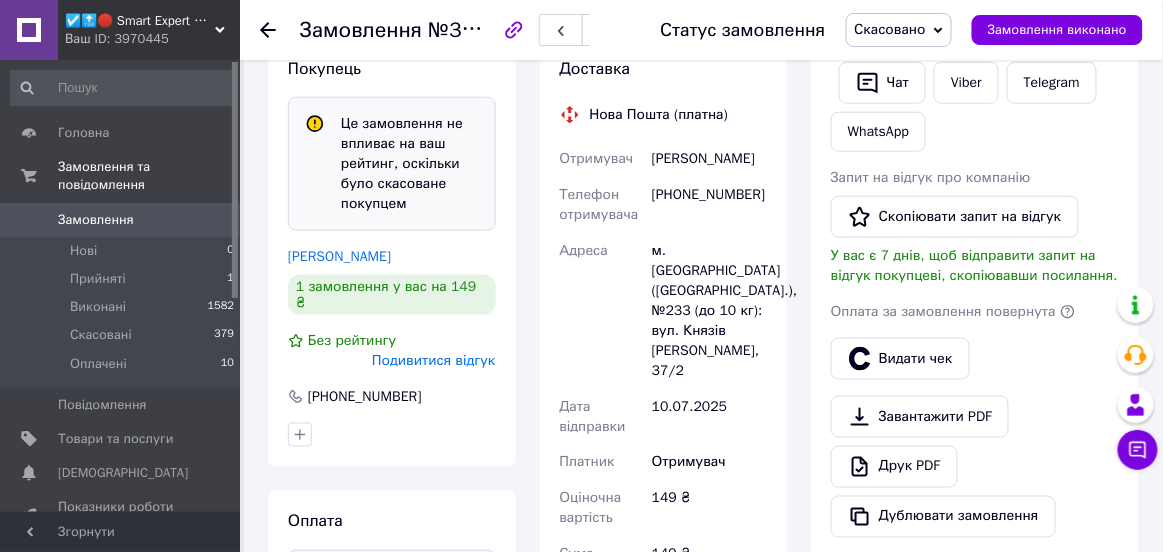 click on "Подивитися відгук" at bounding box center [433, 360] 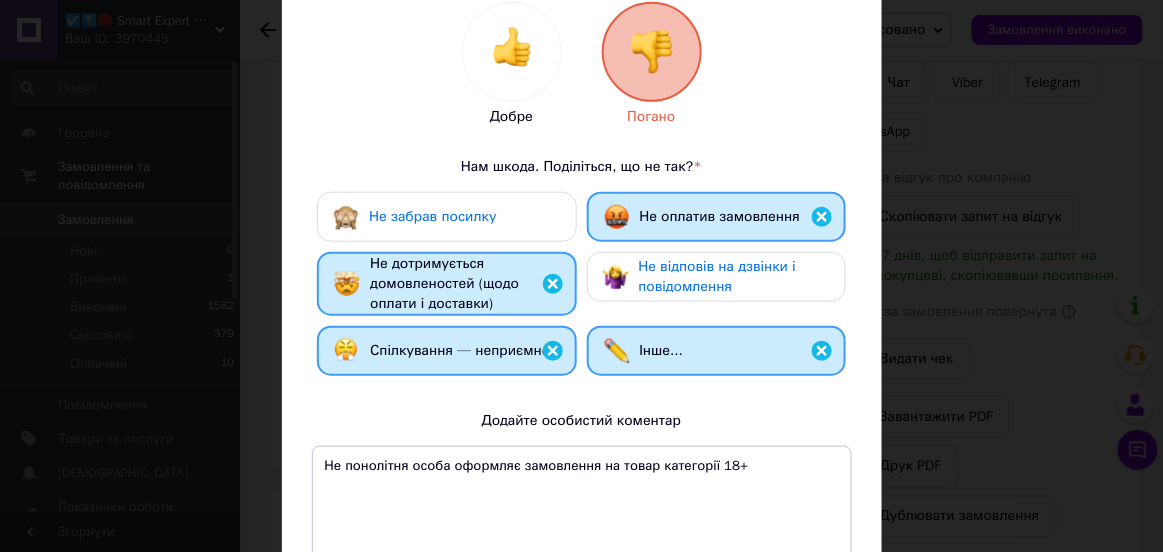 scroll, scrollTop: 372, scrollLeft: 0, axis: vertical 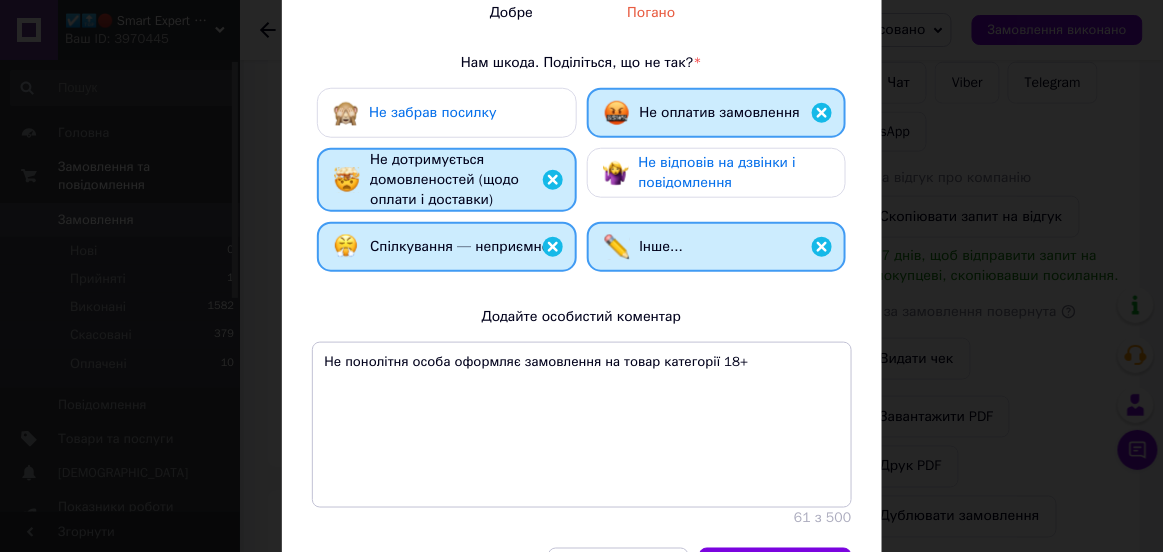 click on "Не забрав посилку" at bounding box center [414, 113] 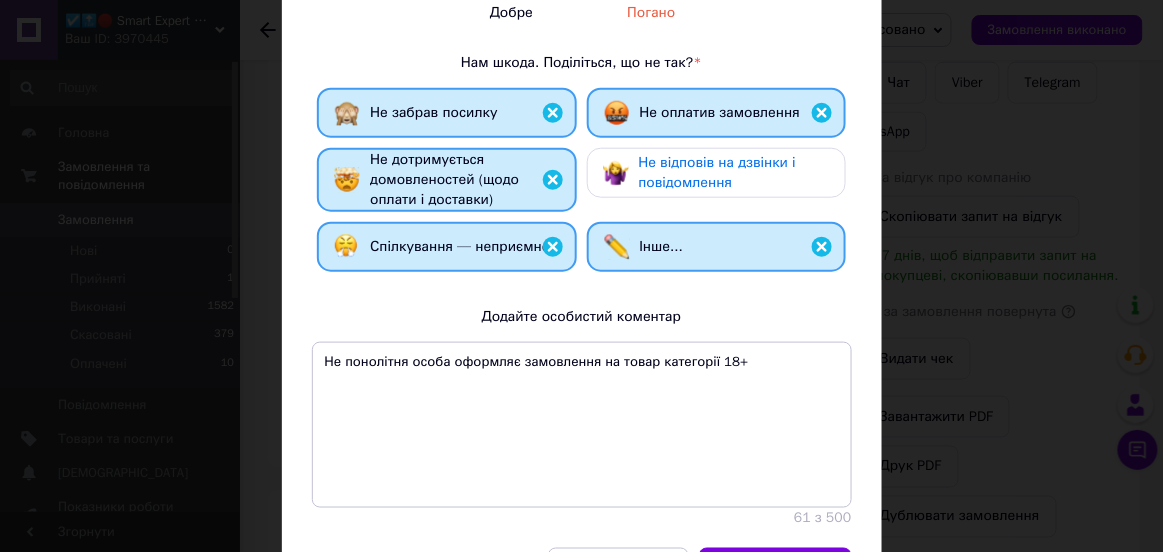 scroll, scrollTop: 476, scrollLeft: 0, axis: vertical 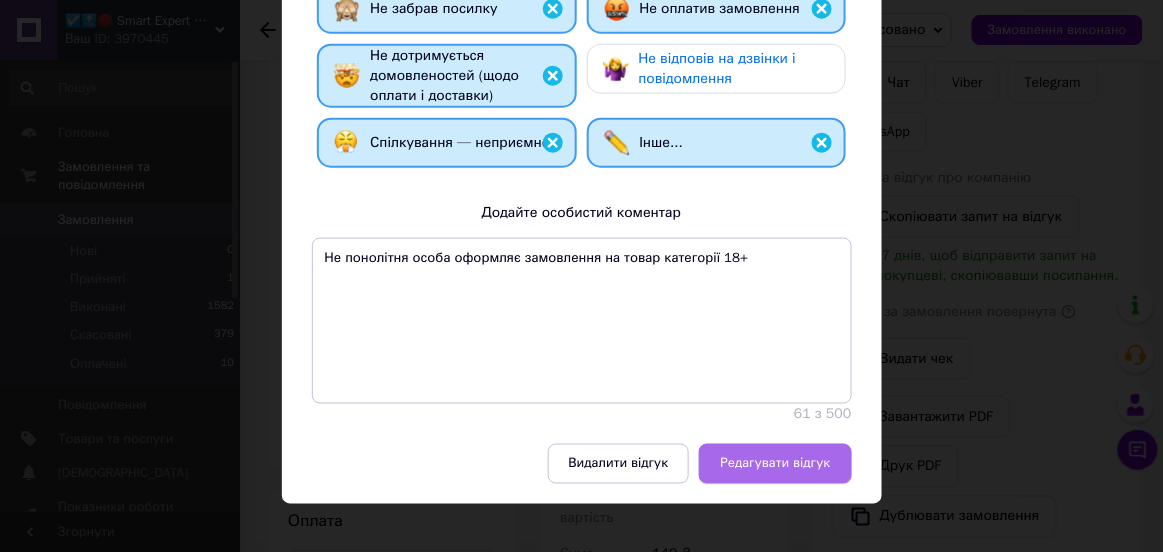 click on "Редагувати відгук" at bounding box center (775, 464) 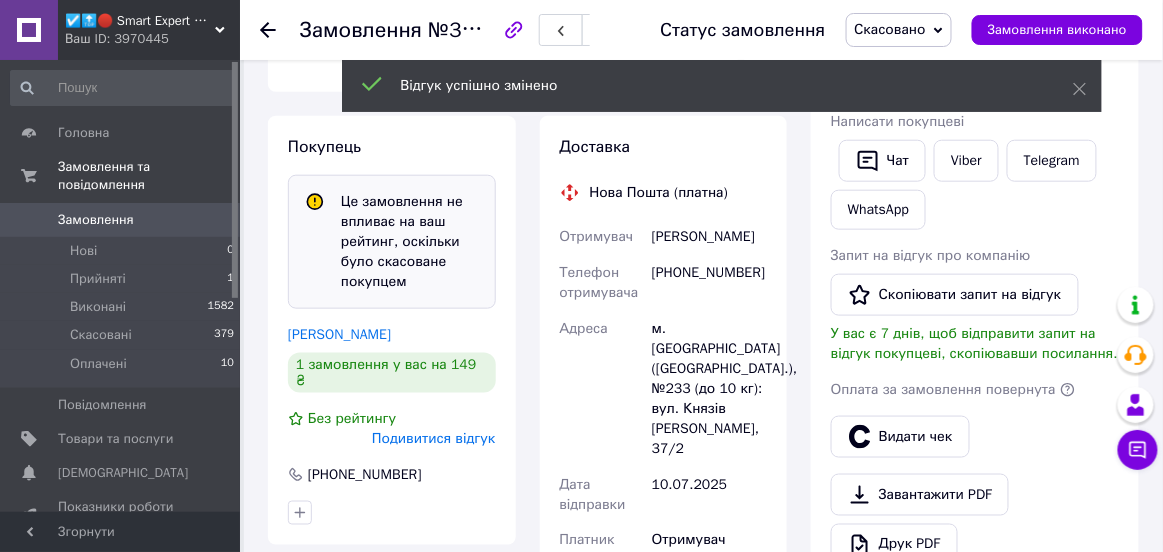 scroll, scrollTop: 312, scrollLeft: 0, axis: vertical 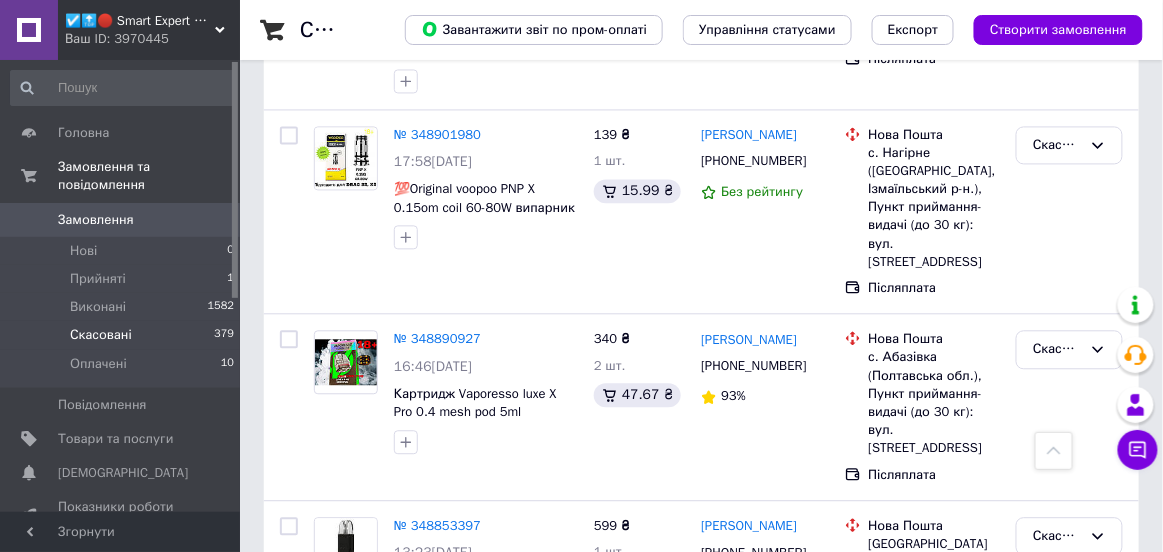 click on "№ 348744608" at bounding box center [437, 711] 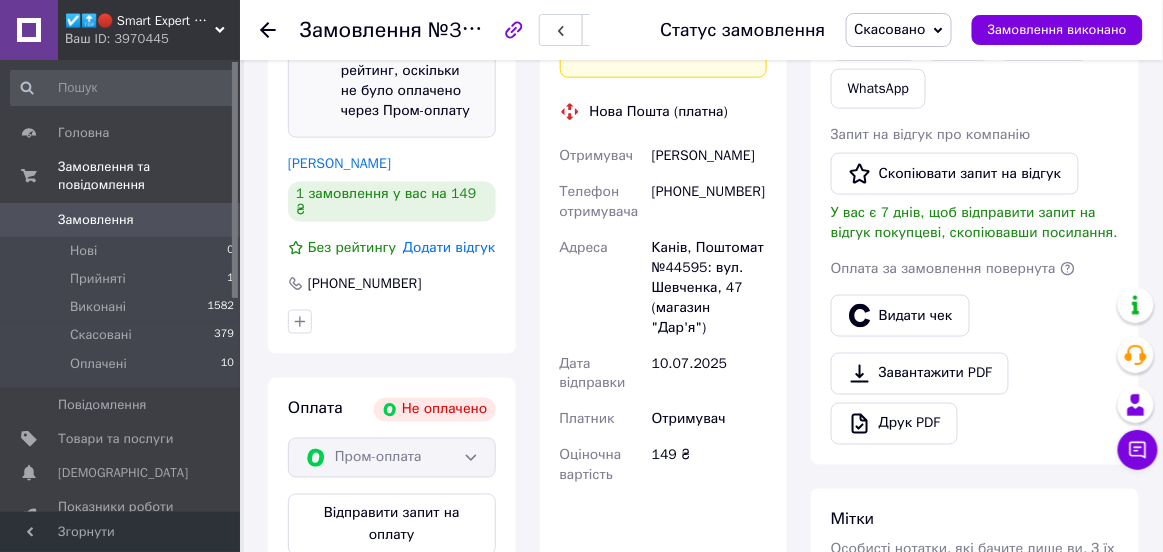 scroll, scrollTop: 541, scrollLeft: 0, axis: vertical 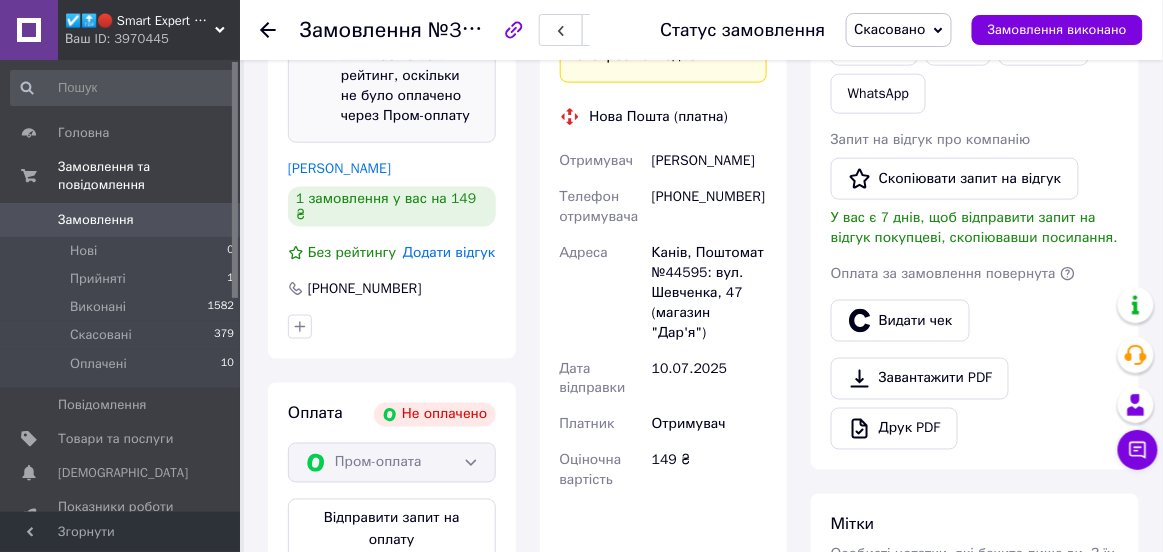 click on "Додати відгук" at bounding box center (449, 252) 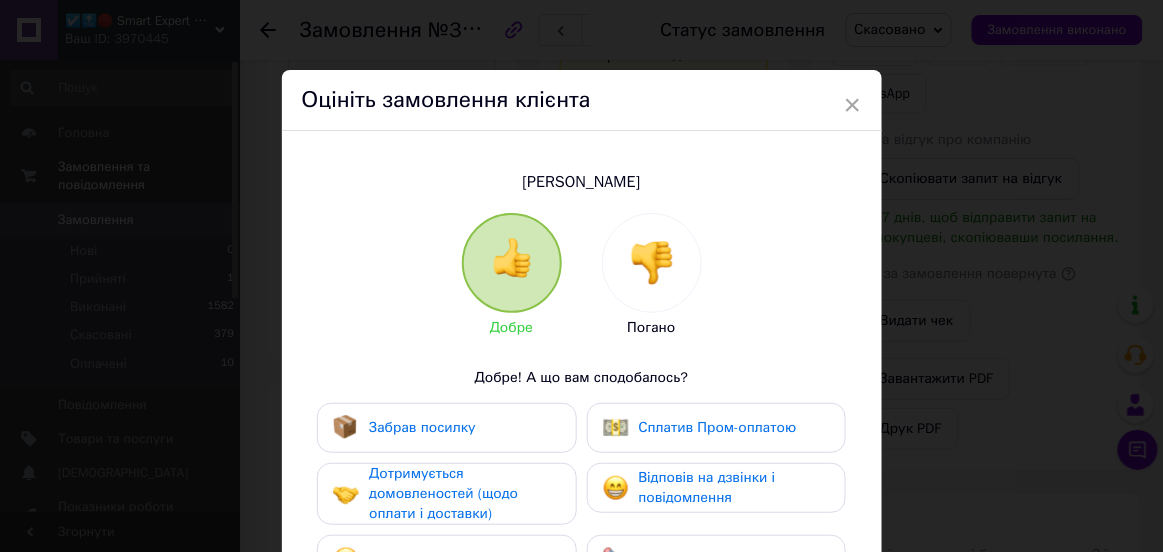 click at bounding box center (652, 263) 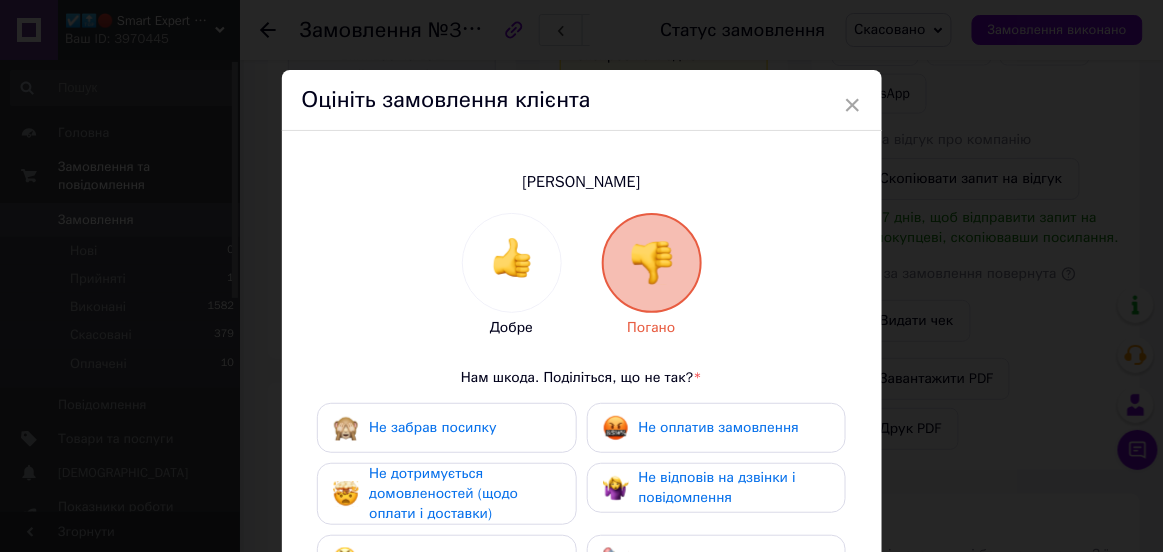 click on "Не забрав посилку" at bounding box center [432, 427] 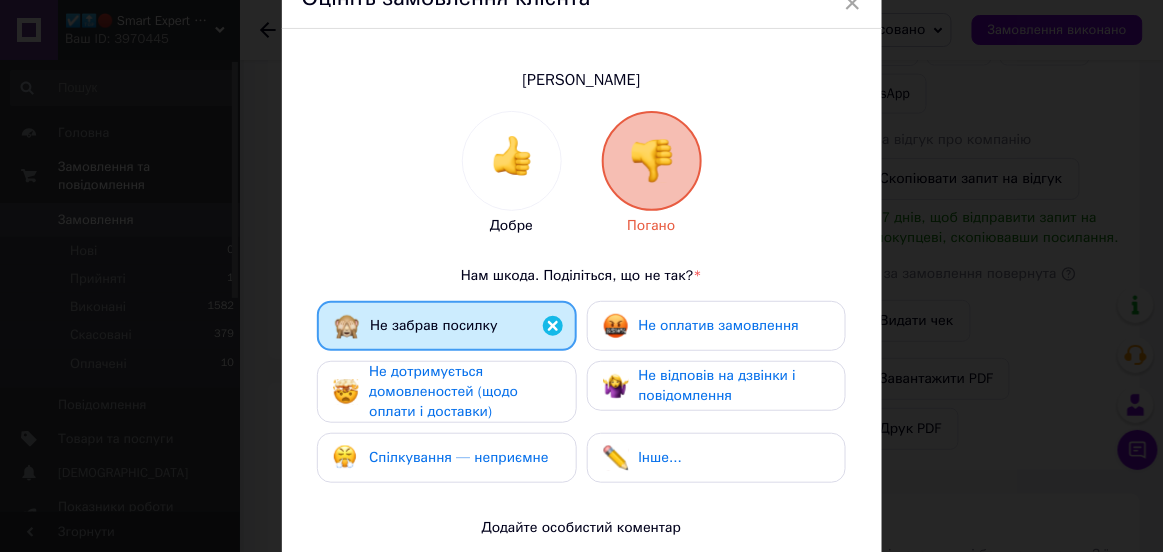 scroll, scrollTop: 132, scrollLeft: 0, axis: vertical 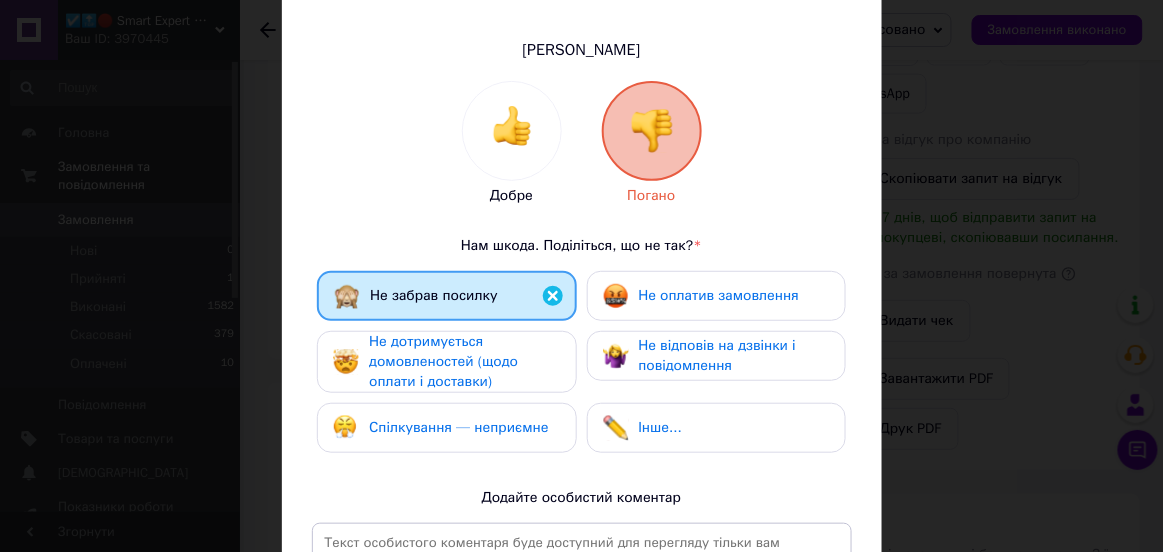 click on "Не дотримується домовленостей (щодо оплати і доставки)" at bounding box center (443, 361) 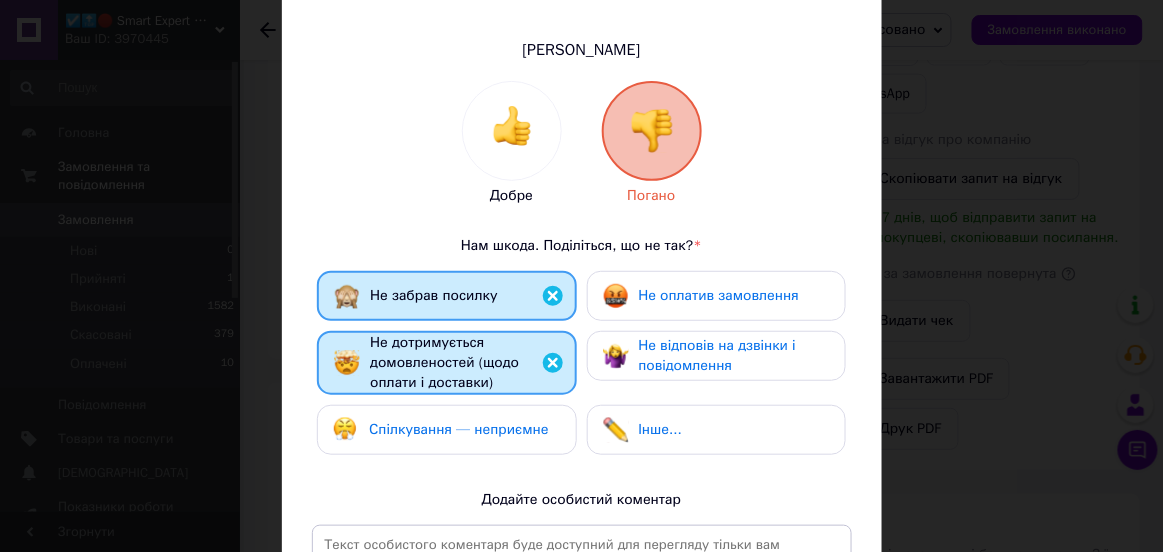 click on "Спілкування — неприємне" at bounding box center (458, 429) 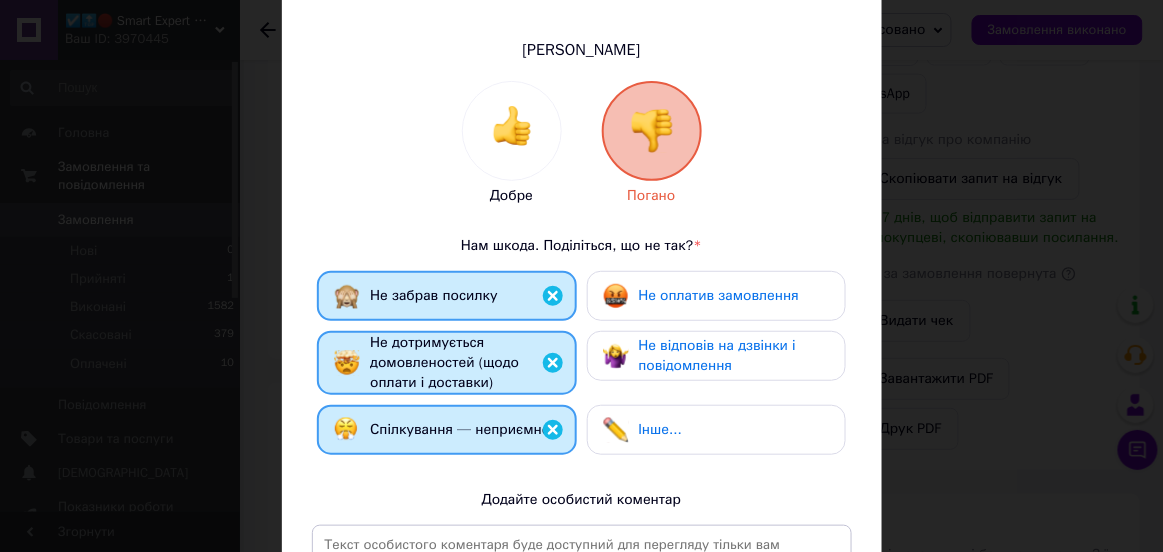 scroll, scrollTop: 420, scrollLeft: 0, axis: vertical 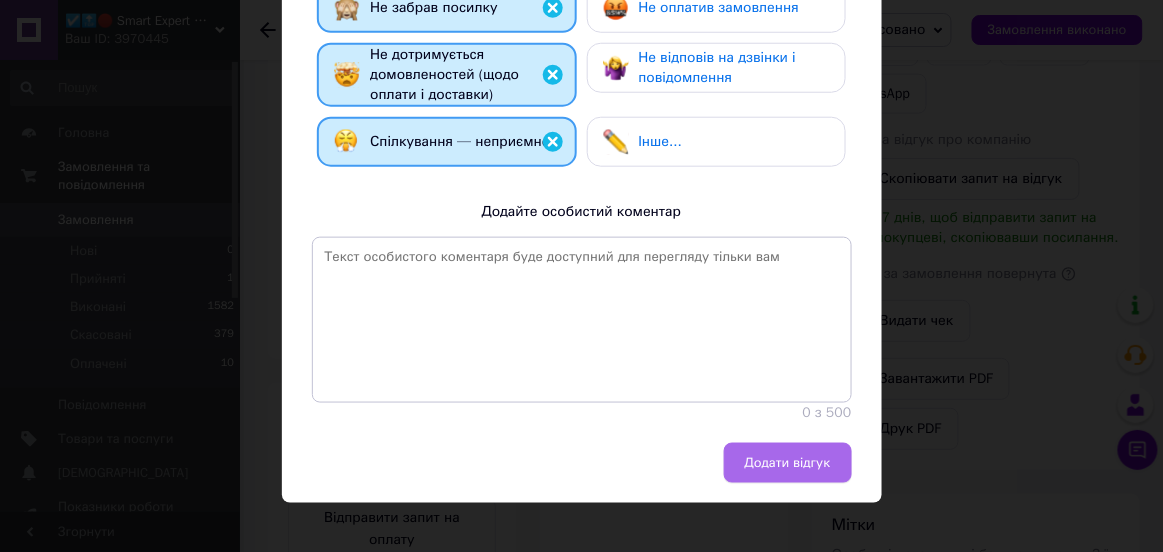 click on "Додати відгук" at bounding box center [788, 463] 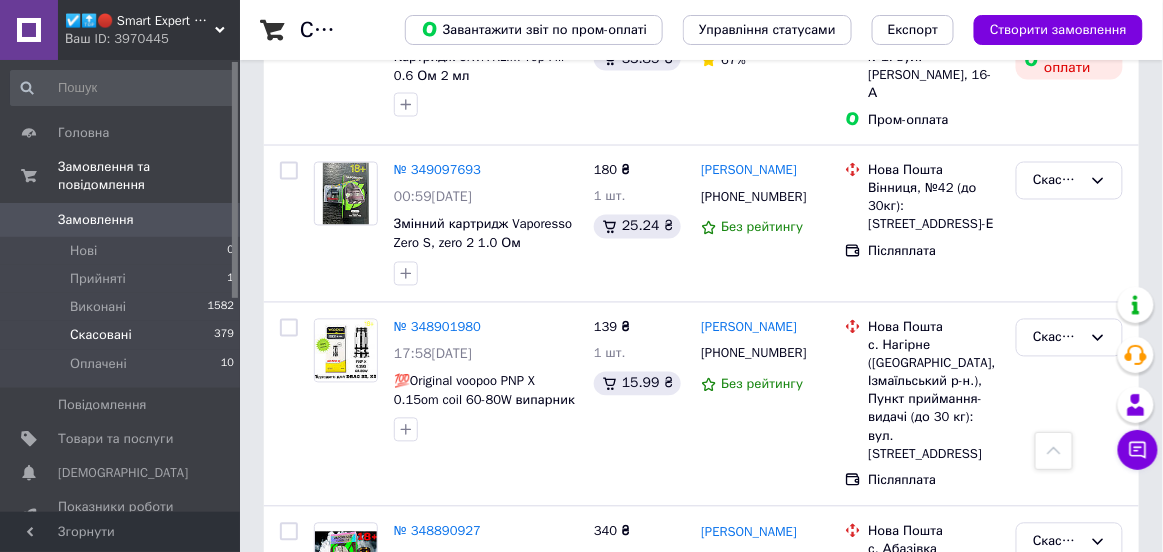 scroll, scrollTop: 6222, scrollLeft: 0, axis: vertical 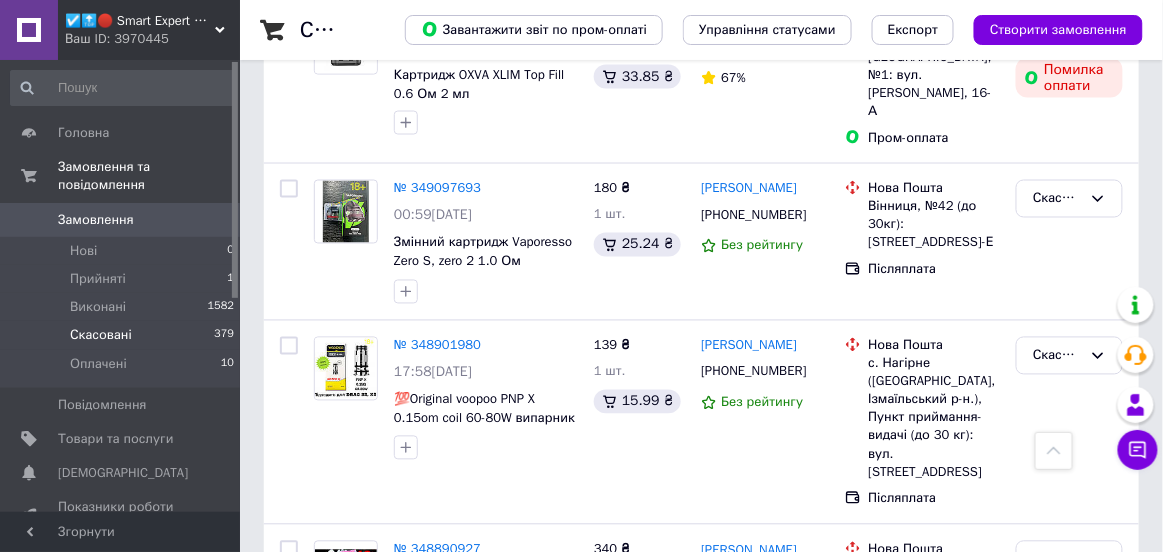 click on "№ 348853397" at bounding box center [437, 736] 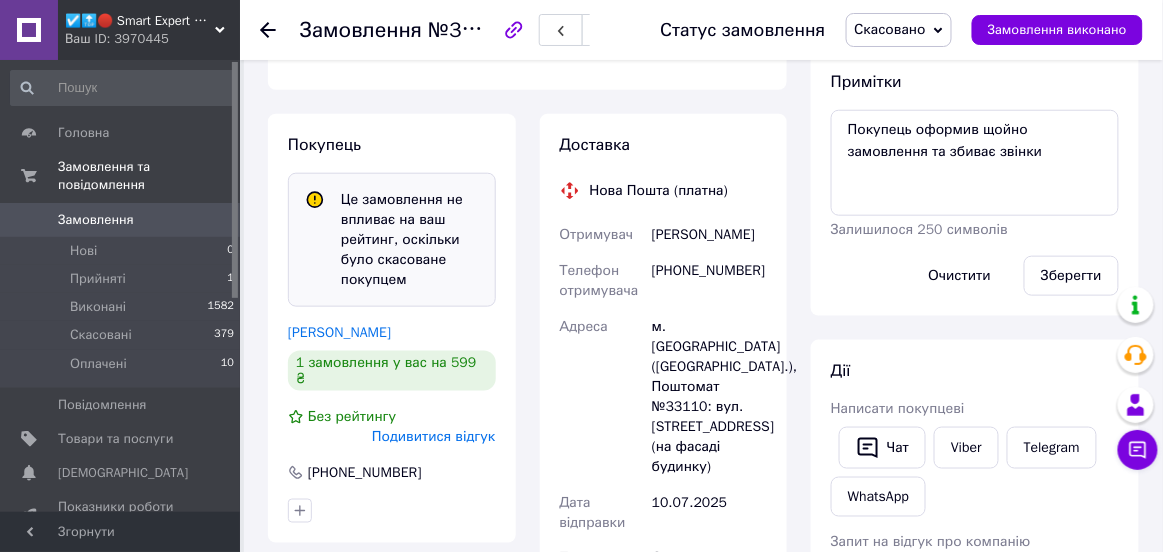 scroll, scrollTop: 445, scrollLeft: 0, axis: vertical 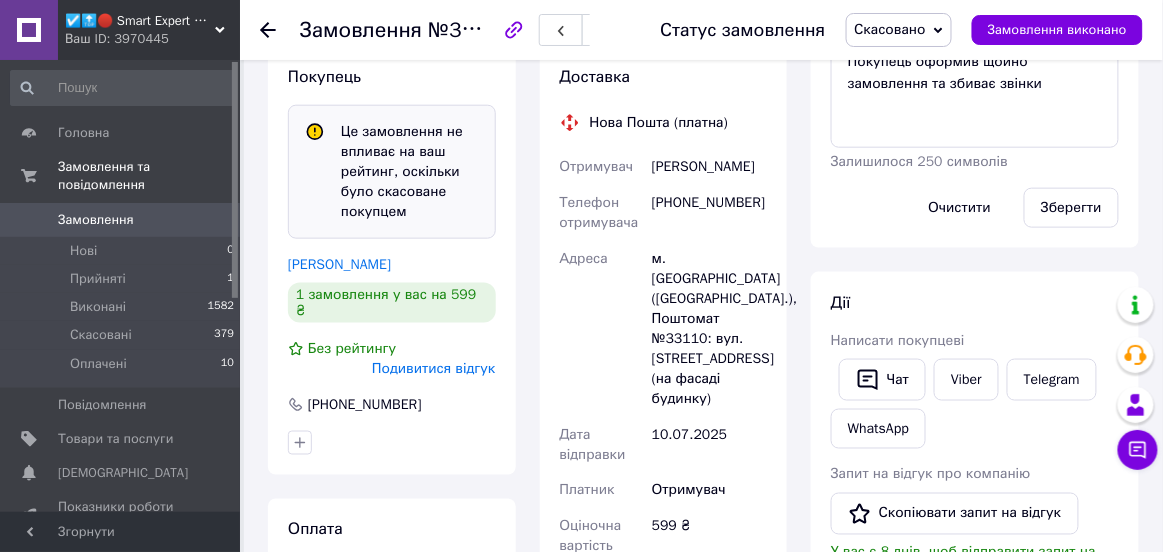 click on "Подивитися відгук" at bounding box center (433, 368) 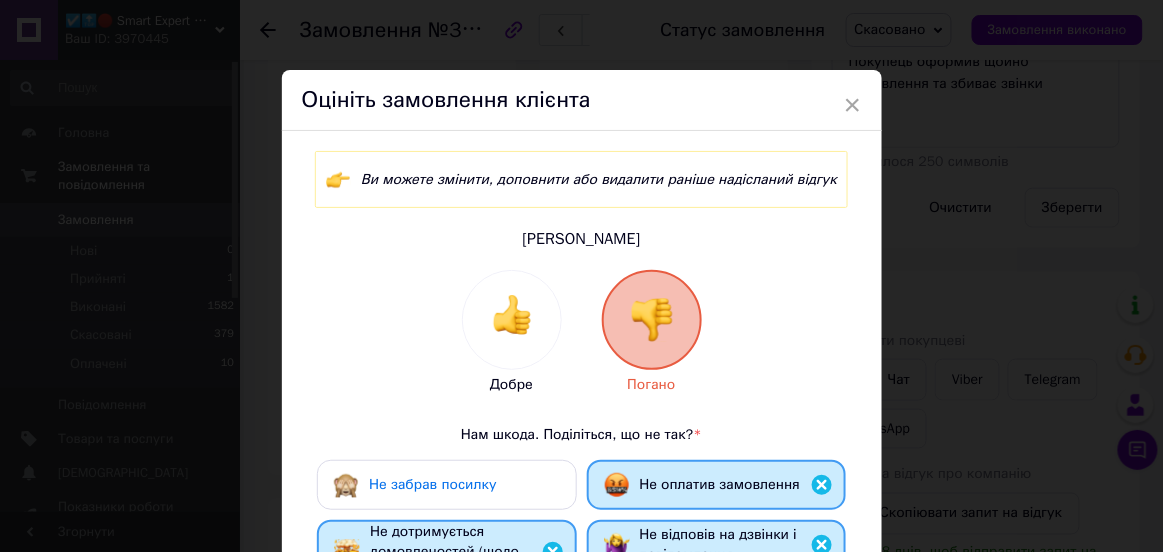 click on "Не забрав посилку" at bounding box center [432, 484] 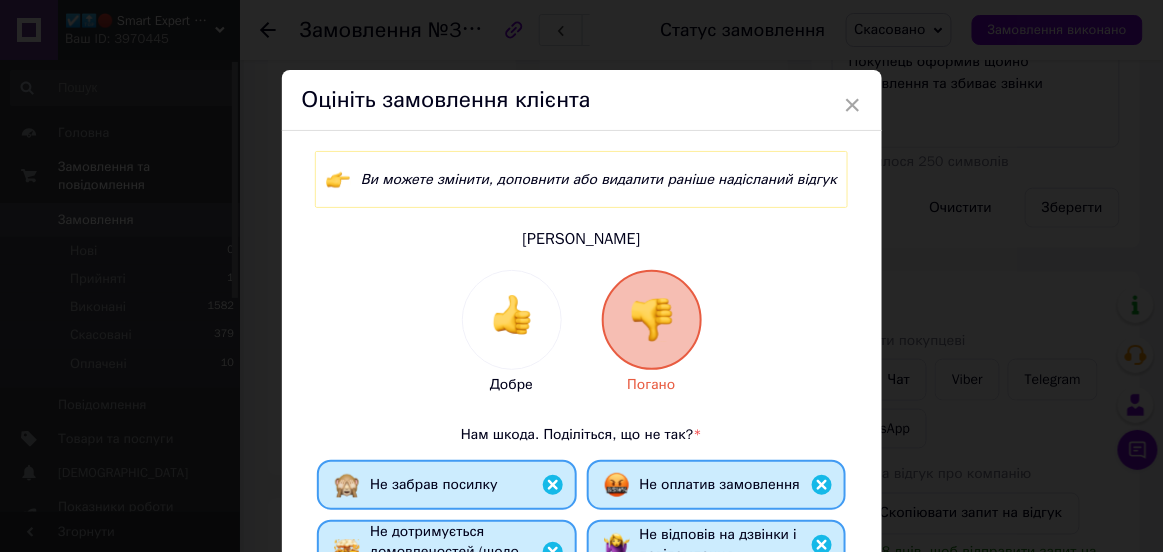 scroll, scrollTop: 476, scrollLeft: 0, axis: vertical 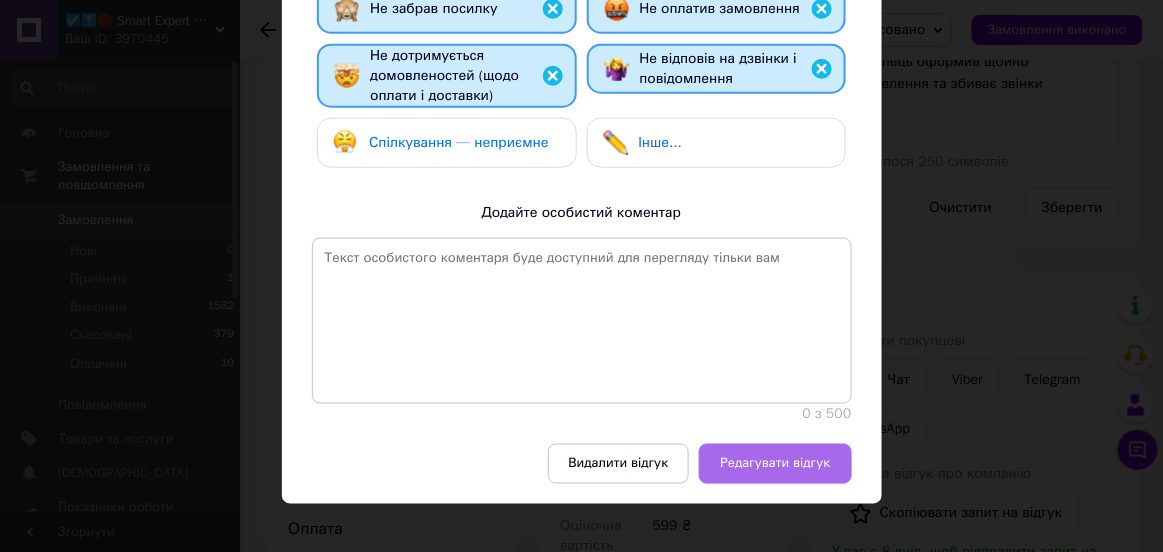 click on "Редагувати відгук" at bounding box center (775, 464) 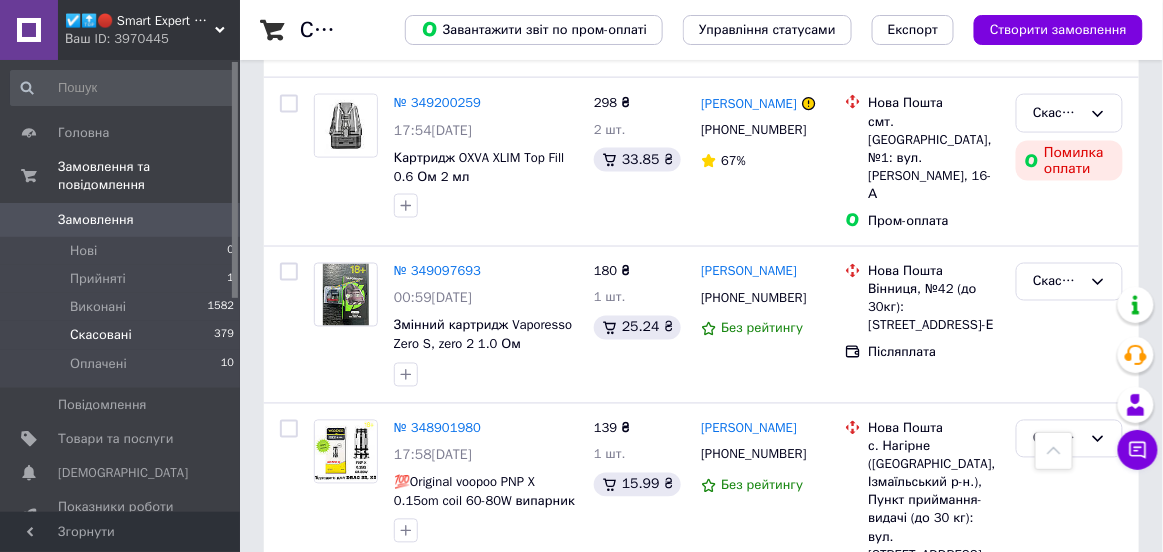 scroll, scrollTop: 6135, scrollLeft: 0, axis: vertical 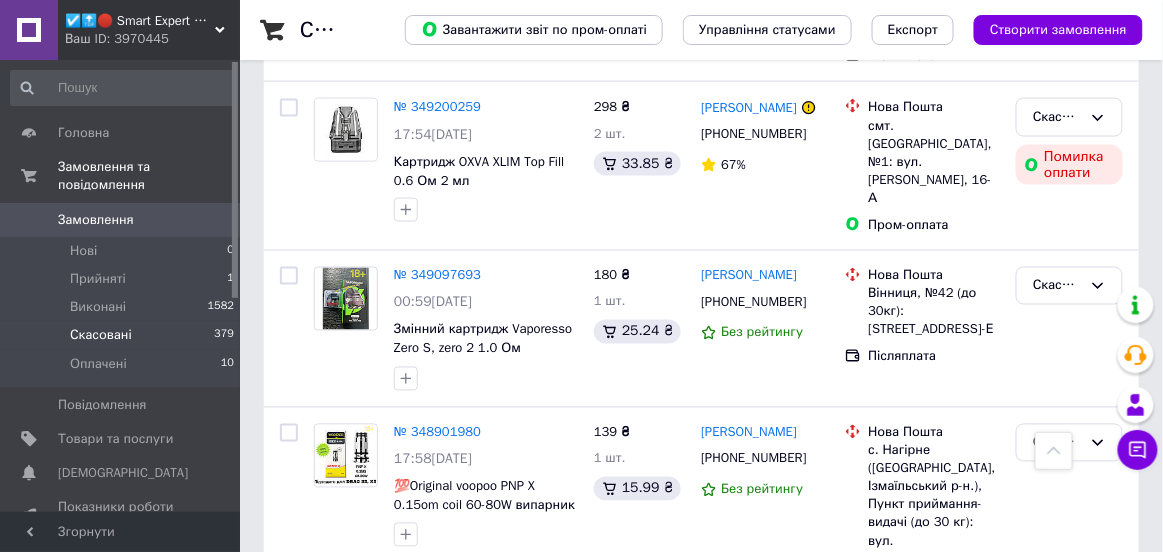 click on "№ 348890927" at bounding box center [437, 636] 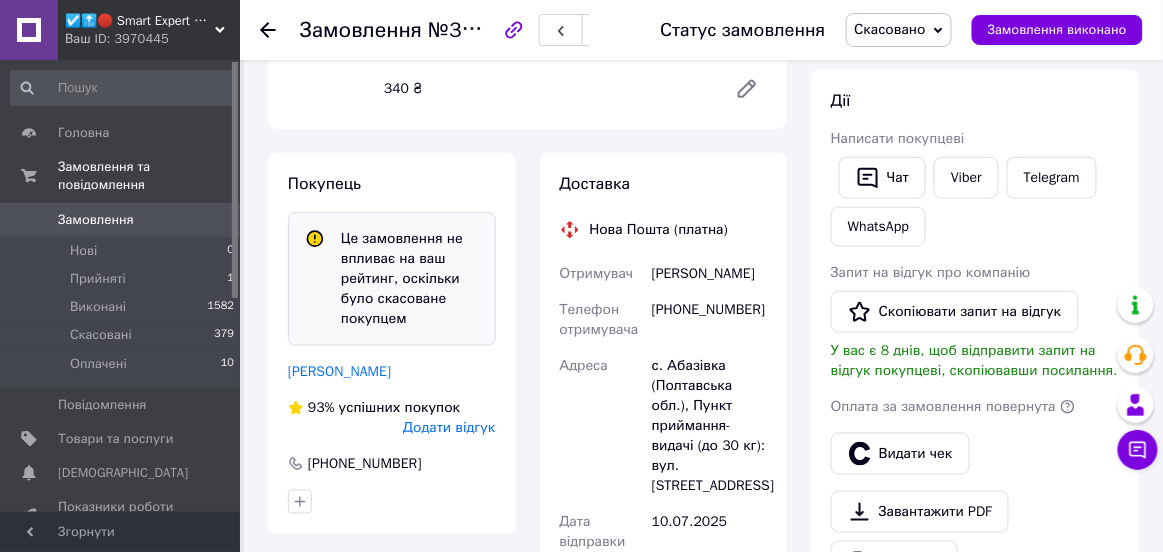 scroll, scrollTop: 338, scrollLeft: 0, axis: vertical 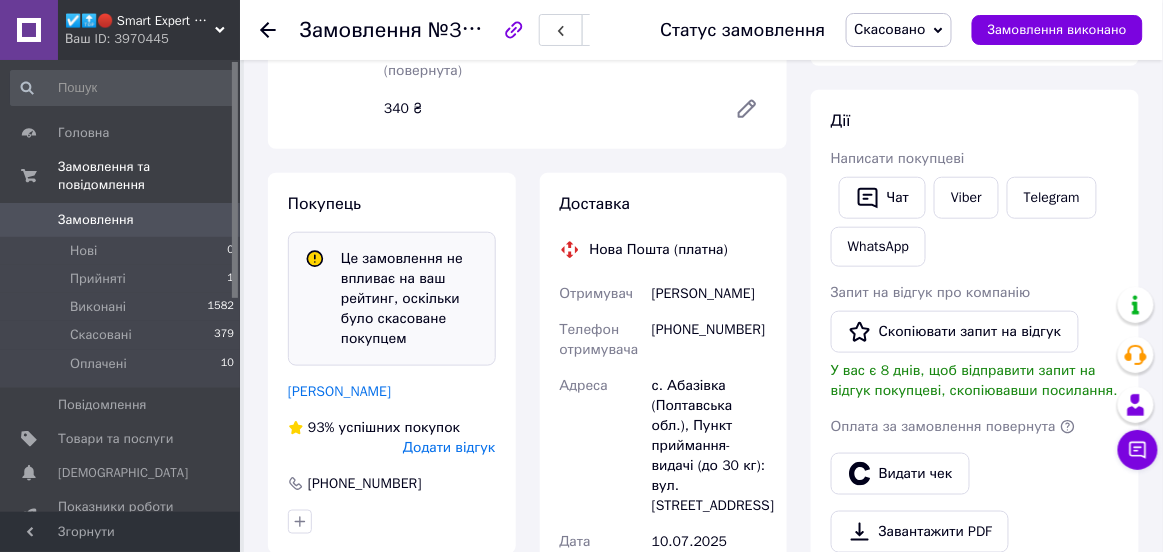 click on "Додати відгук" at bounding box center (449, 447) 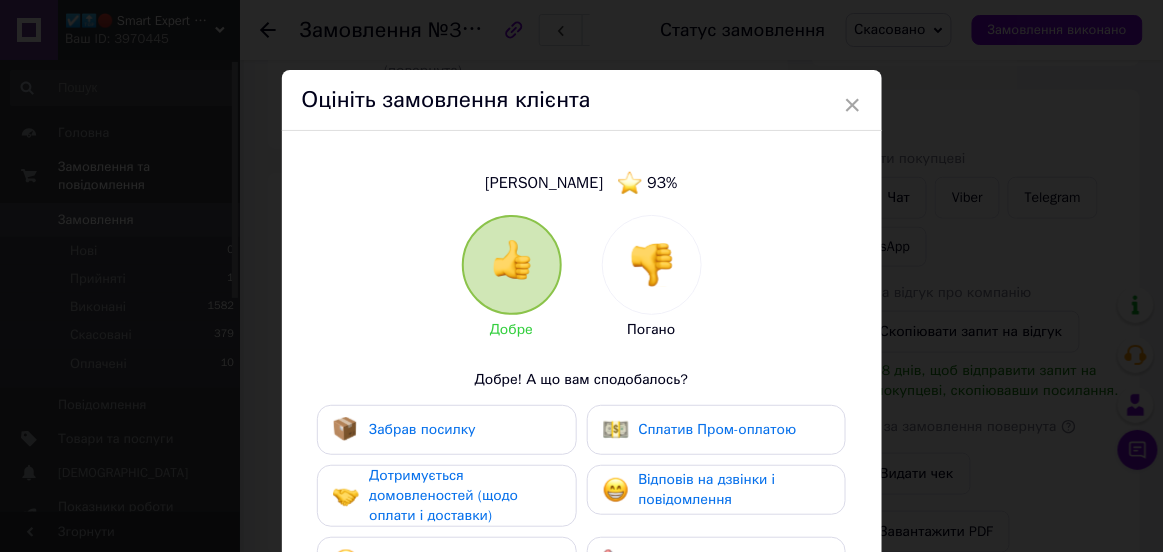 click at bounding box center [652, 265] 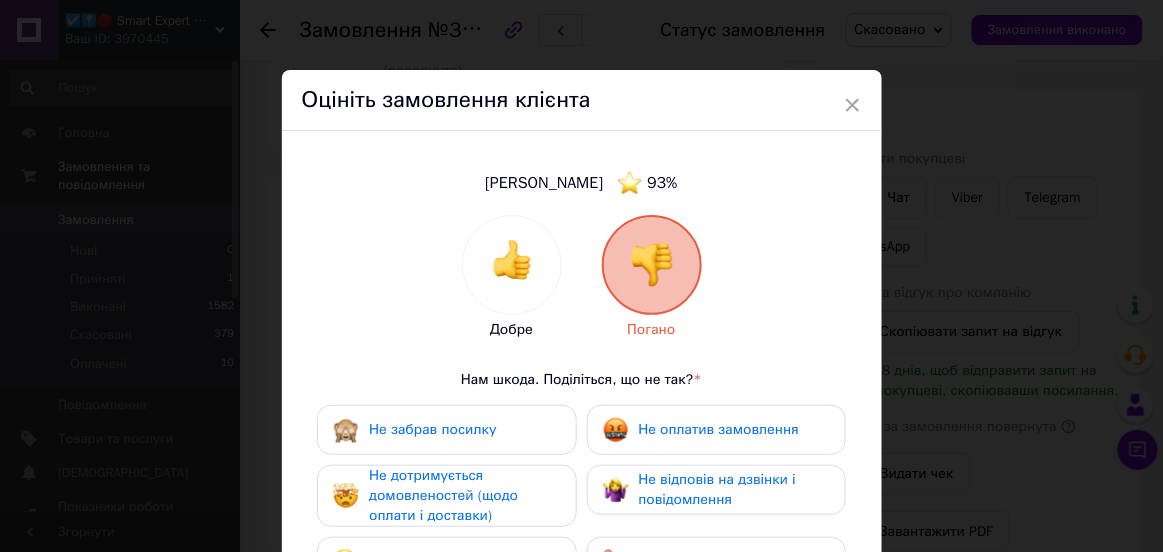 click on "Не забрав посилку" at bounding box center (446, 430) 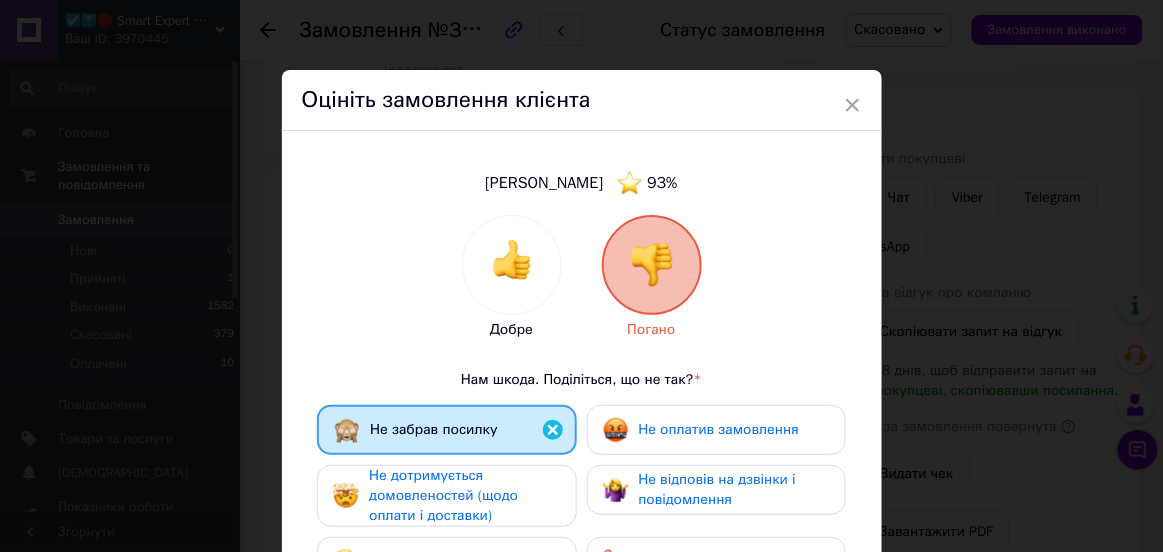 scroll, scrollTop: 167, scrollLeft: 0, axis: vertical 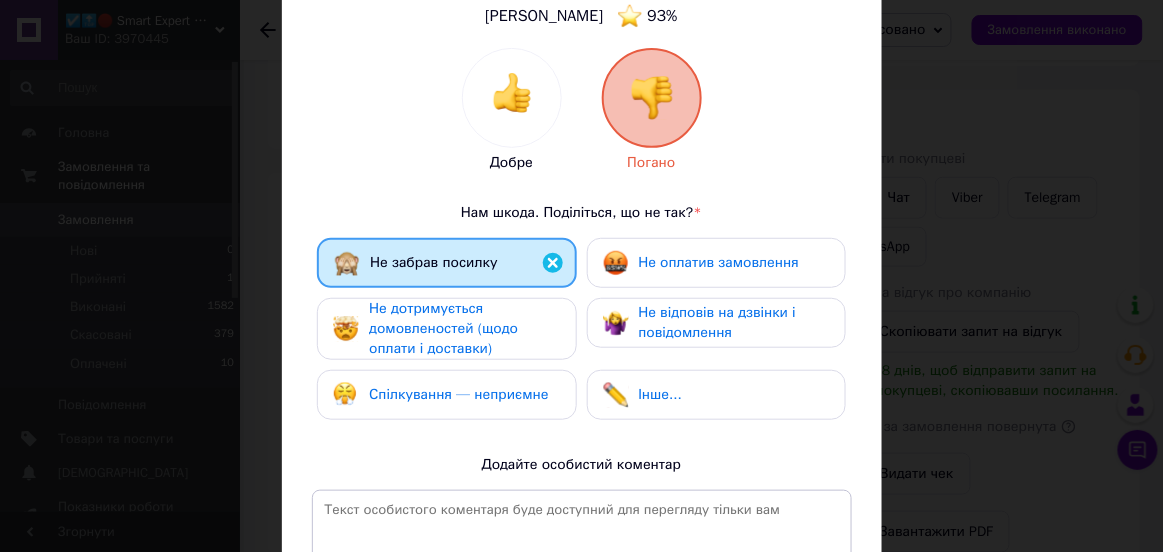 click on "Не дотримується домовленостей (щодо оплати і доставки)" at bounding box center [443, 328] 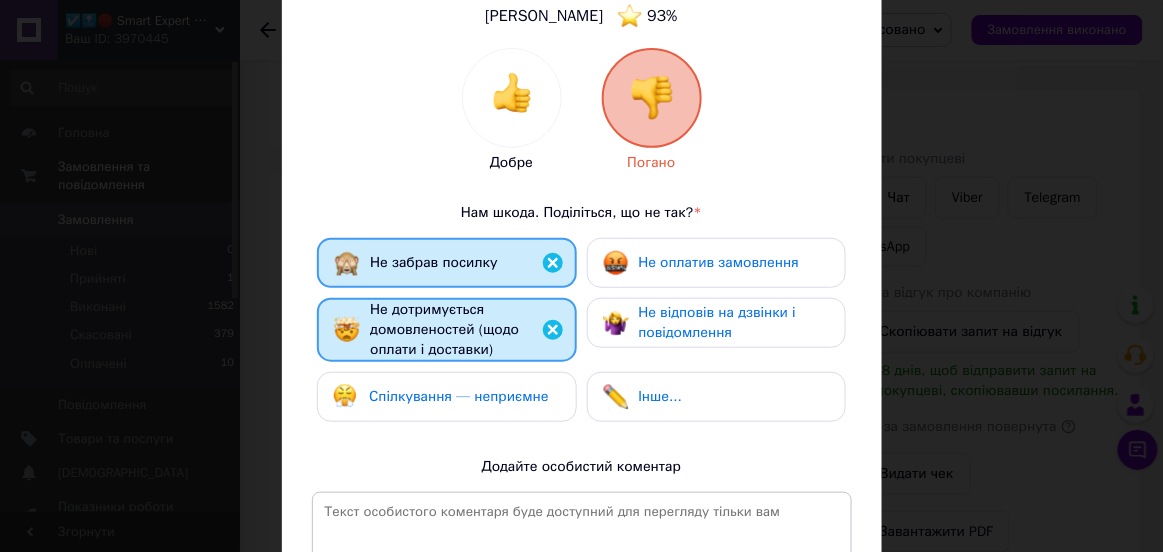 click on "Не відповів на дзвінки і повідомлення" at bounding box center [716, 323] 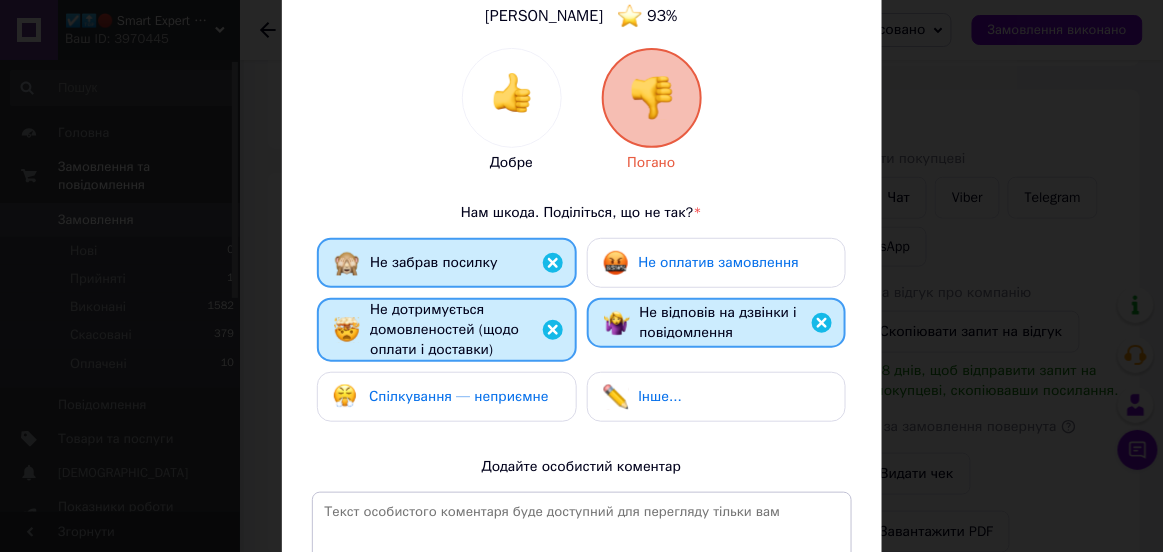 scroll, scrollTop: 421, scrollLeft: 0, axis: vertical 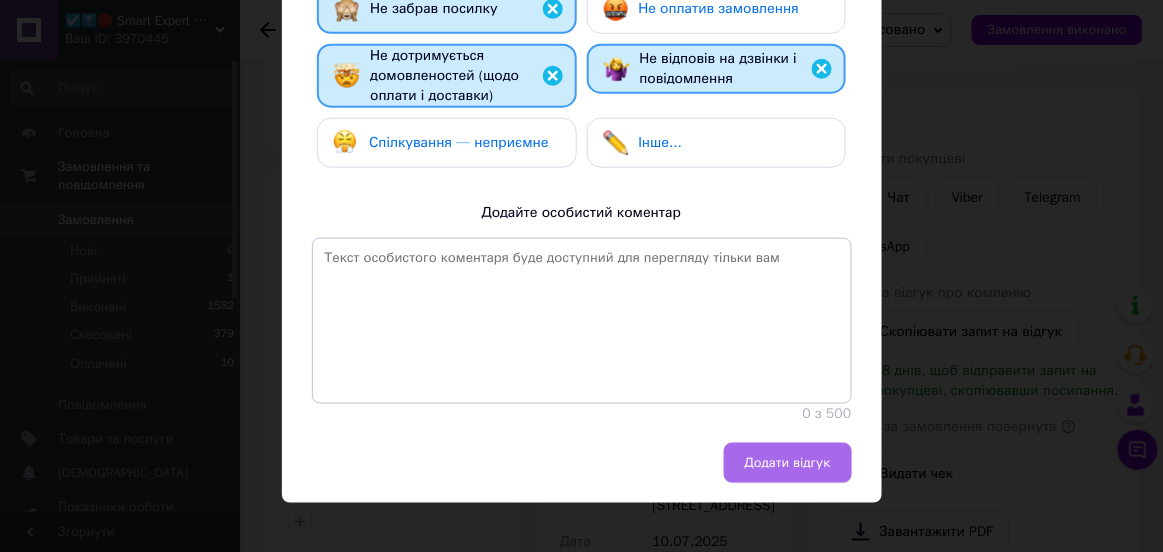 click on "Додати відгук" at bounding box center (788, 463) 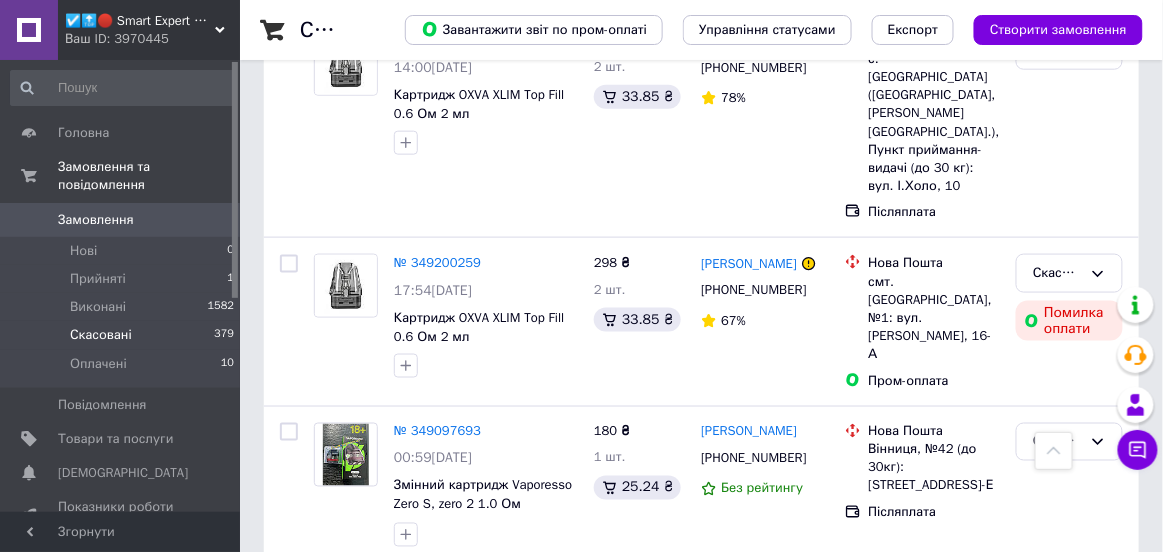 scroll, scrollTop: 5978, scrollLeft: 0, axis: vertical 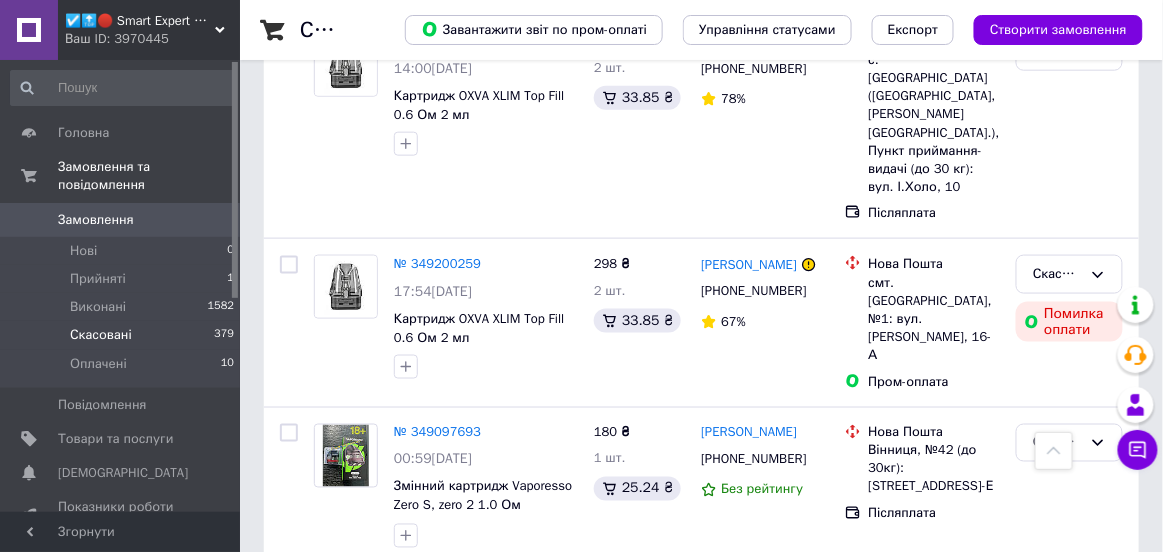click on "№ 348901980" at bounding box center [437, 589] 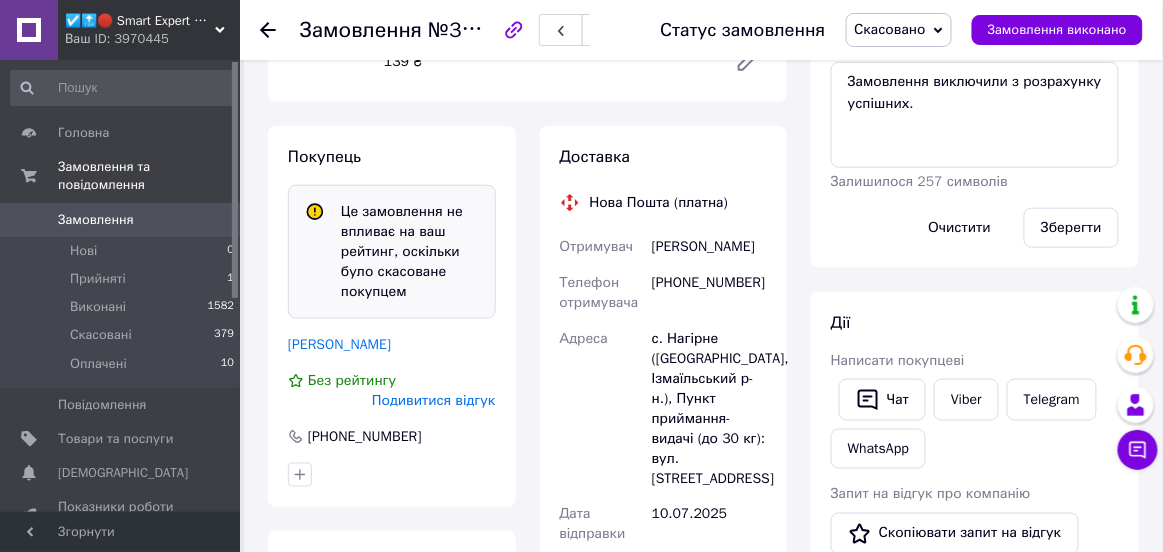 scroll, scrollTop: 425, scrollLeft: 0, axis: vertical 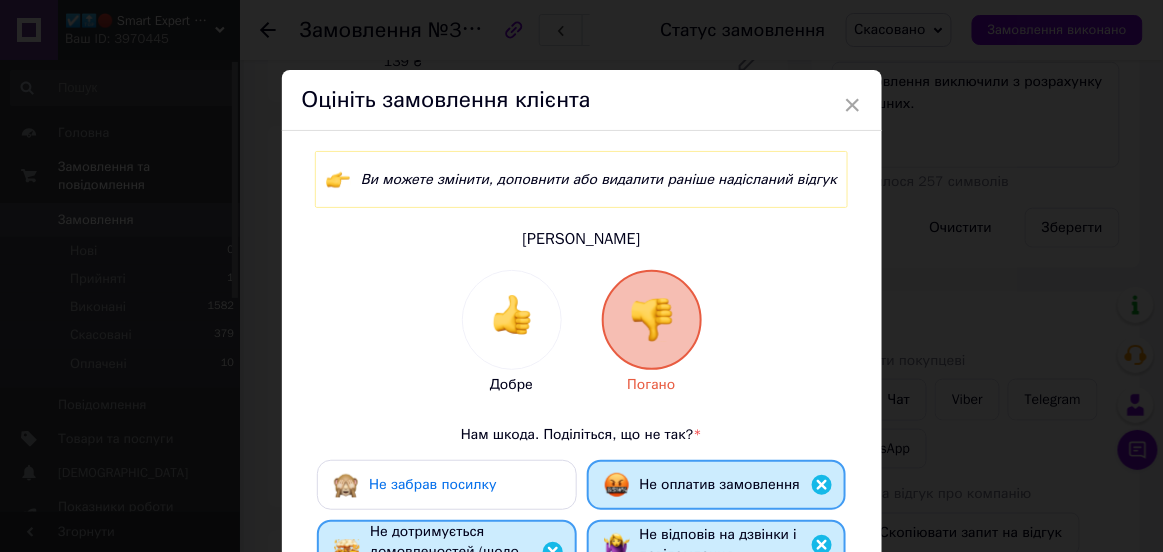 click on "Не забрав посилку" at bounding box center (446, 485) 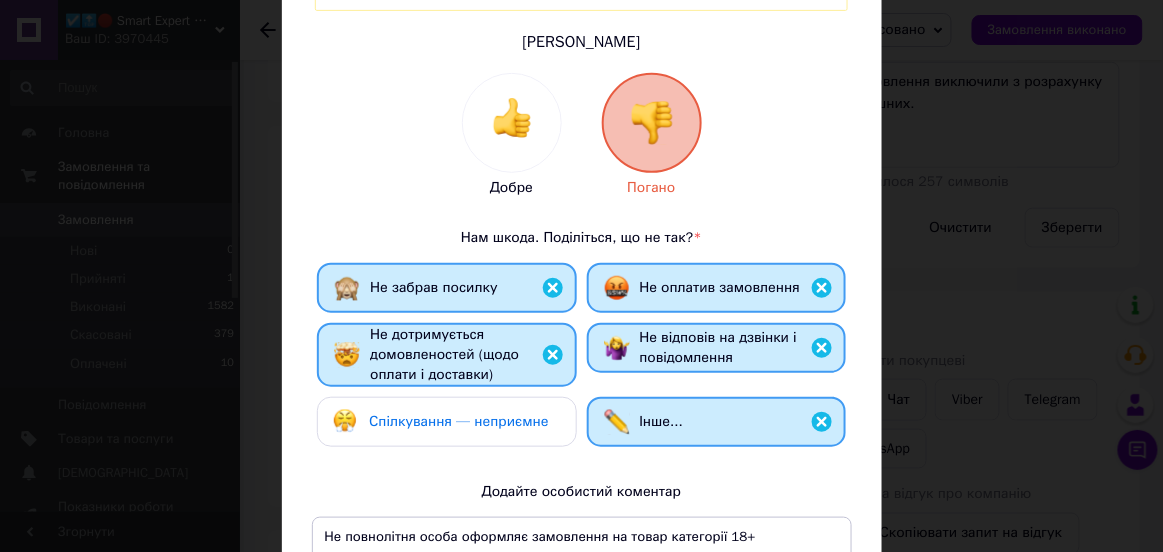 scroll, scrollTop: 476, scrollLeft: 0, axis: vertical 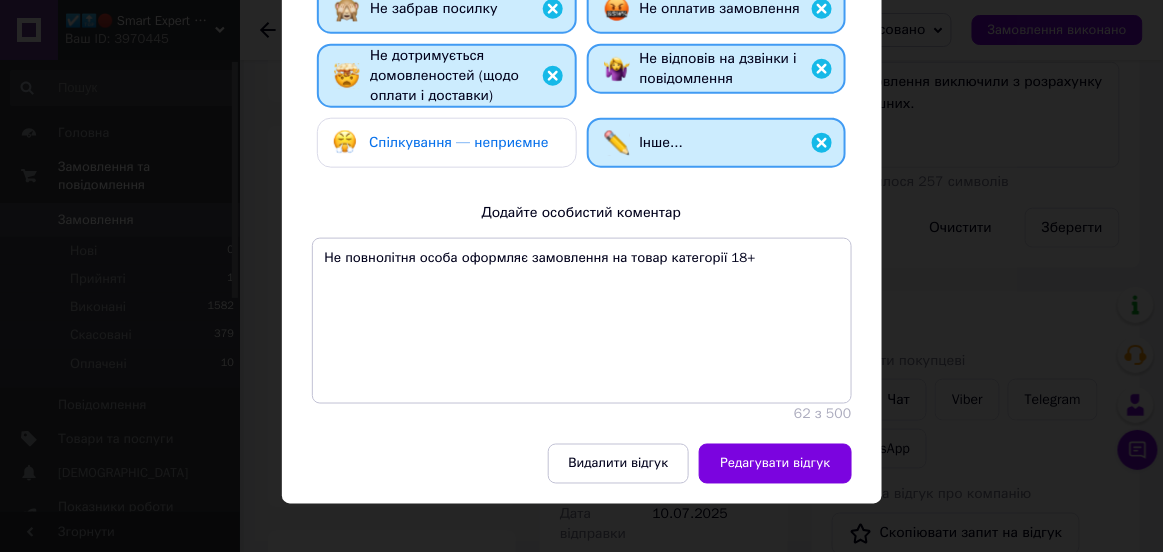 click on "Ви можете змінити, доповнити або видалити раніше надісланий відгук [PERSON_NAME] Нам шкода. Поділіться, що не так?  * Не забрав посилку Не оплатив замовлення Не дотримується домовленостей (щодо оплати і доставки) Не відповів на дзвінки і повідомлення Спілкування — неприємне Інше... Додайте особистий коментар Не повнолітня особа оформляє замовлення на товар категорії 18+ 62   з   500" at bounding box center [582, 49] 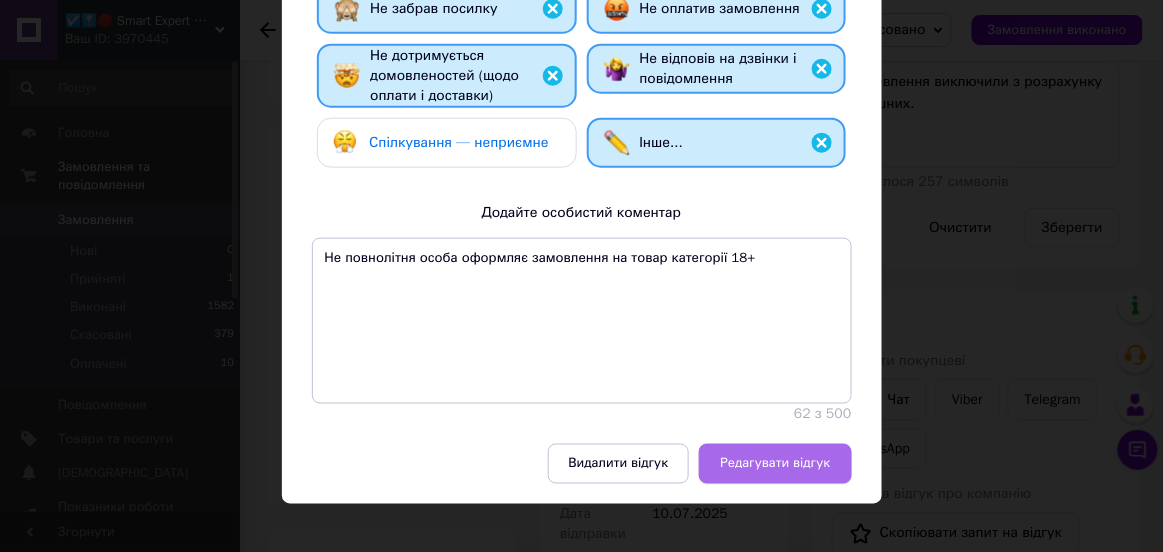 click on "Редагувати відгук" at bounding box center [775, 464] 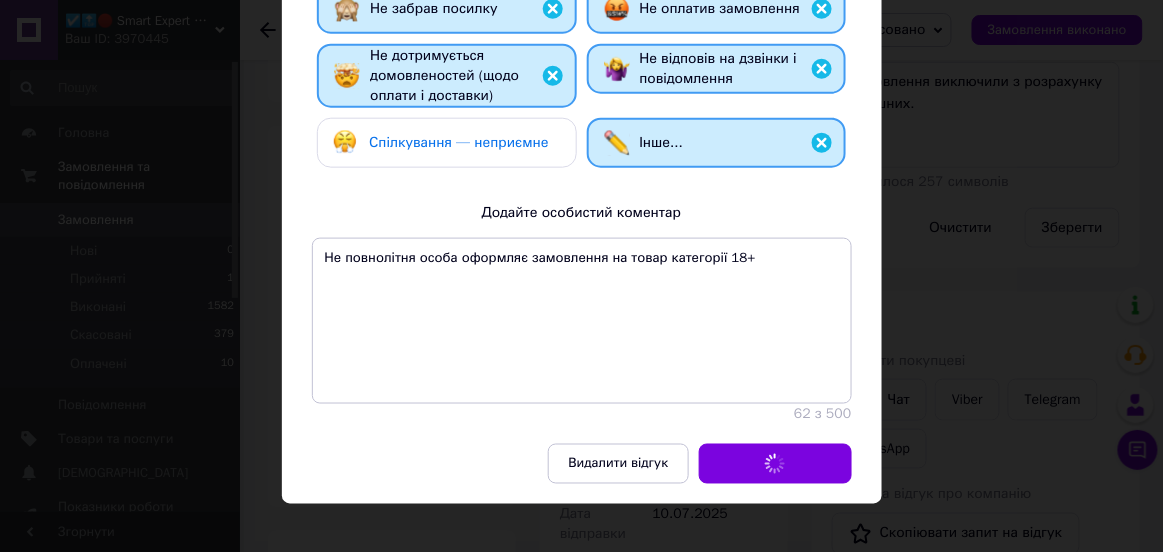 scroll, scrollTop: 365, scrollLeft: 0, axis: vertical 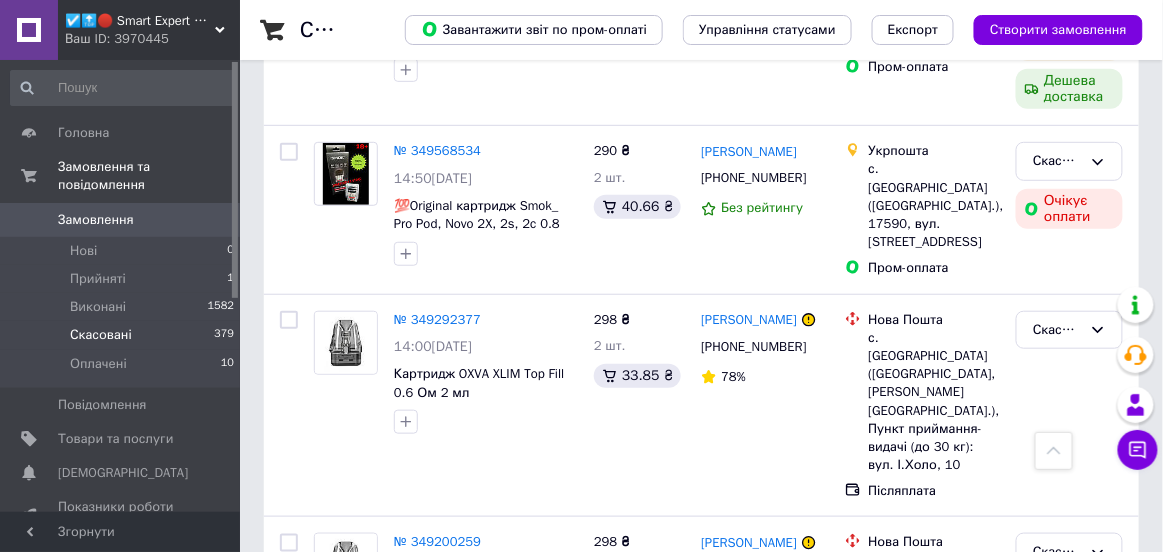 click on "№ 349097693" at bounding box center [437, 710] 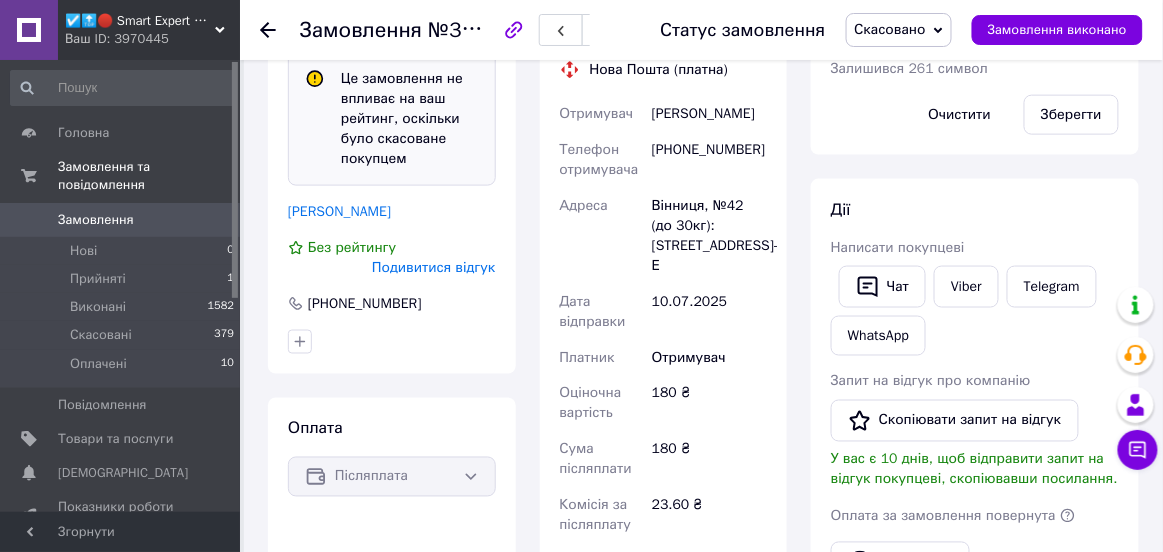 scroll, scrollTop: 524, scrollLeft: 0, axis: vertical 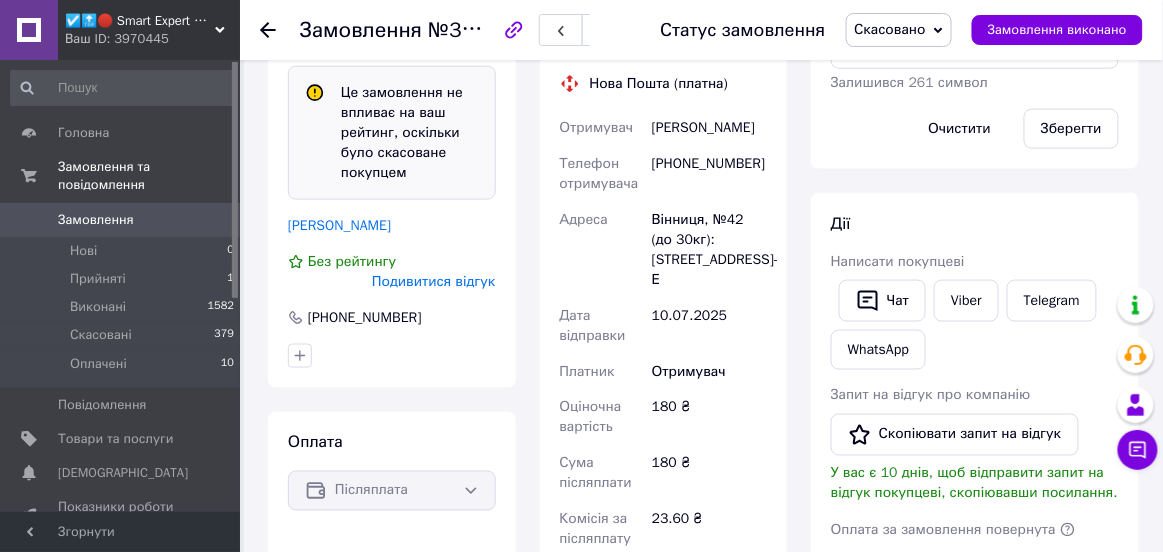 click on "Подивитися відгук" at bounding box center [433, 281] 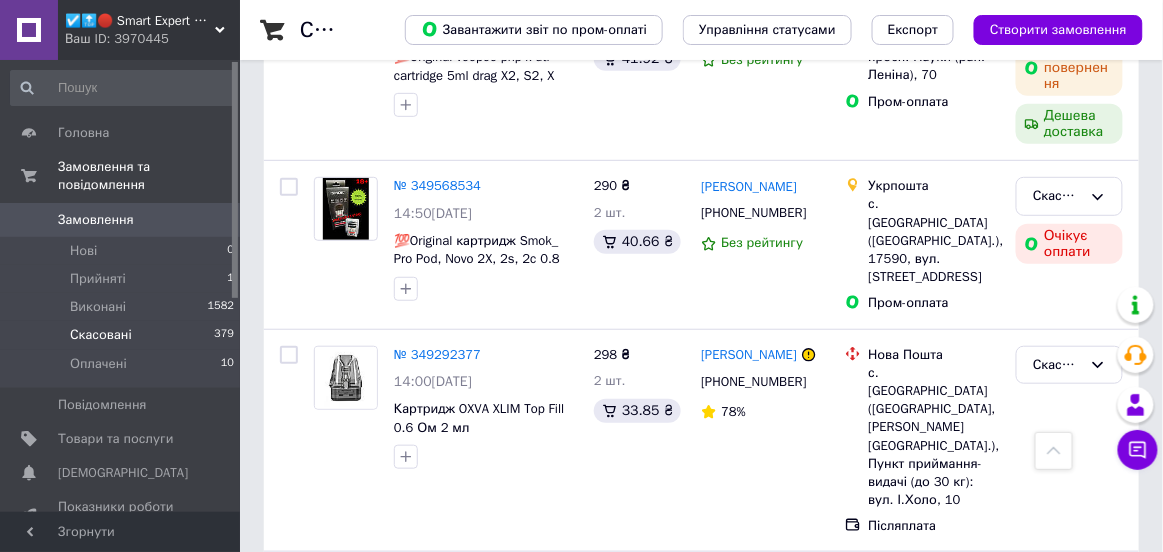 scroll, scrollTop: 5673, scrollLeft: 0, axis: vertical 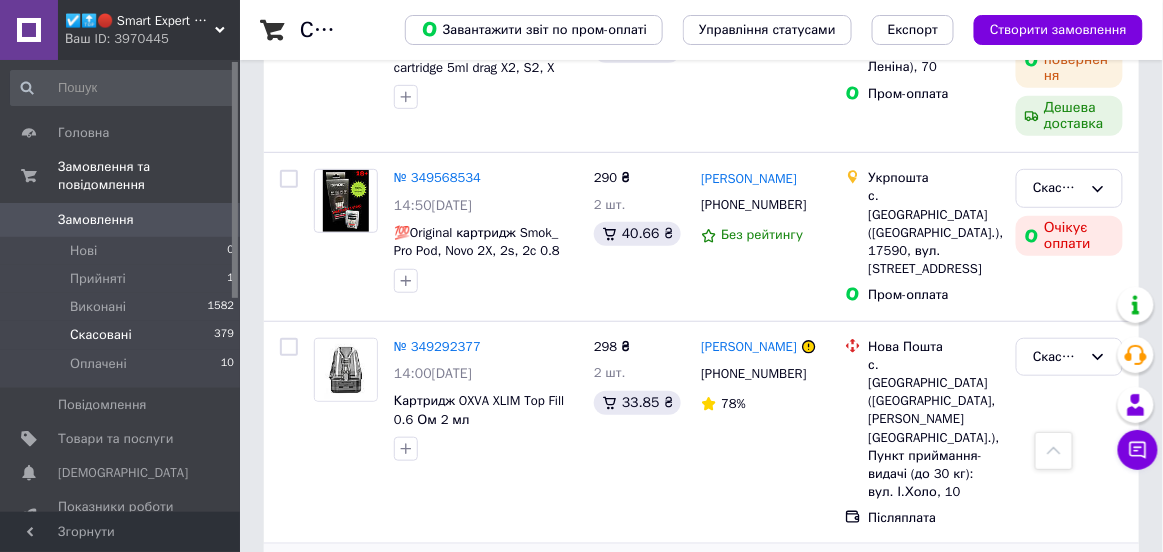 click on "№ 349200259" at bounding box center (437, 568) 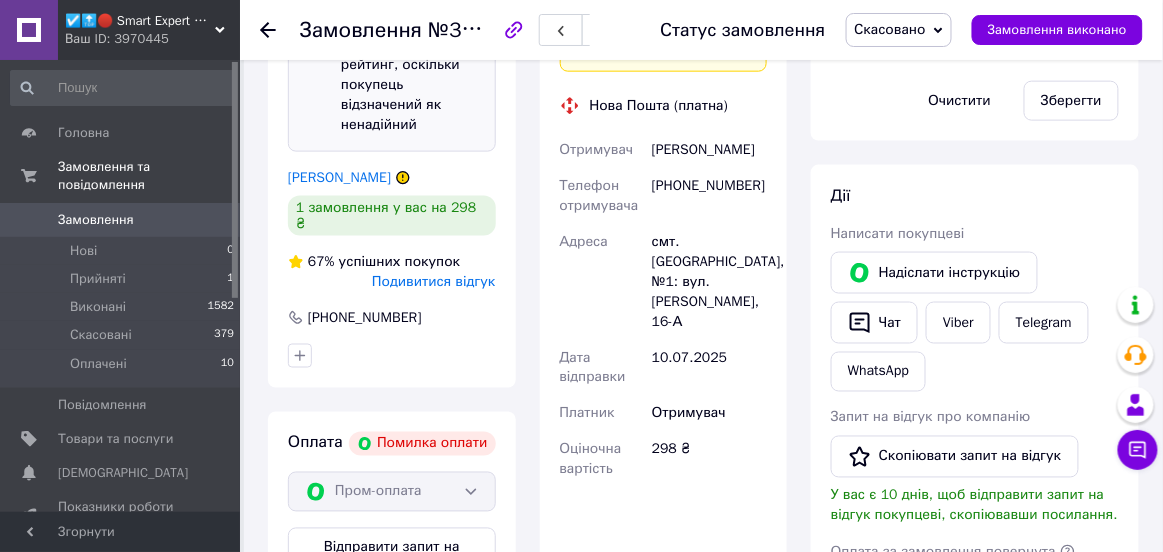 scroll, scrollTop: 493, scrollLeft: 0, axis: vertical 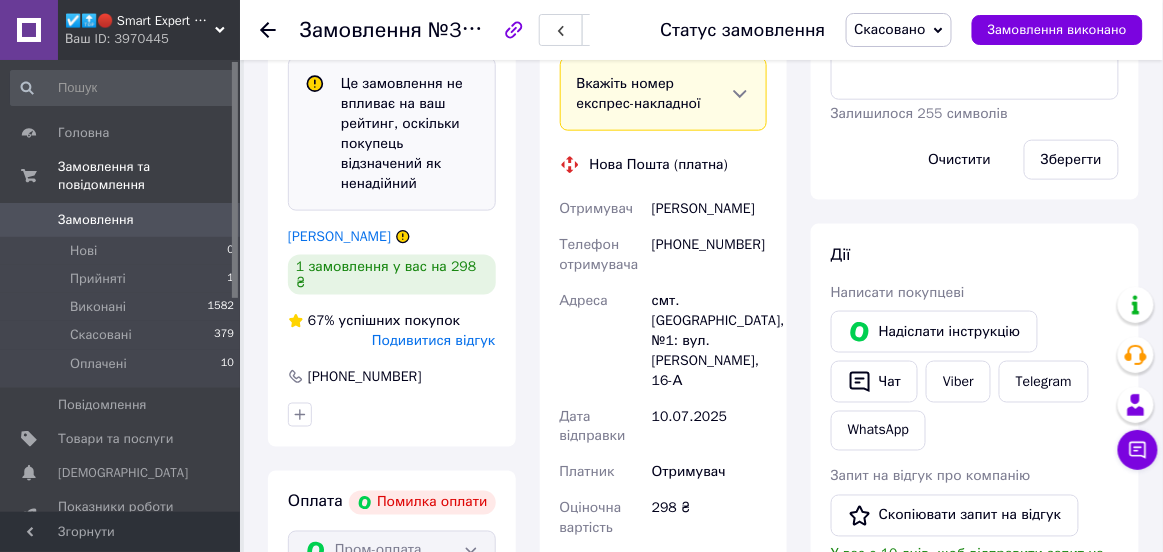 click on "Подивитися відгук" at bounding box center (433, 340) 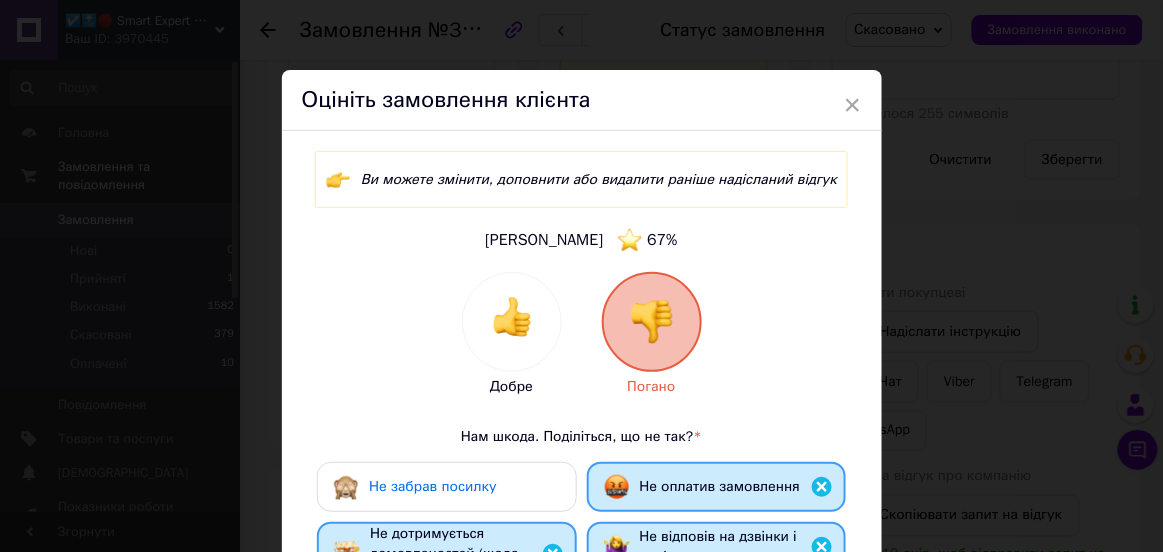 click on "Добре Погано Нам шкода. Поділіться, що не так?  * Не забрав посилку Не оплатив замовлення Не дотримується домовленостей (щодо оплати і доставки) Не відповів на дзвінки і повідомлення Спілкування — неприємне Інше... Додайте особистий коментар 0   з   500" at bounding box center [582, 586] 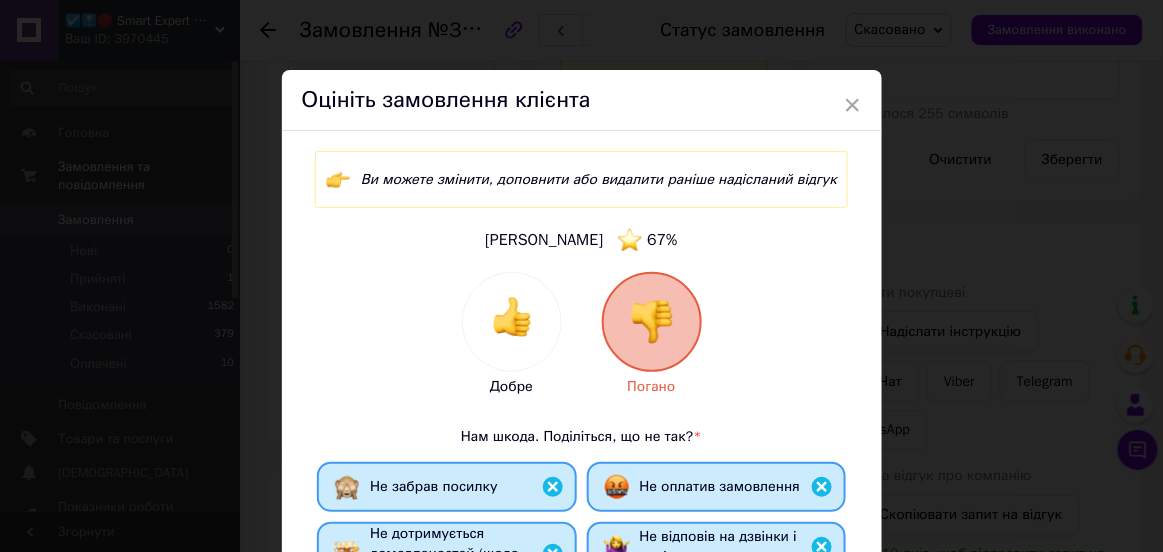 scroll, scrollTop: 478, scrollLeft: 0, axis: vertical 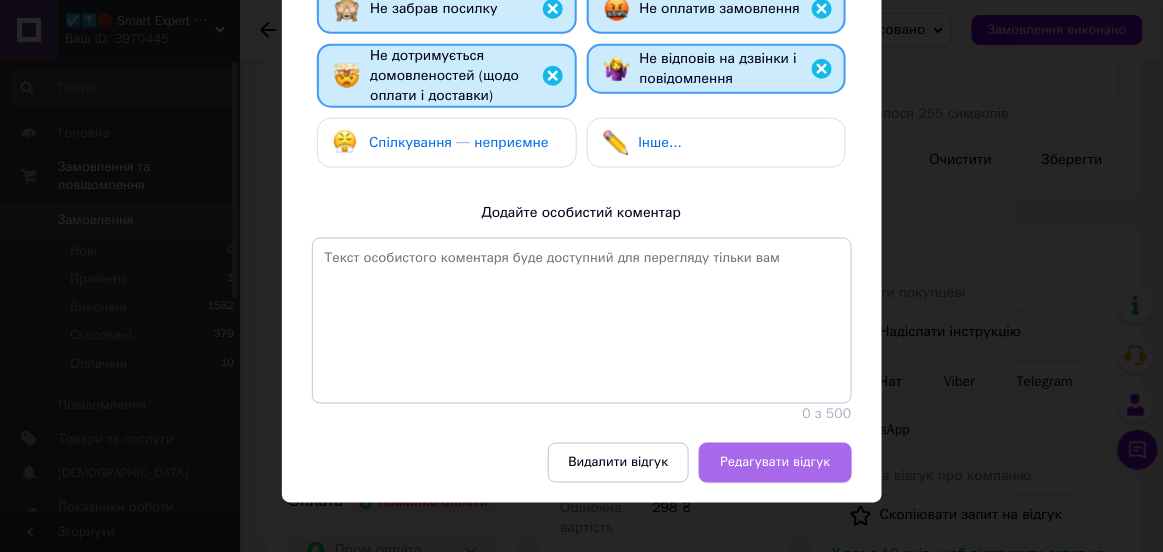 click on "Редагувати відгук" at bounding box center (775, 463) 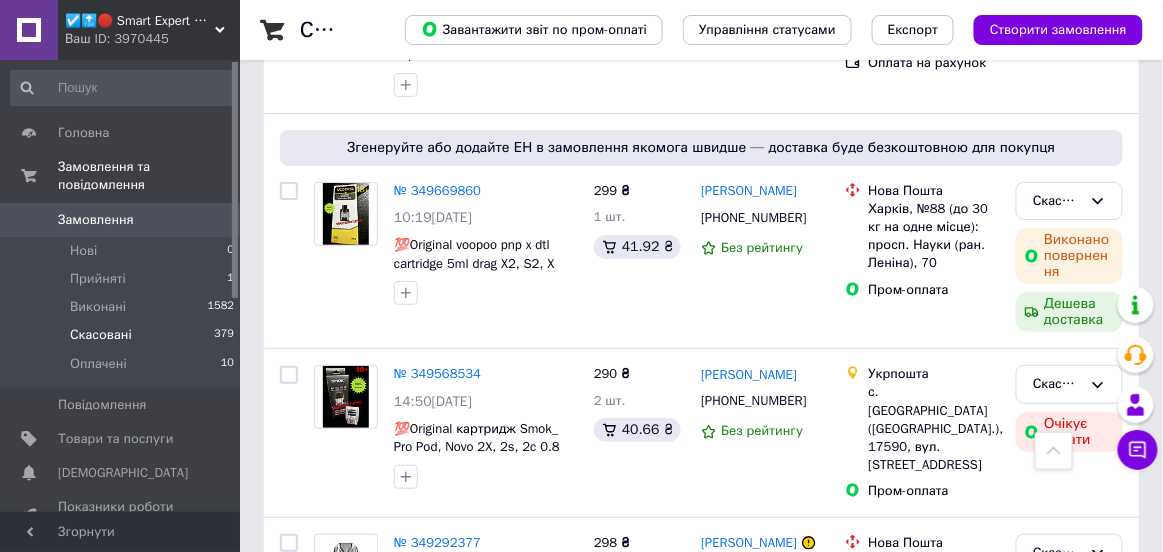 scroll, scrollTop: 5465, scrollLeft: 0, axis: vertical 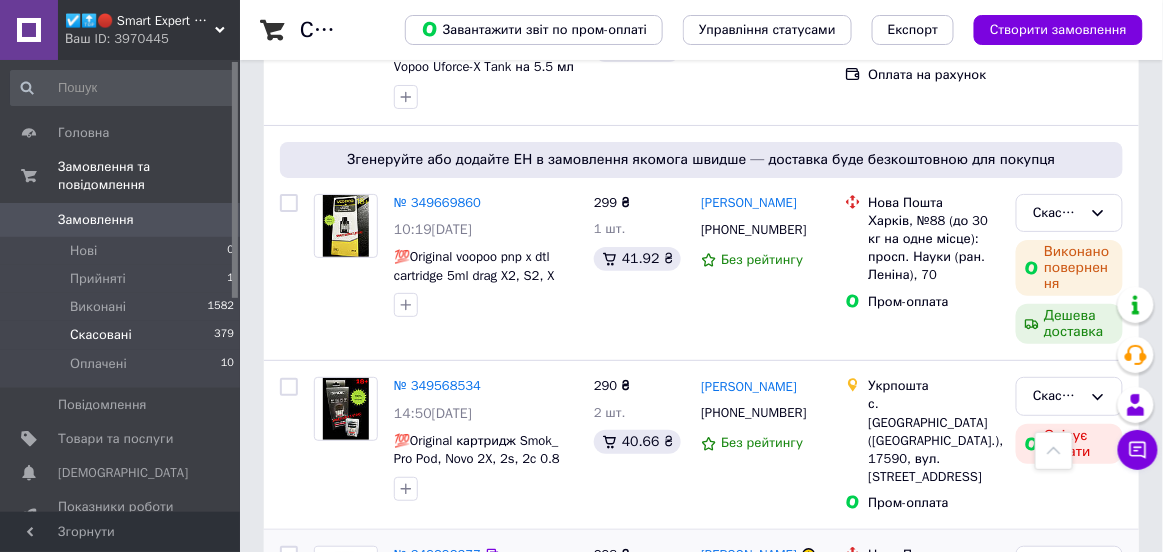 click on "№ 349292377" at bounding box center [437, 554] 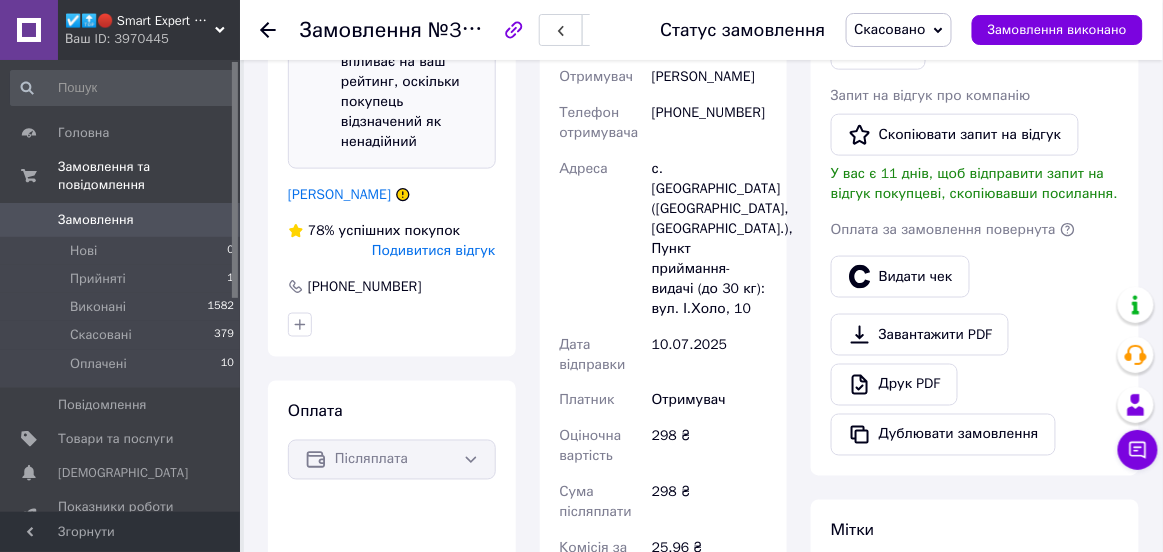 scroll, scrollTop: 391, scrollLeft: 0, axis: vertical 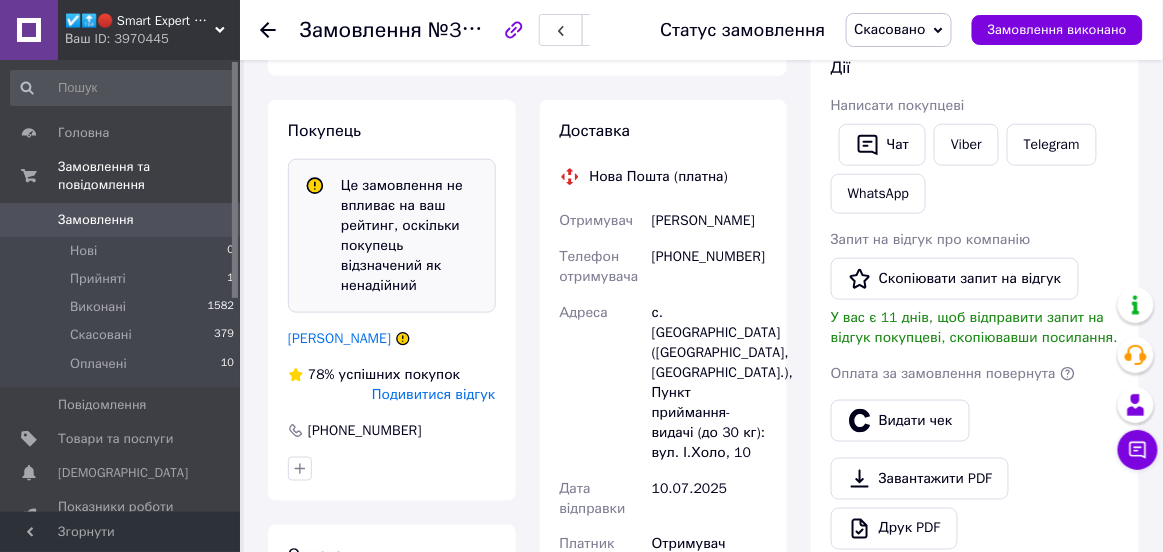 click on "Подивитися відгук" at bounding box center [433, 394] 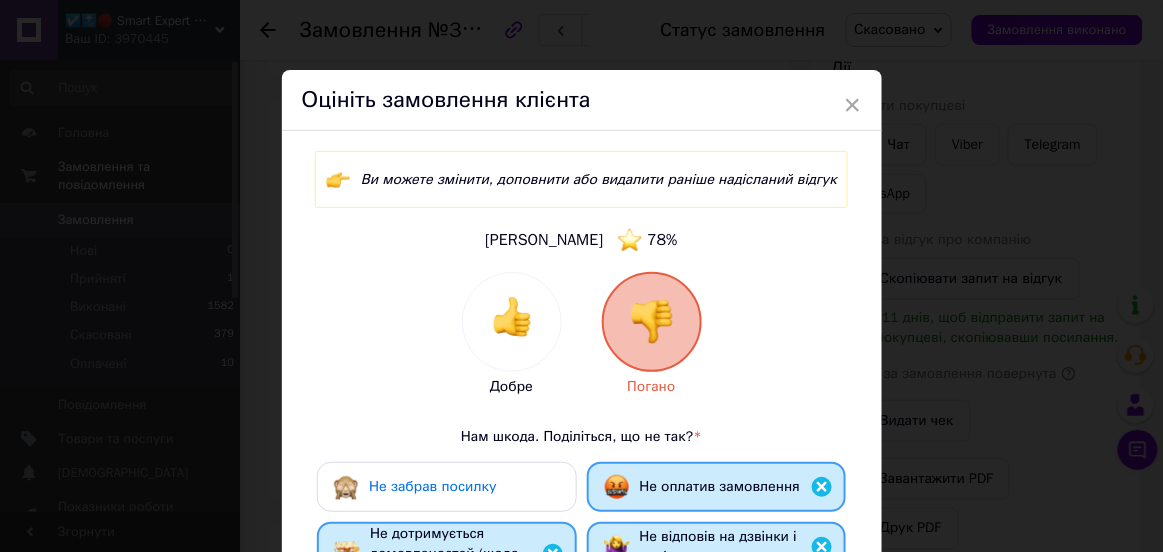 click on "Не забрав посилку" at bounding box center (432, 486) 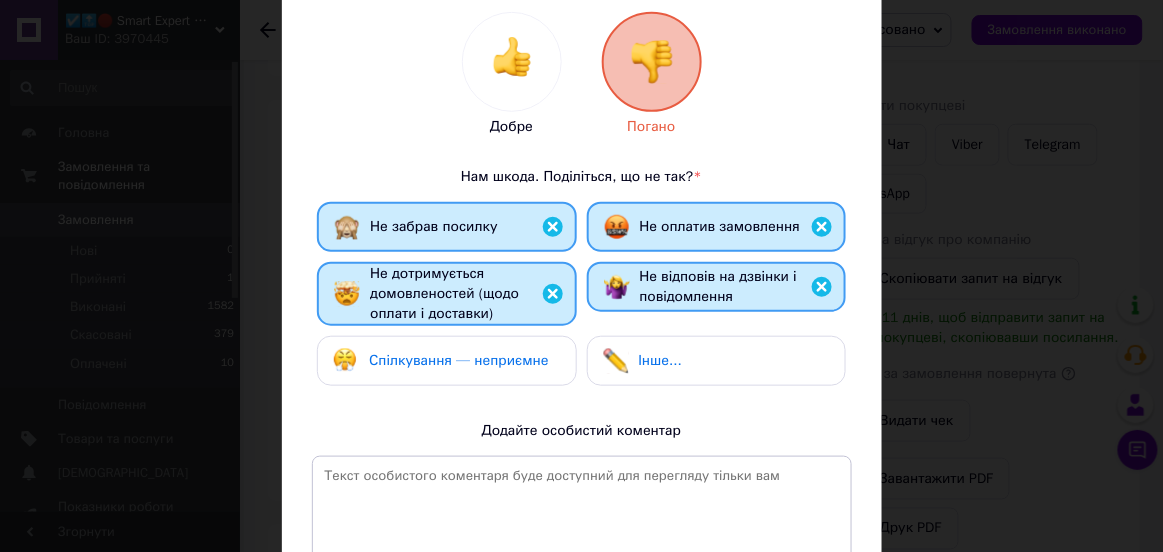 scroll, scrollTop: 478, scrollLeft: 0, axis: vertical 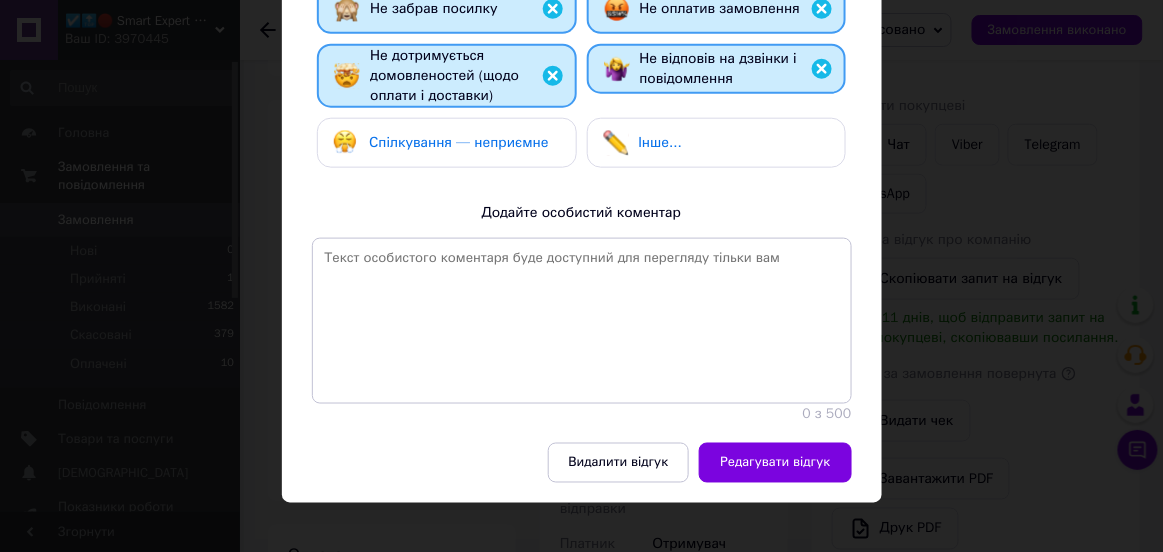 click on "Видалити відгук Редагувати відгук" at bounding box center [582, 473] 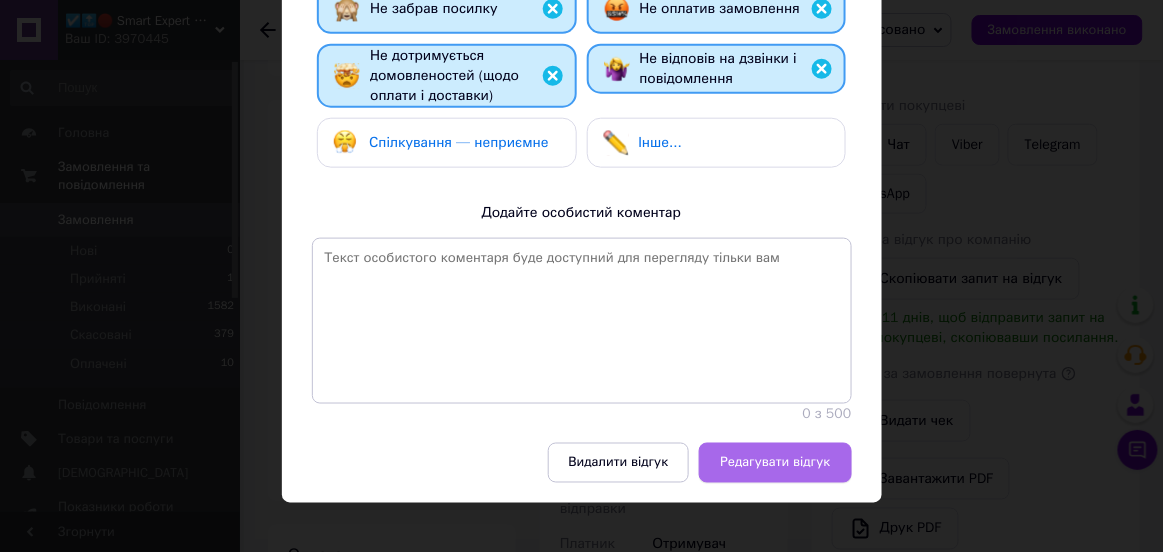 click on "Редагувати відгук" at bounding box center (775, 463) 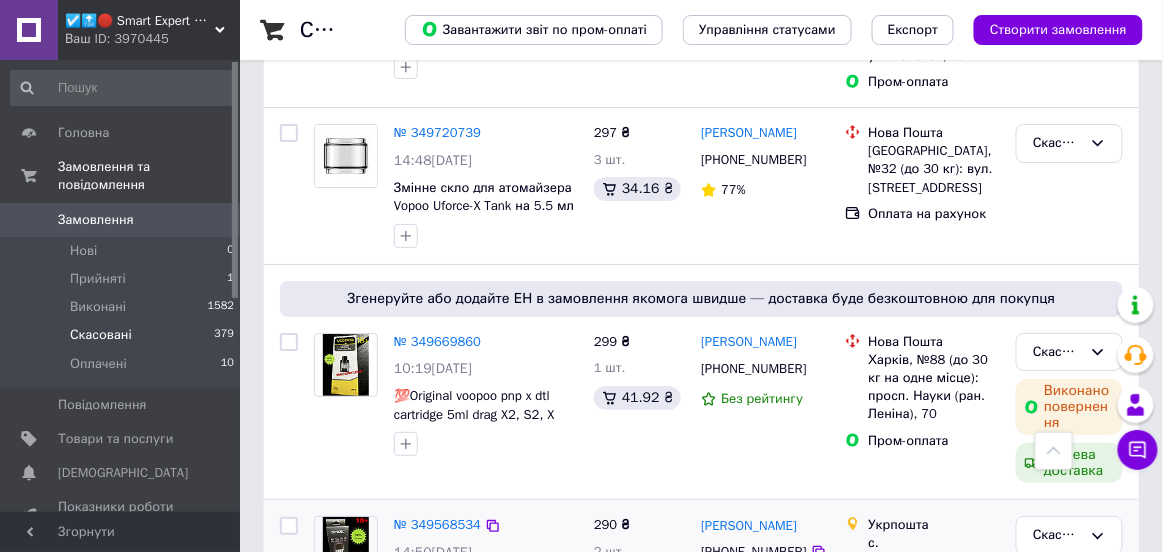 scroll, scrollTop: 5321, scrollLeft: 0, axis: vertical 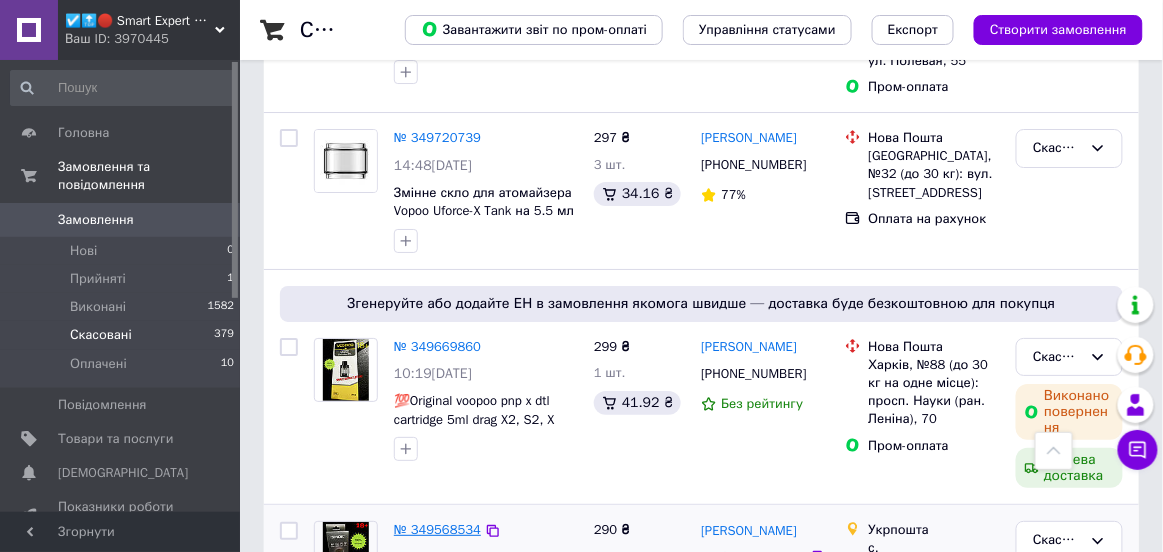 click on "№ 349568534" at bounding box center [437, 529] 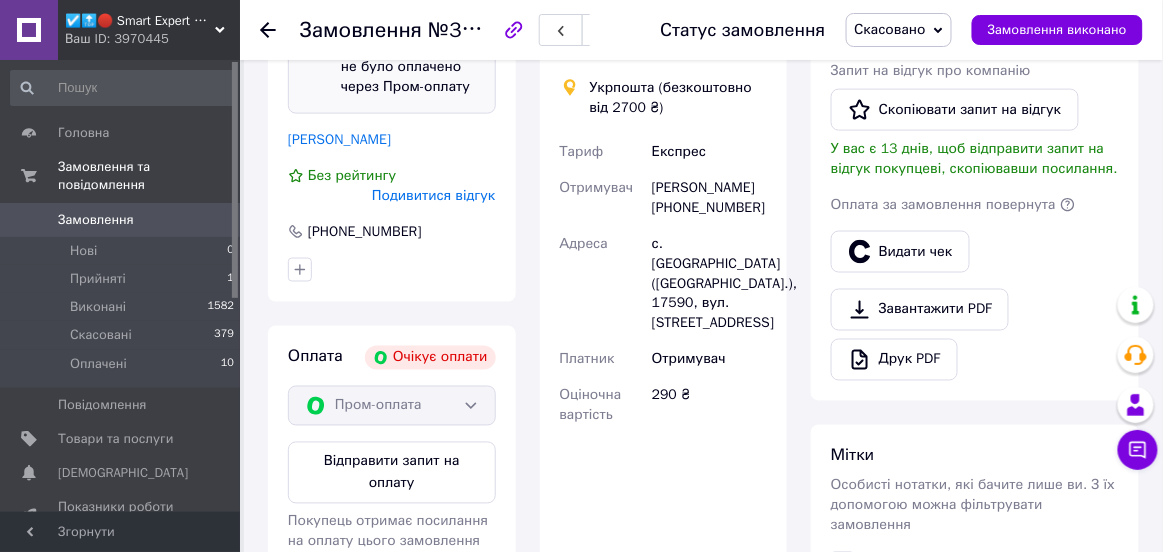 scroll, scrollTop: 596, scrollLeft: 0, axis: vertical 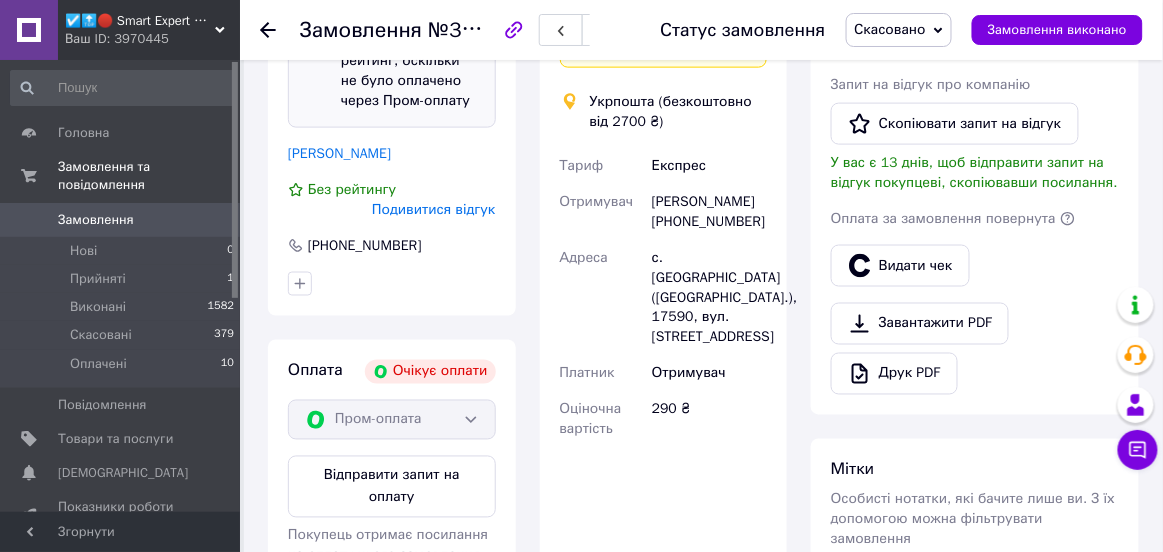click on "Подивитися відгук" at bounding box center (433, 210) 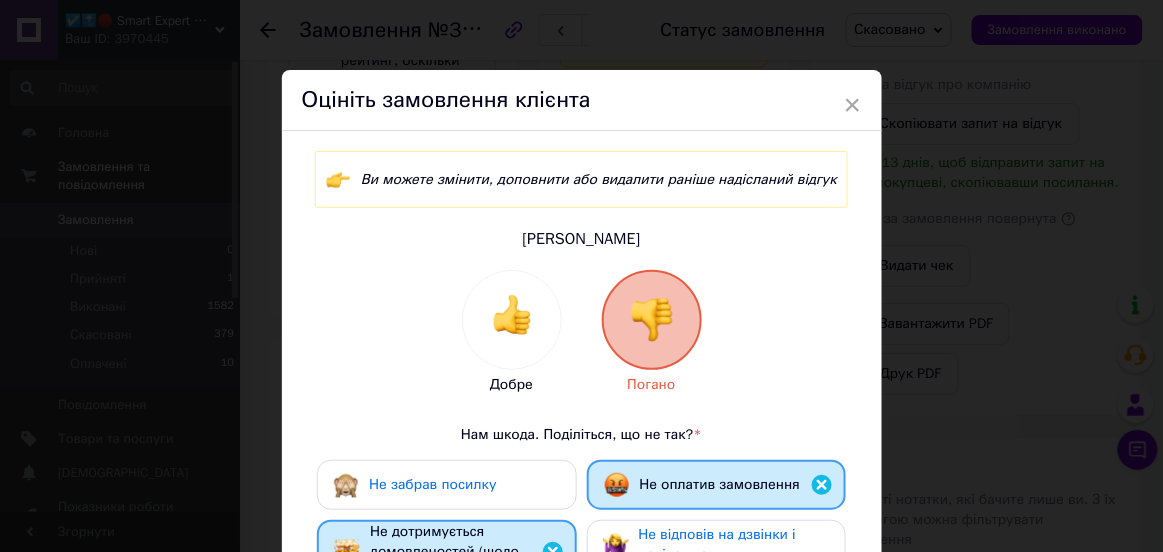 click on "Не забрав посилку" at bounding box center (446, 485) 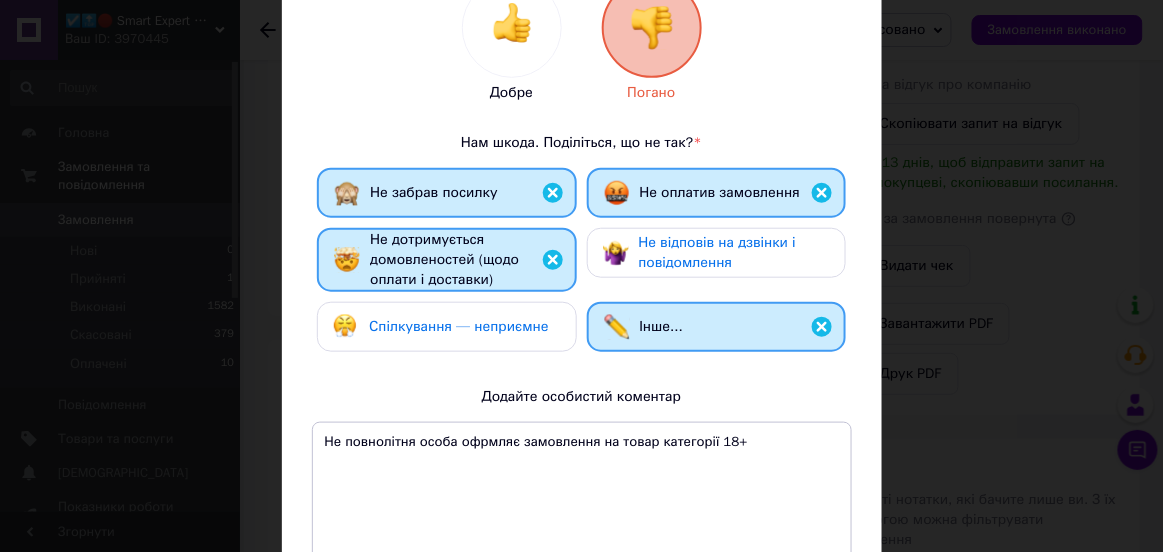 scroll, scrollTop: 476, scrollLeft: 0, axis: vertical 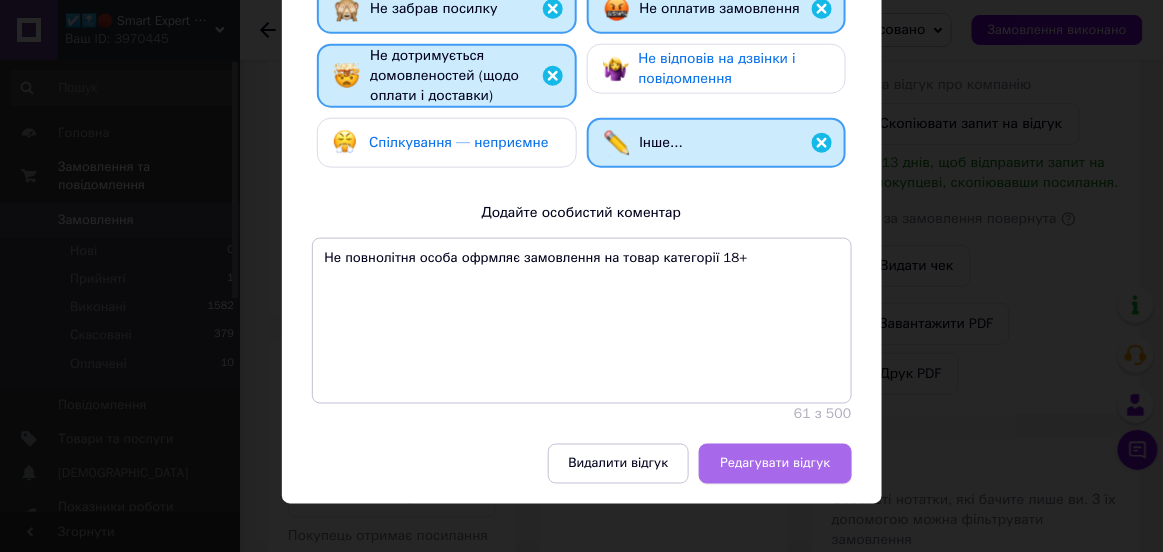 click on "Редагувати відгук" at bounding box center [775, 464] 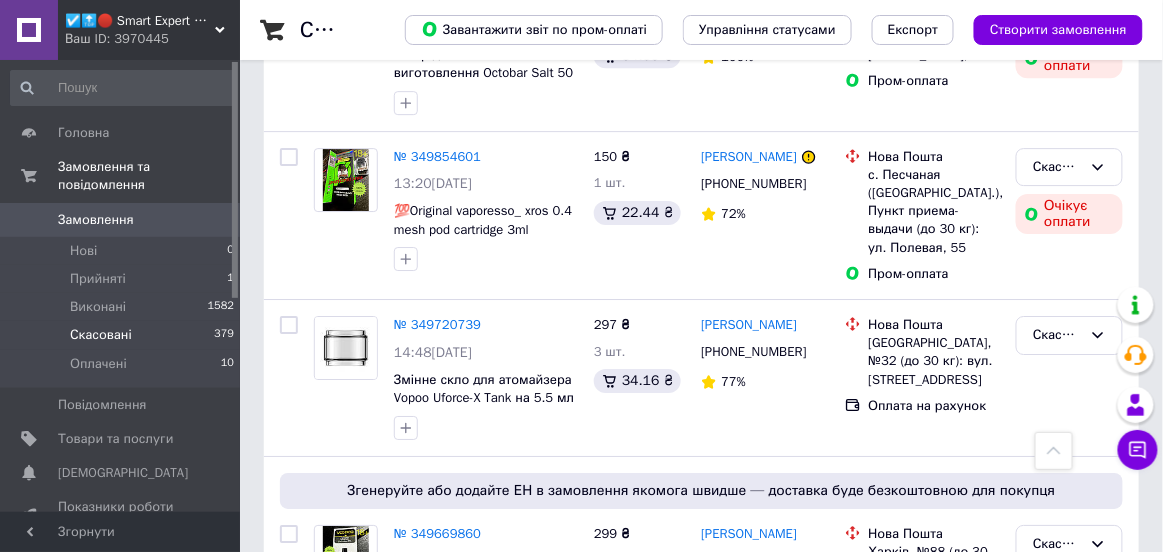 scroll, scrollTop: 5122, scrollLeft: 0, axis: vertical 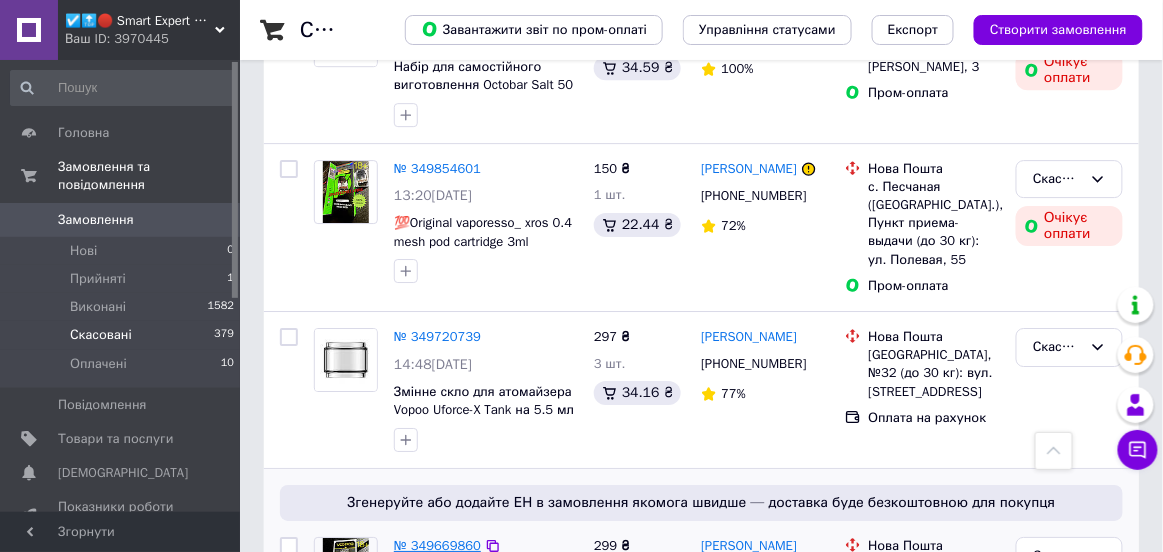 click on "№ 349669860" at bounding box center (437, 545) 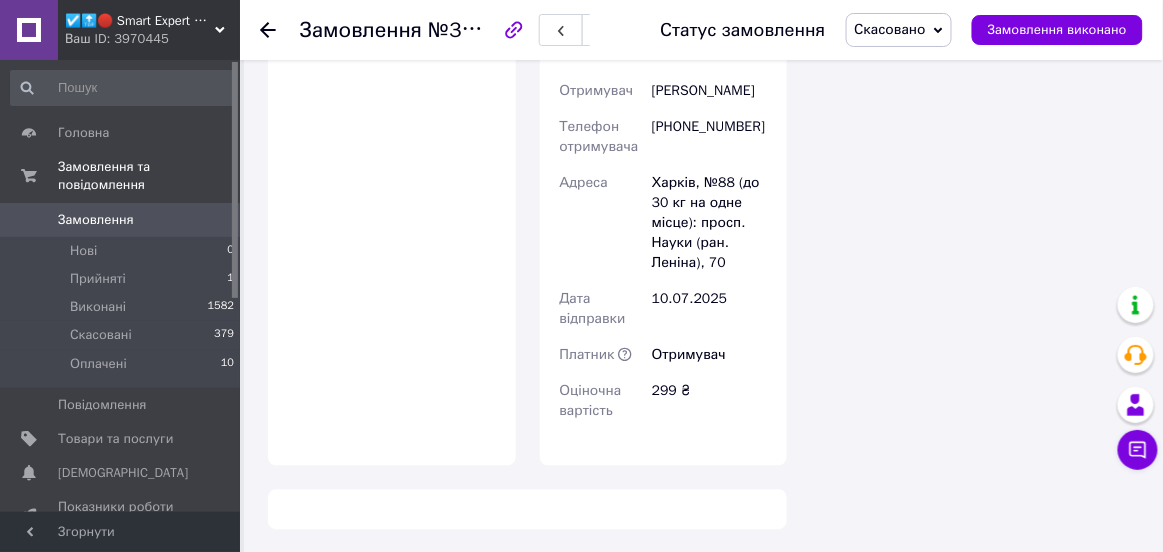 scroll, scrollTop: 1658, scrollLeft: 0, axis: vertical 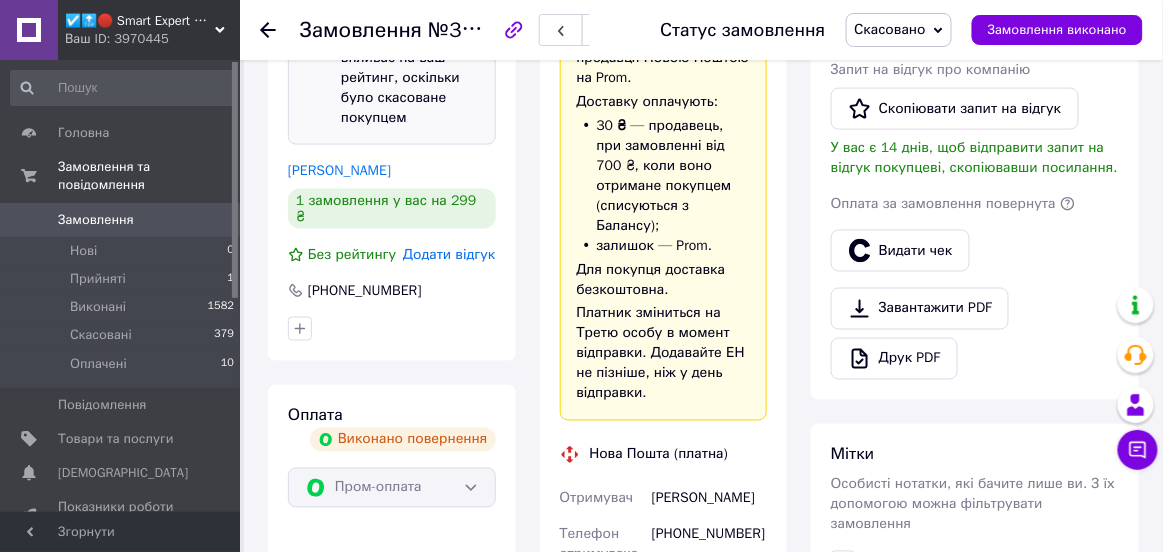 click on "Додати відгук" at bounding box center [449, 254] 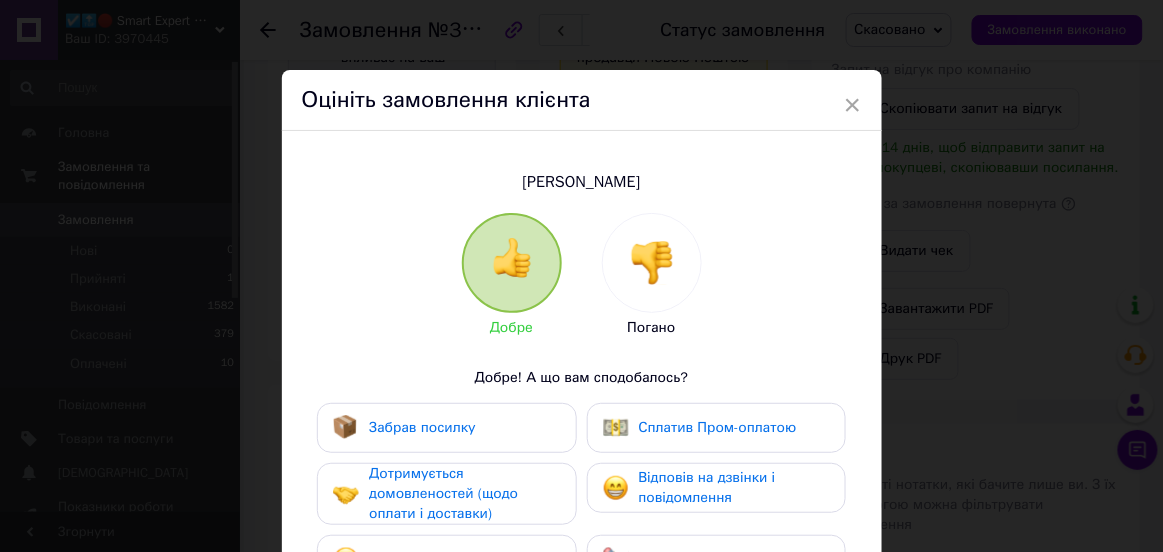 click at bounding box center (652, 263) 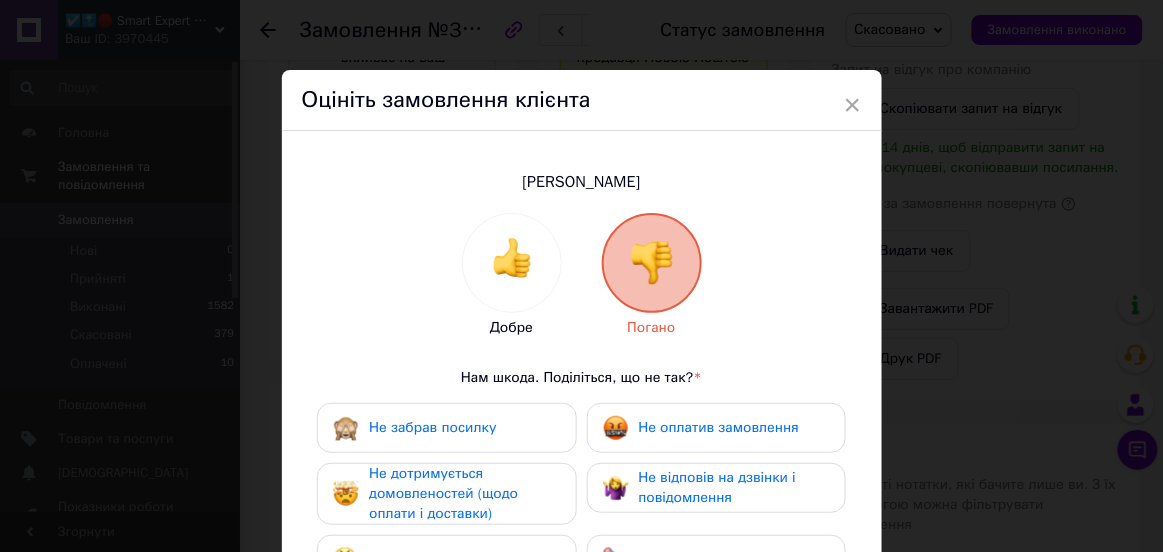 click on "Не забрав посилку" at bounding box center (432, 427) 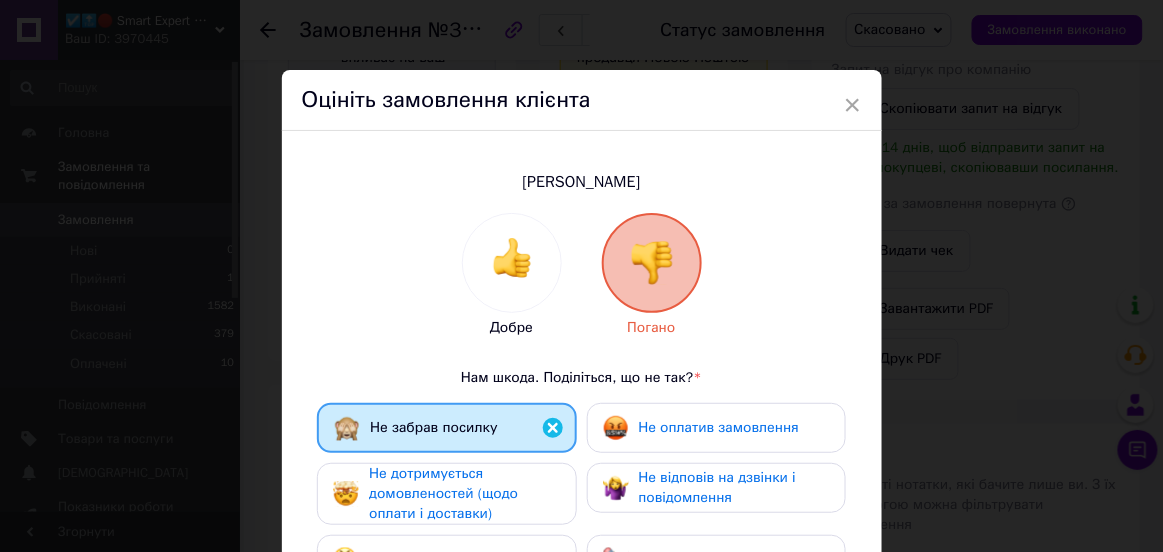 click on "Не дотримується домовленостей (щодо оплати і доставки)" at bounding box center (443, 493) 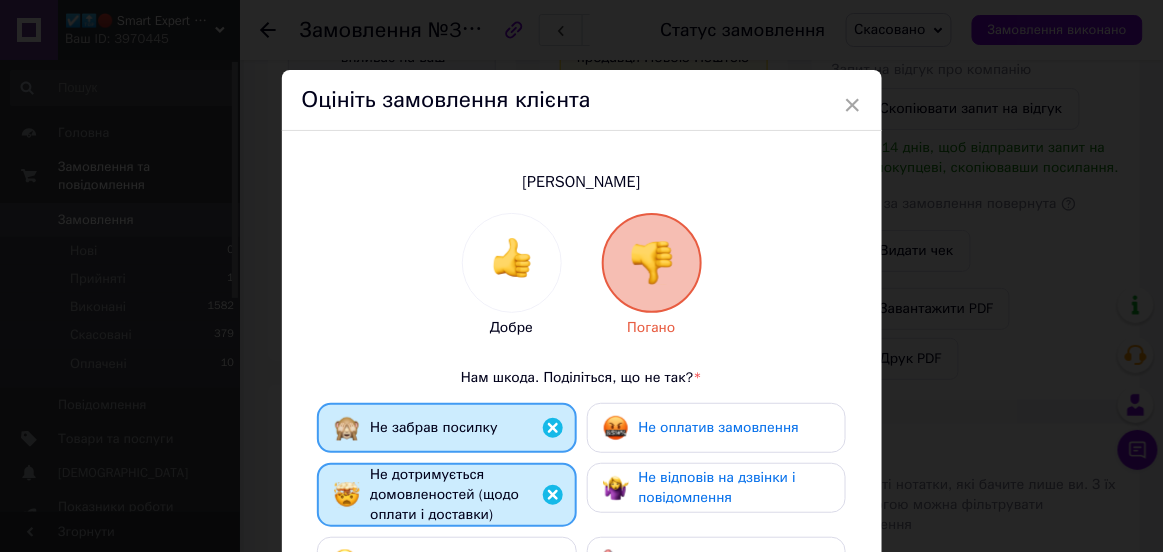 scroll, scrollTop: 82, scrollLeft: 0, axis: vertical 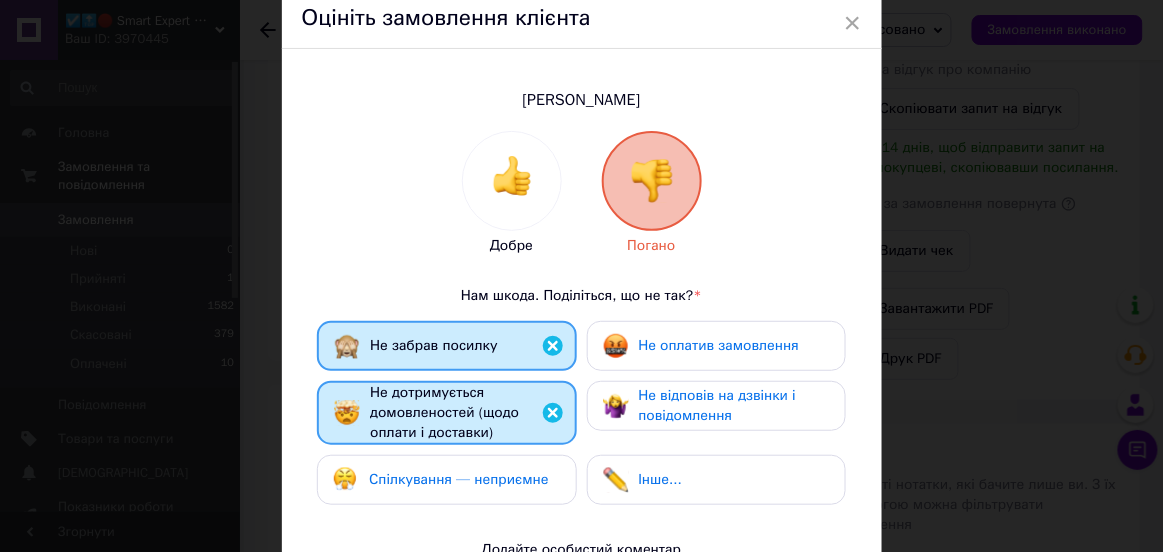 click at bounding box center [616, 406] 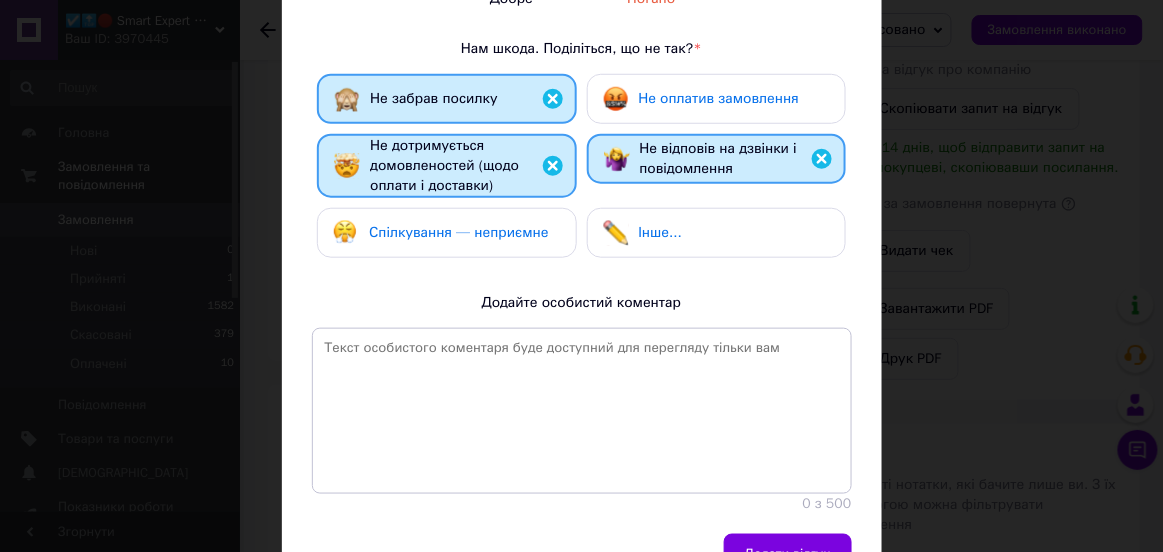scroll, scrollTop: 420, scrollLeft: 0, axis: vertical 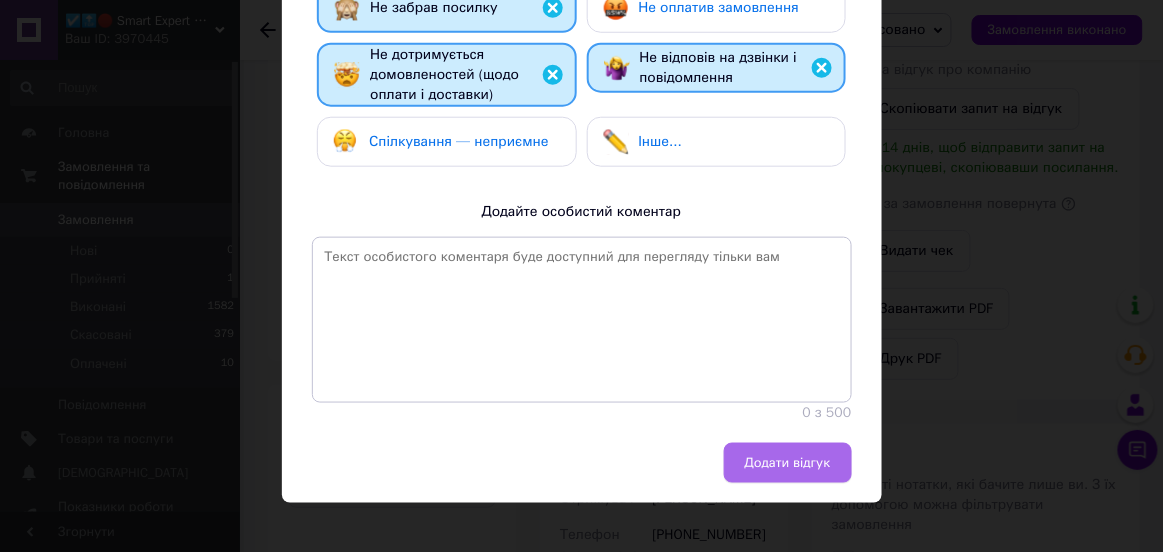 click on "Додати відгук" at bounding box center [788, 463] 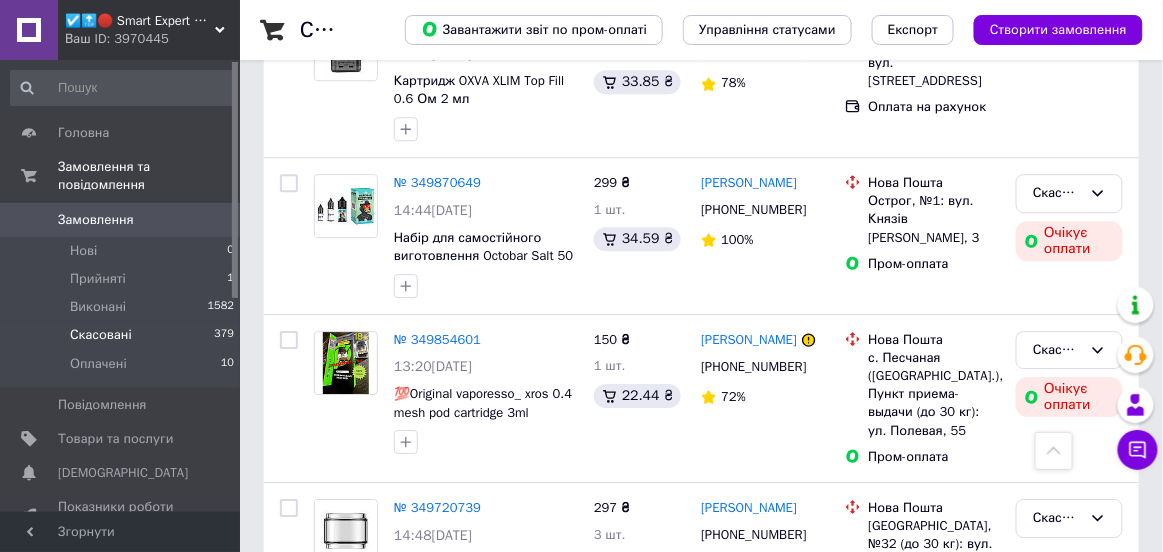scroll, scrollTop: 4889, scrollLeft: 0, axis: vertical 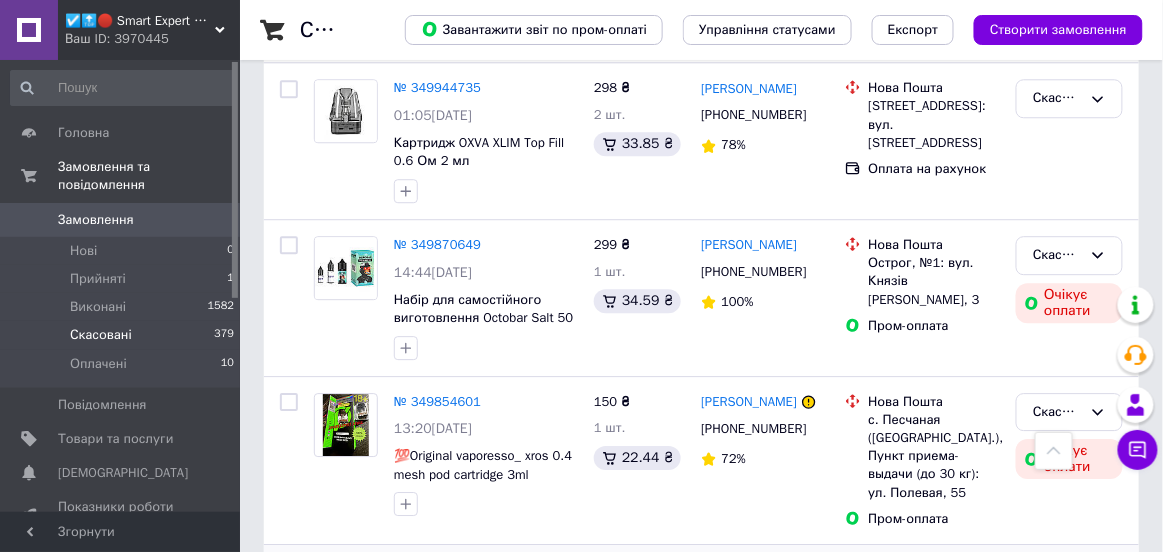click on "№ 349720739" at bounding box center [437, 569] 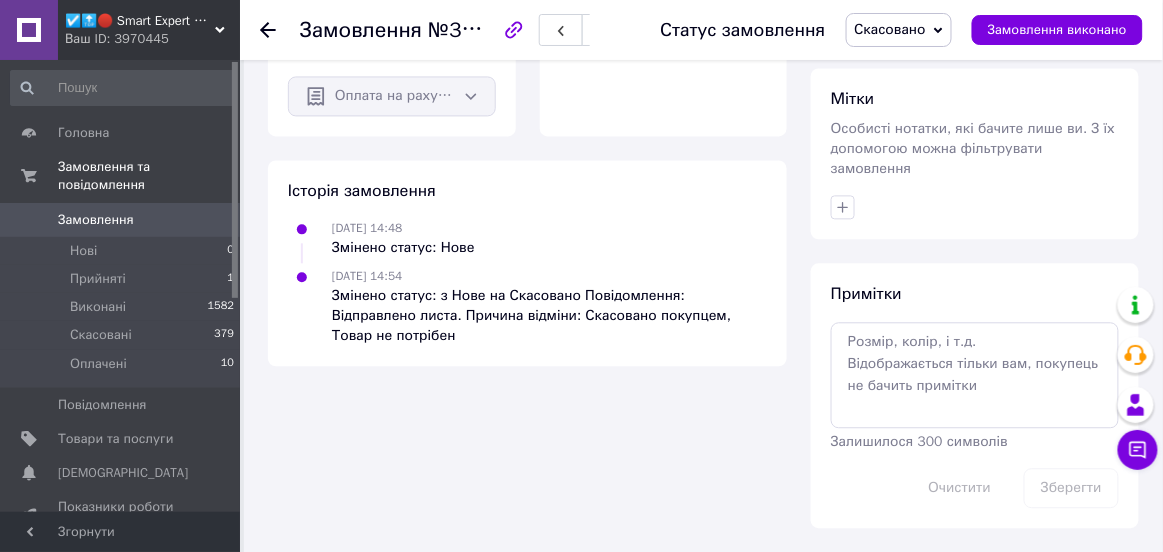 scroll, scrollTop: 954, scrollLeft: 0, axis: vertical 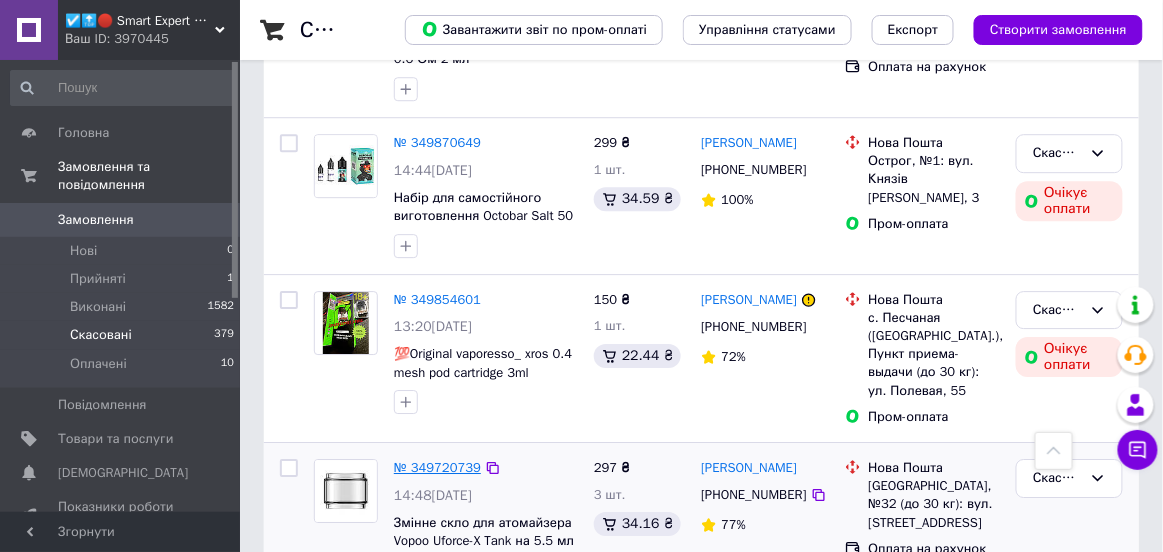 click on "№ 349720739" at bounding box center [437, 467] 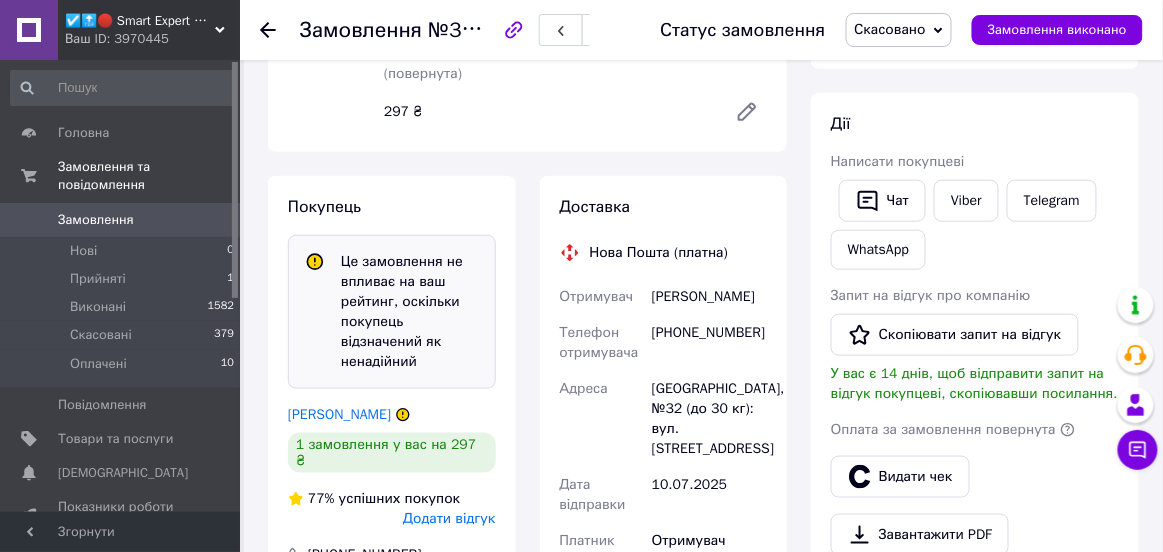 scroll, scrollTop: 508, scrollLeft: 0, axis: vertical 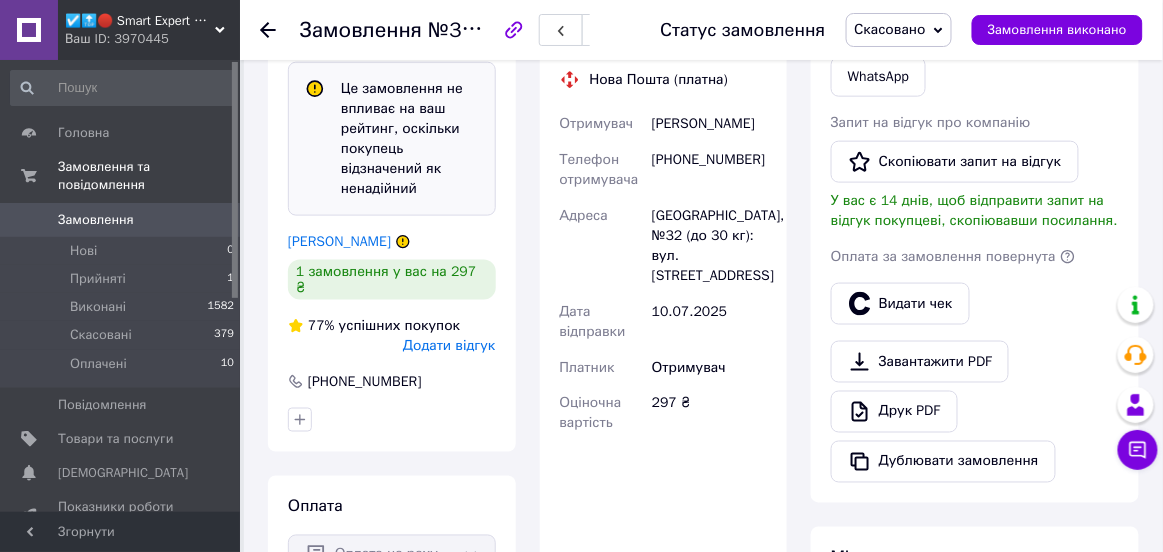 click on "Додати відгук" at bounding box center (449, 345) 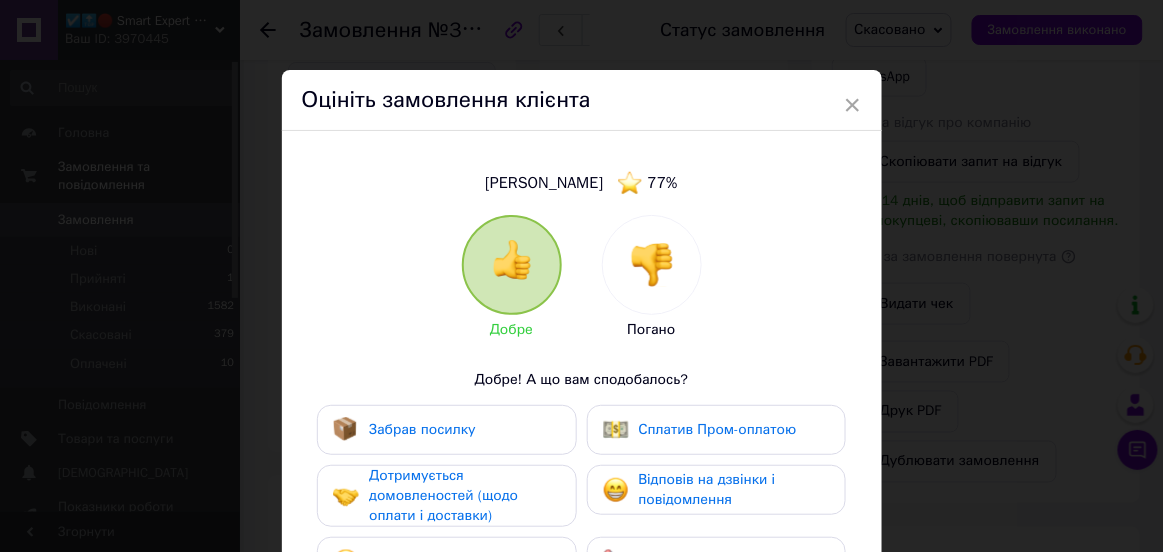 click at bounding box center (652, 265) 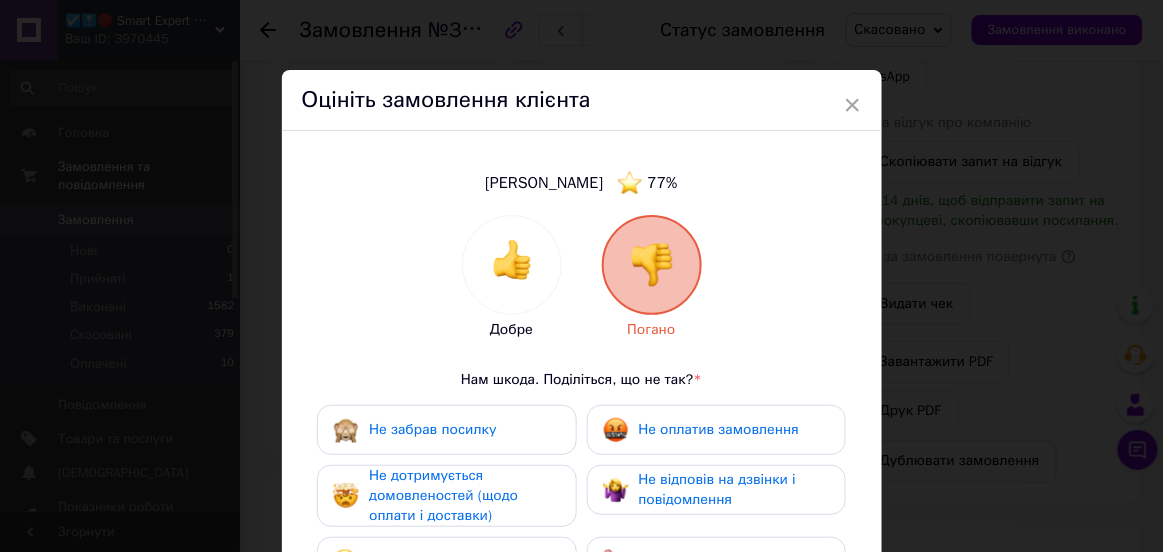 click on "Не забрав посилку" at bounding box center [446, 430] 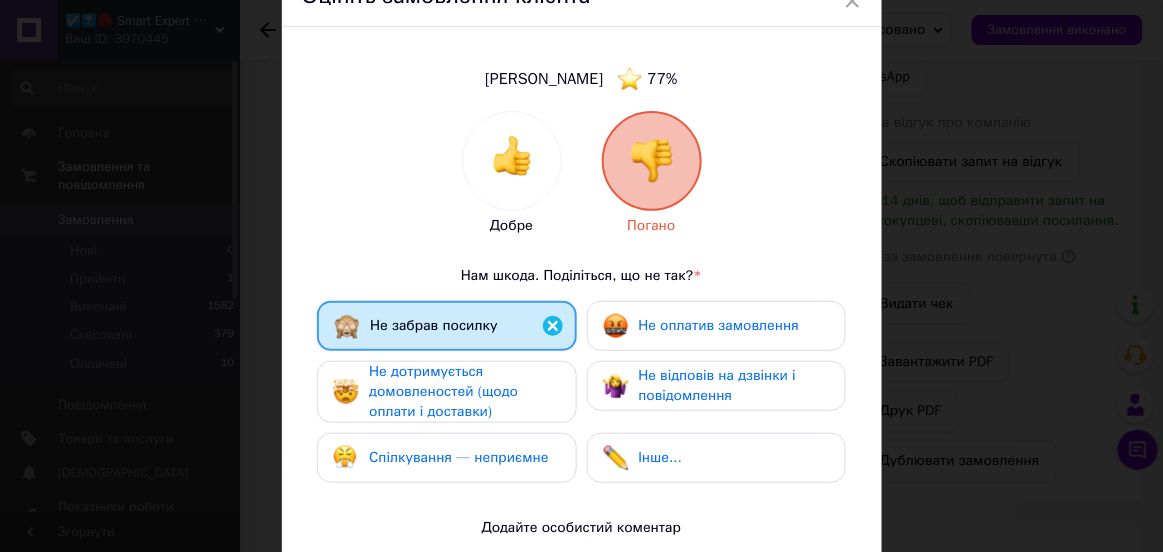 scroll, scrollTop: 129, scrollLeft: 0, axis: vertical 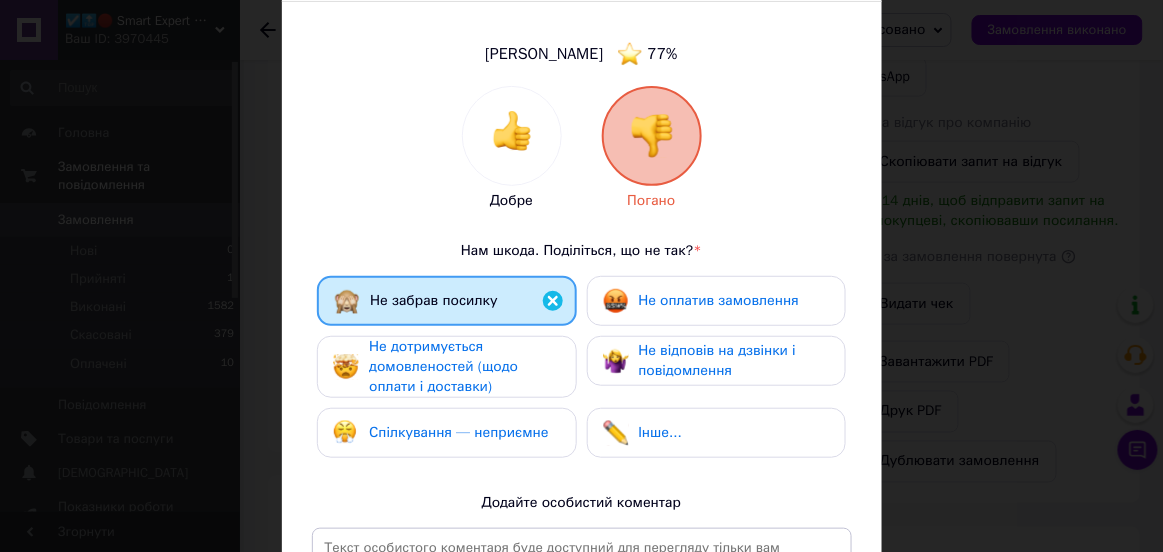 click on "Не дотримується домовленостей (щодо оплати і доставки)" at bounding box center [443, 366] 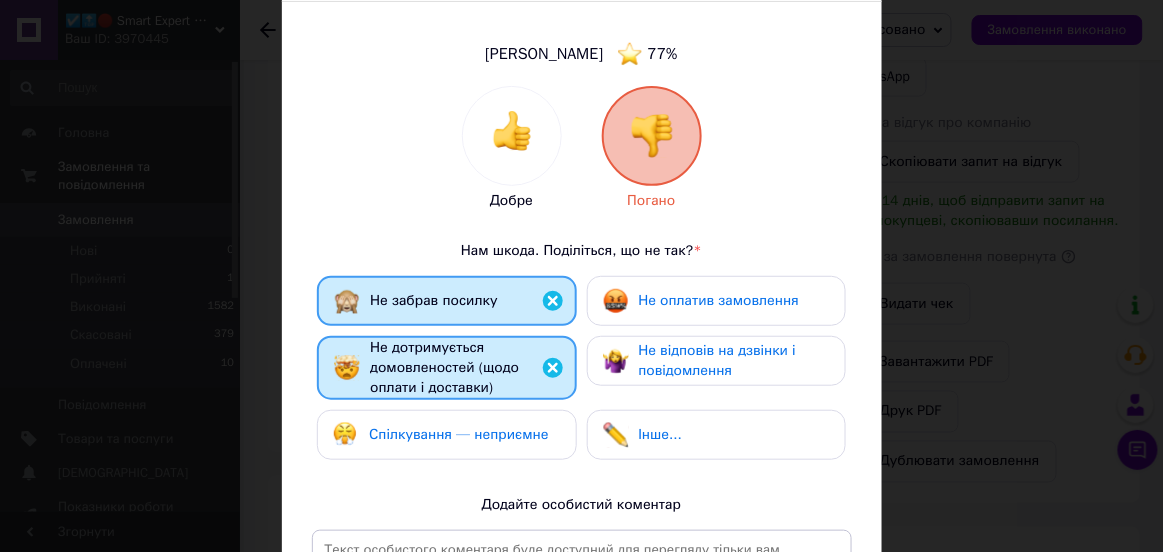 click on "Не оплатив замовлення" at bounding box center [719, 300] 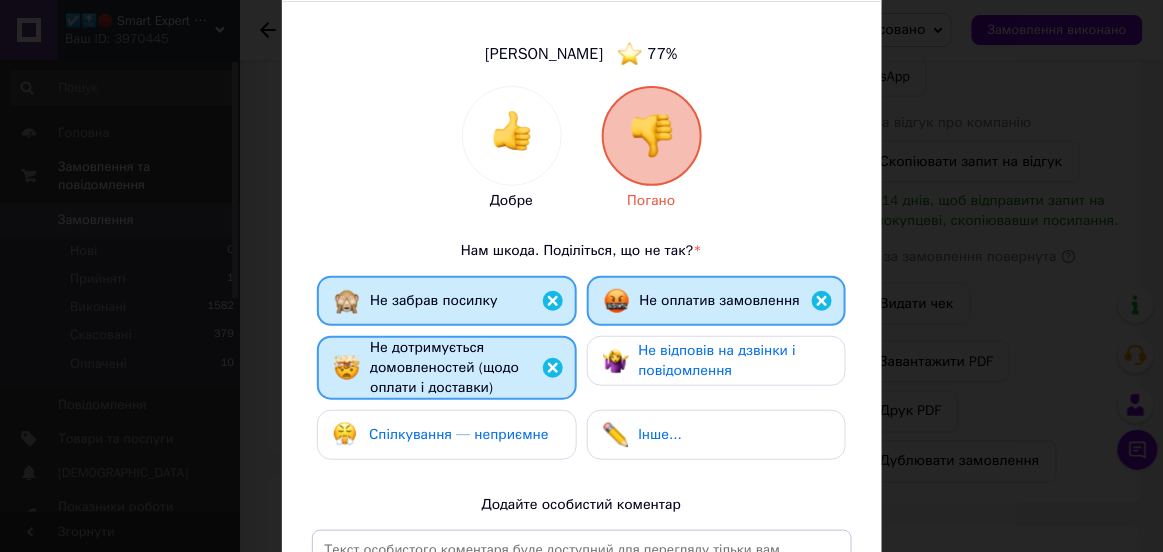 scroll, scrollTop: 421, scrollLeft: 0, axis: vertical 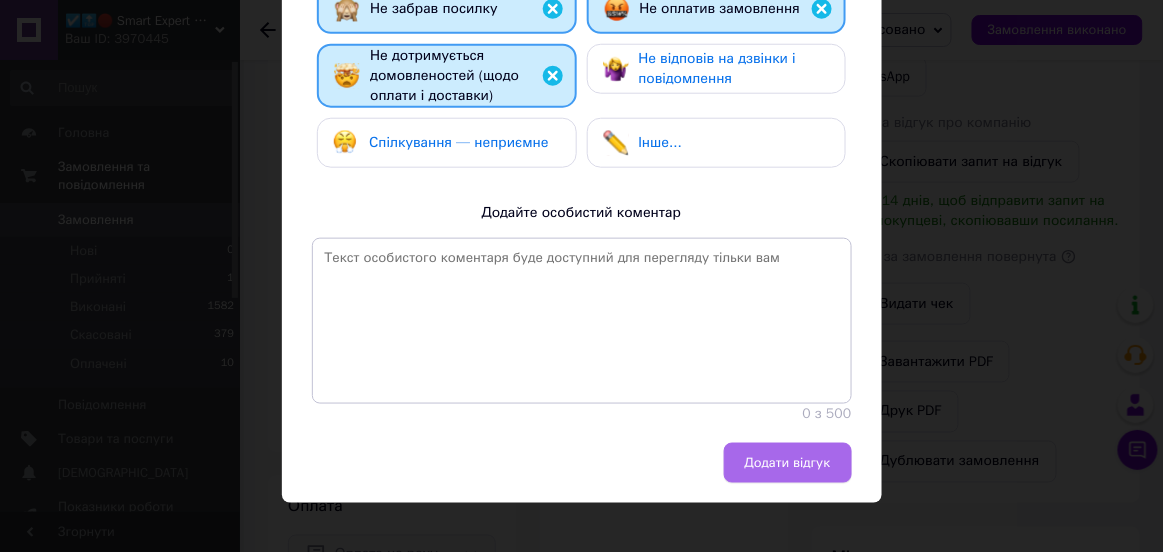 click on "Додати відгук" at bounding box center [788, 463] 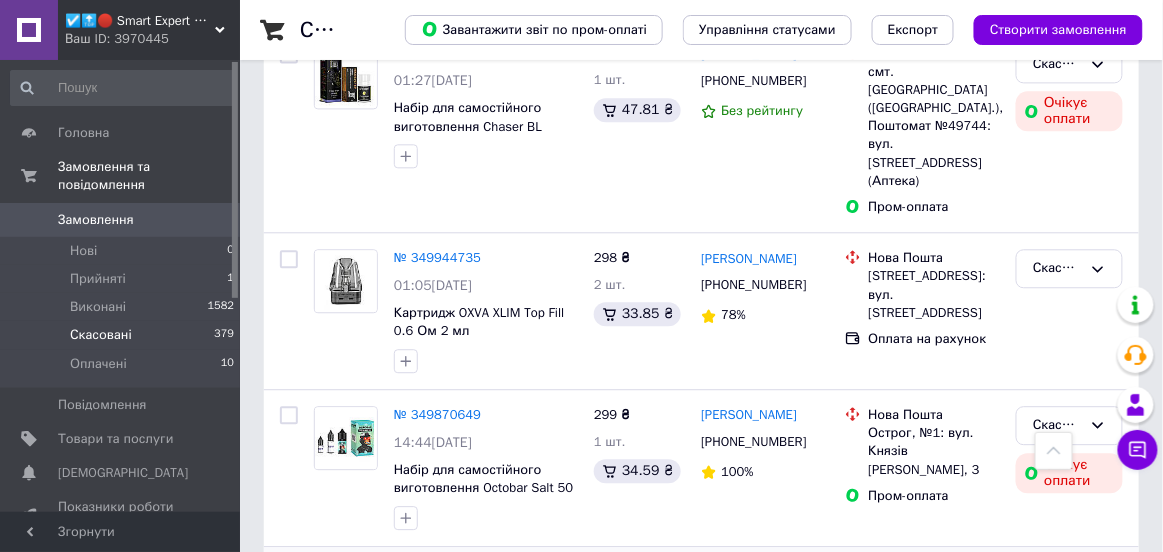 scroll, scrollTop: 4702, scrollLeft: 0, axis: vertical 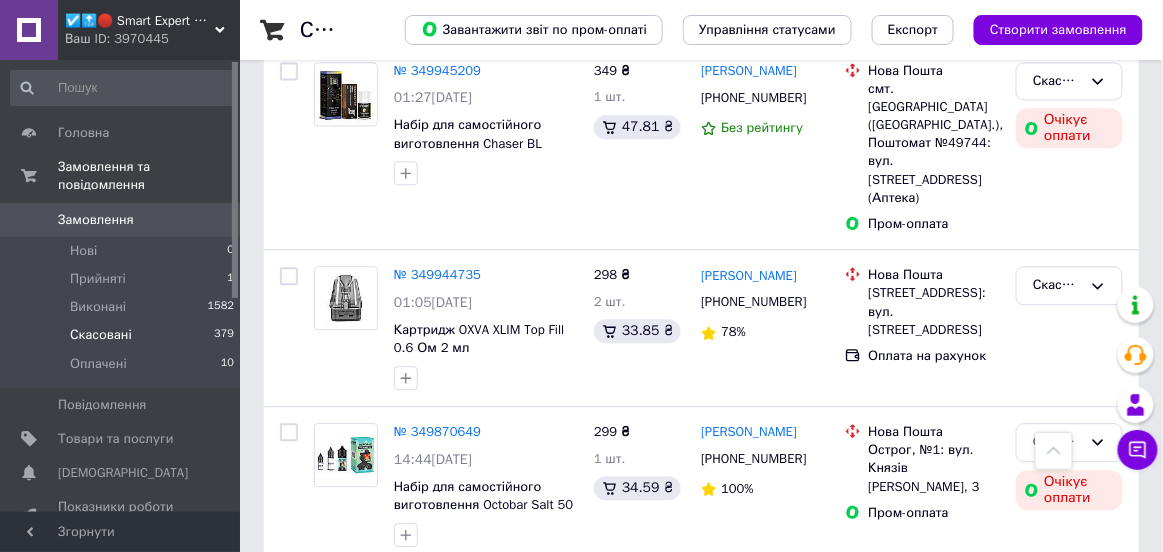 click on "№ 349854601" at bounding box center (437, 588) 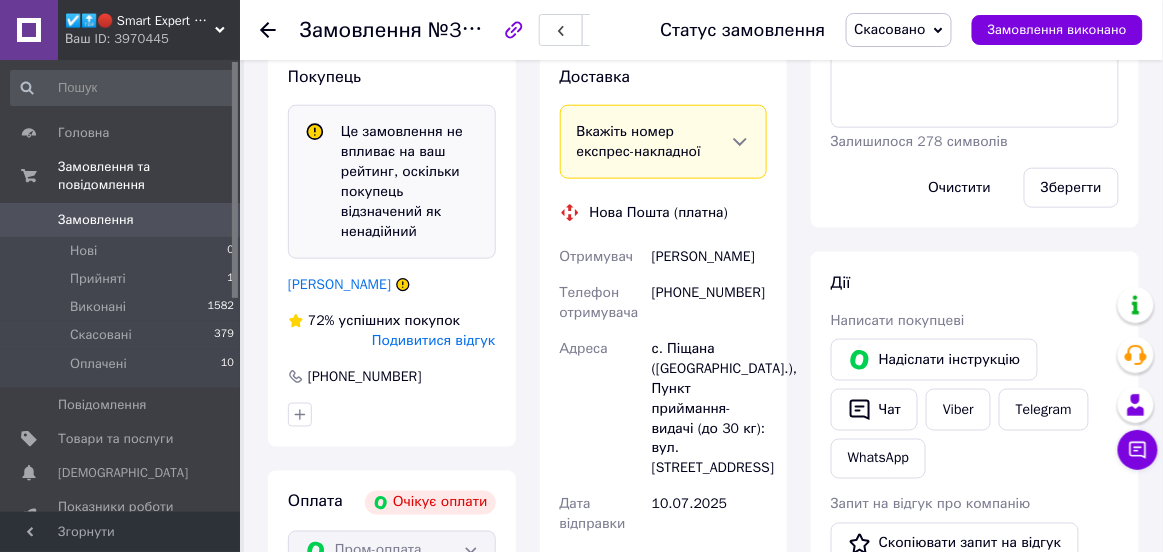 scroll, scrollTop: 481, scrollLeft: 0, axis: vertical 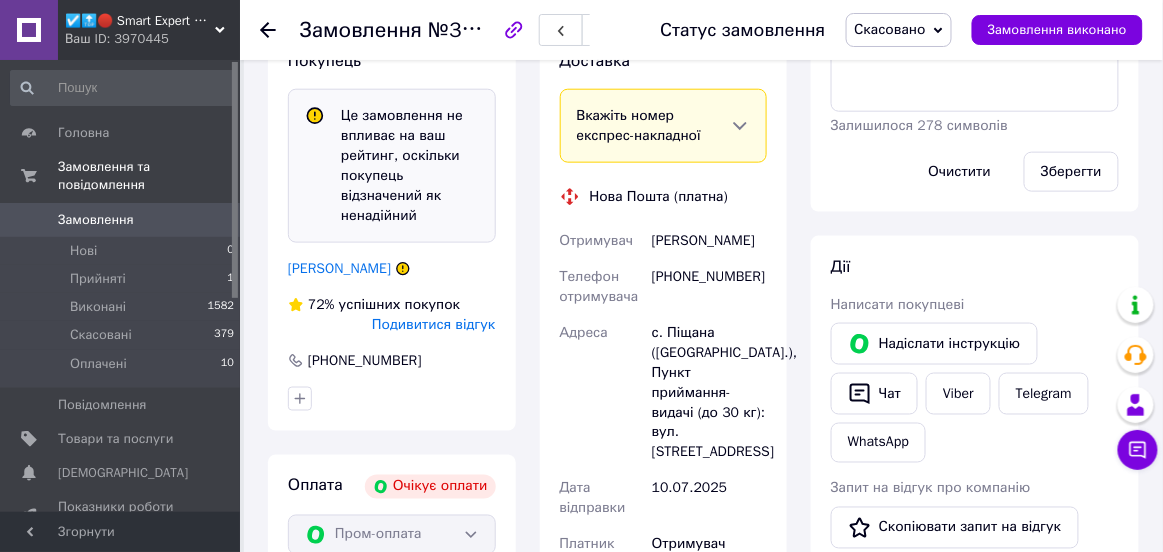 click on "Подивитися відгук" at bounding box center [433, 324] 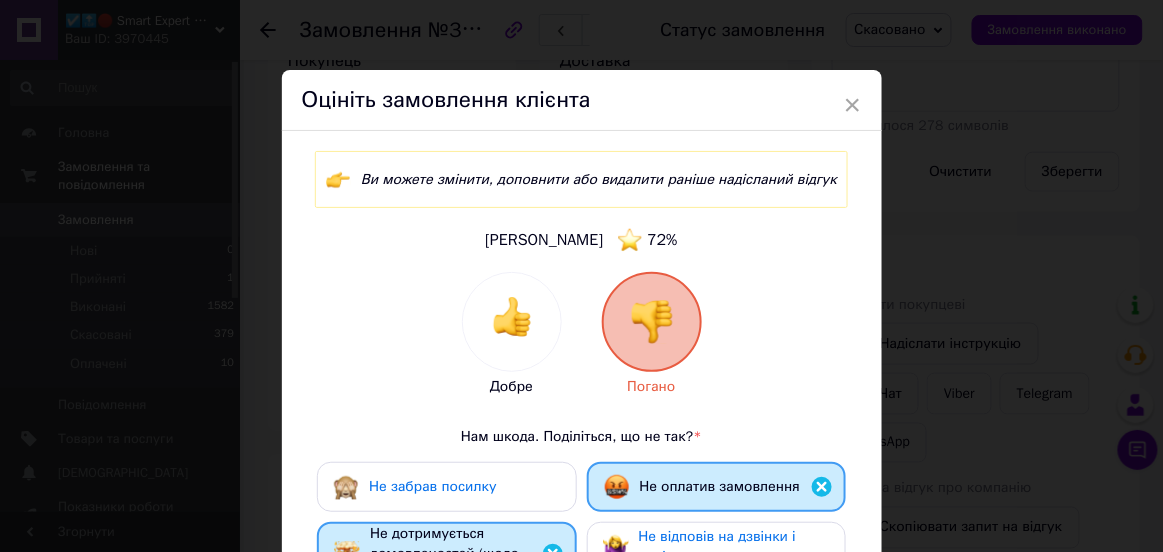 click on "Не забрав посилку" at bounding box center (446, 487) 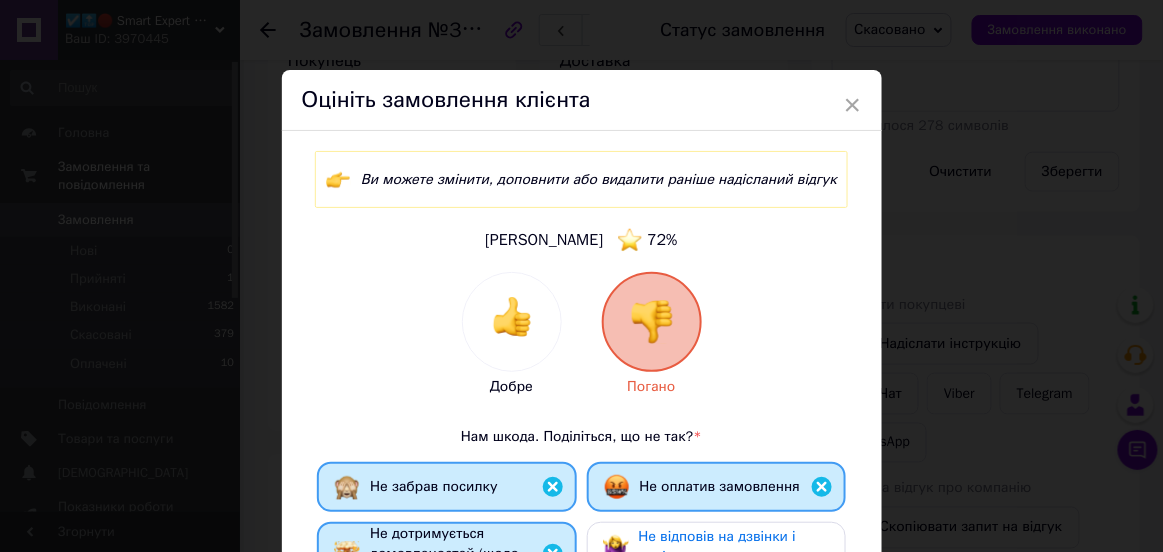 scroll, scrollTop: 478, scrollLeft: 0, axis: vertical 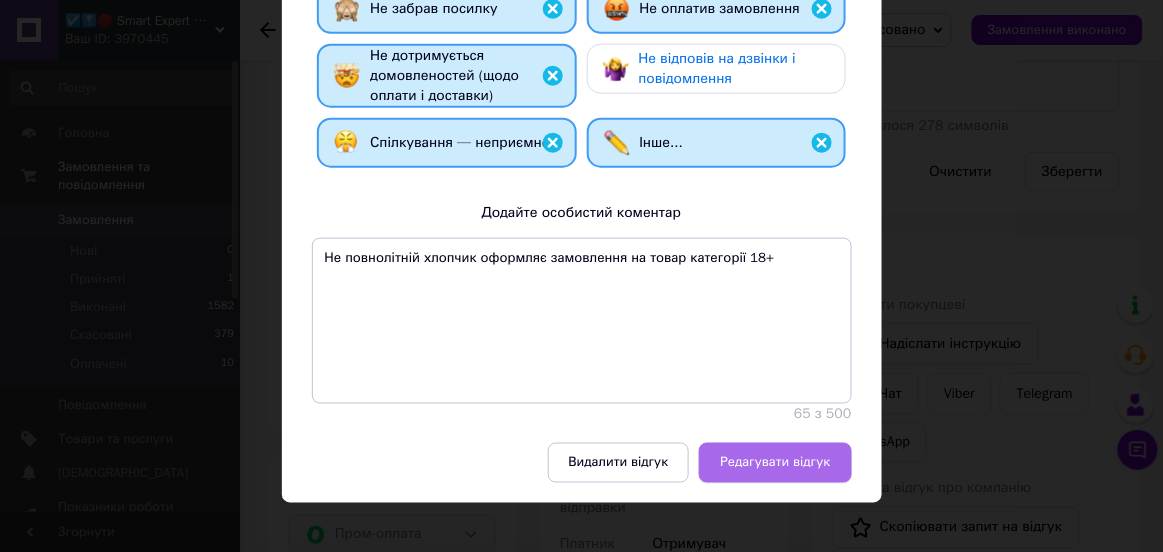 click on "Редагувати відгук" at bounding box center [775, 463] 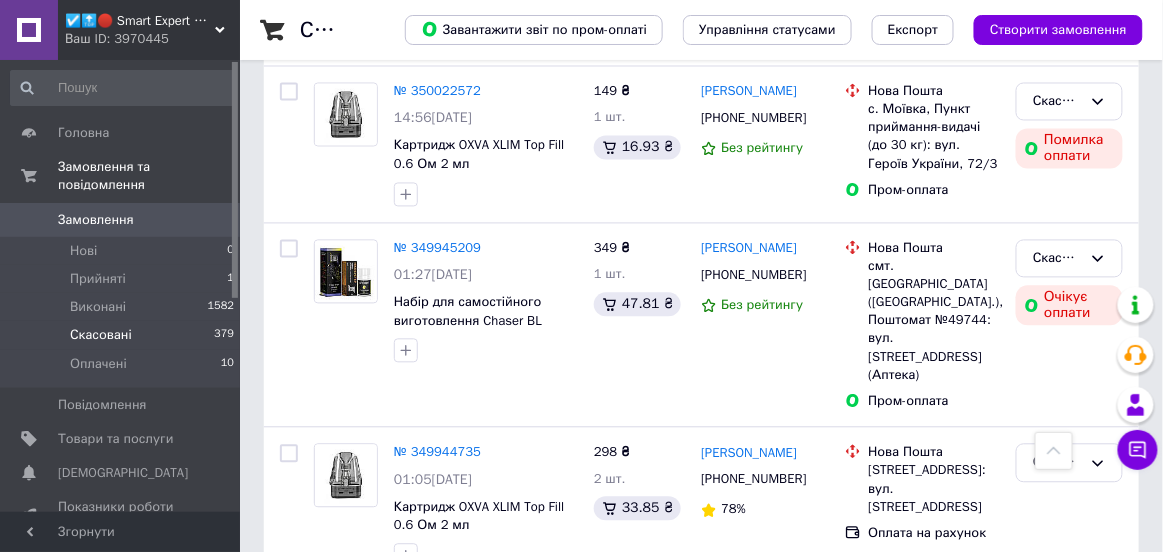 scroll, scrollTop: 4518, scrollLeft: 0, axis: vertical 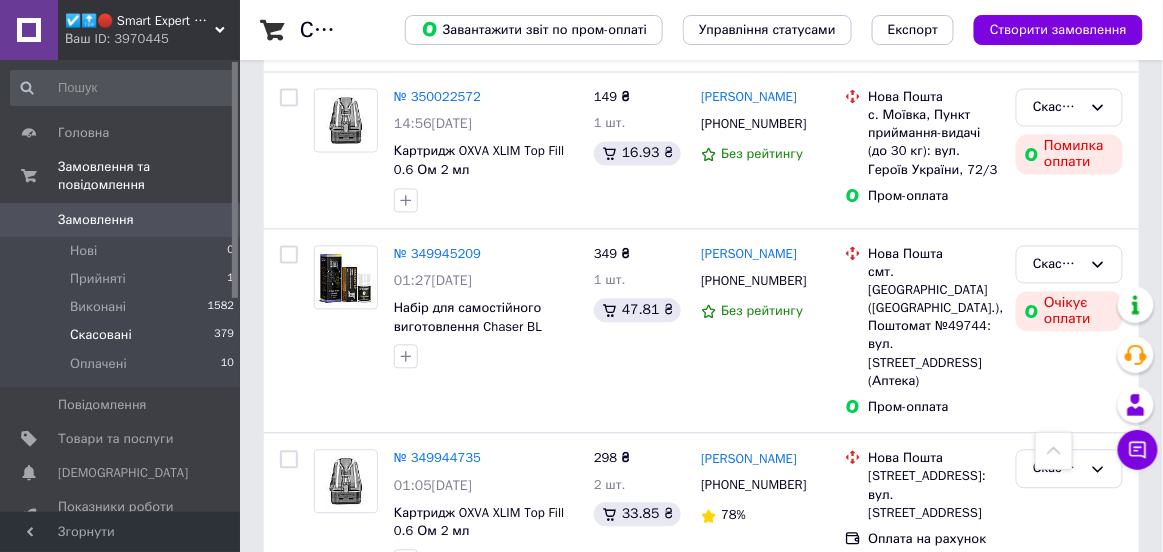 click on "№ 349870649" at bounding box center (437, 615) 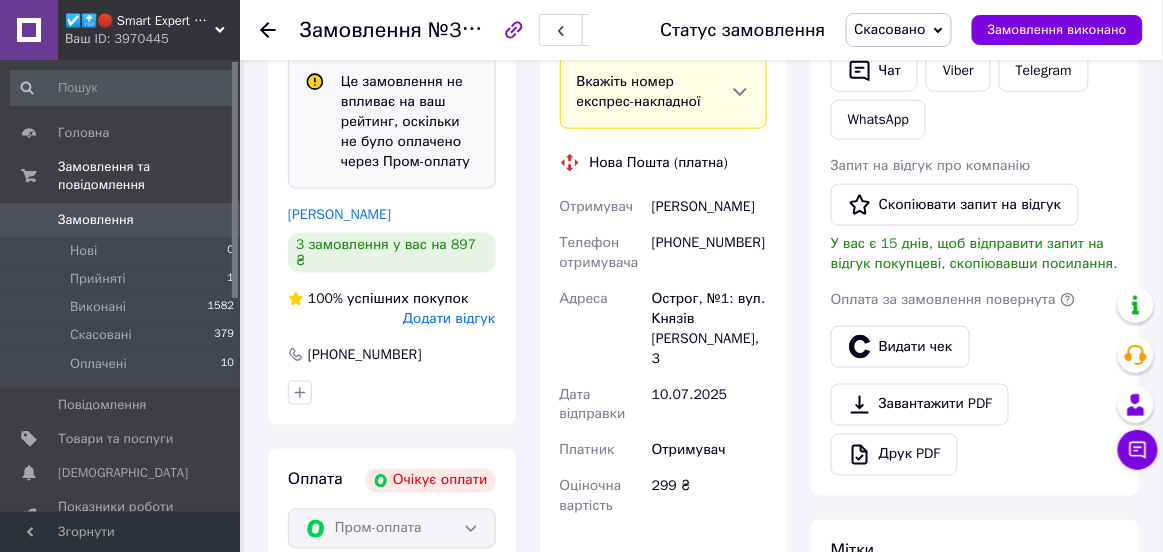 scroll, scrollTop: 510, scrollLeft: 0, axis: vertical 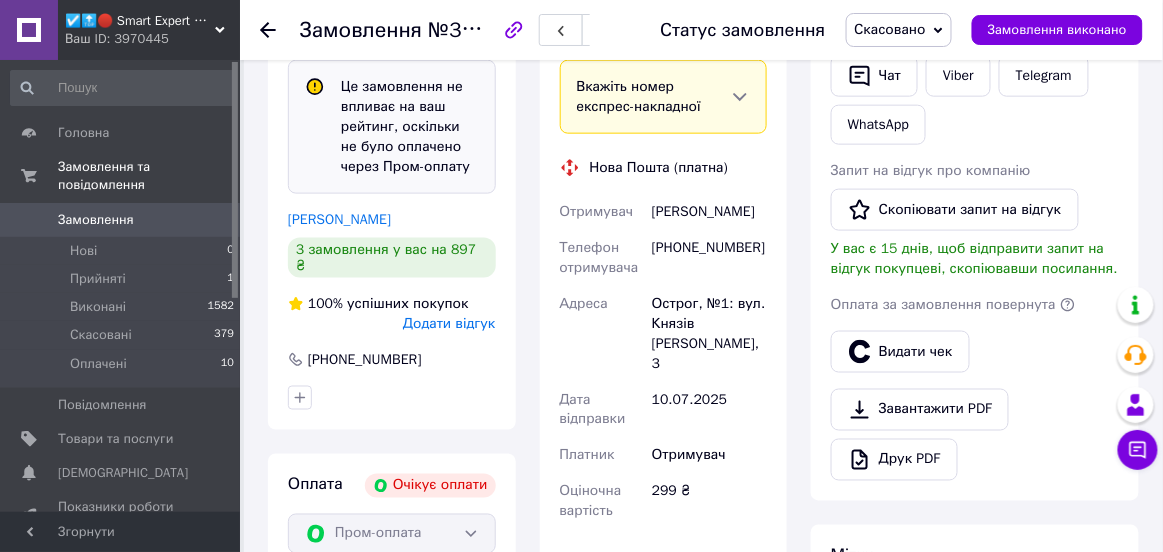 click on "Додати відгук" at bounding box center (449, 323) 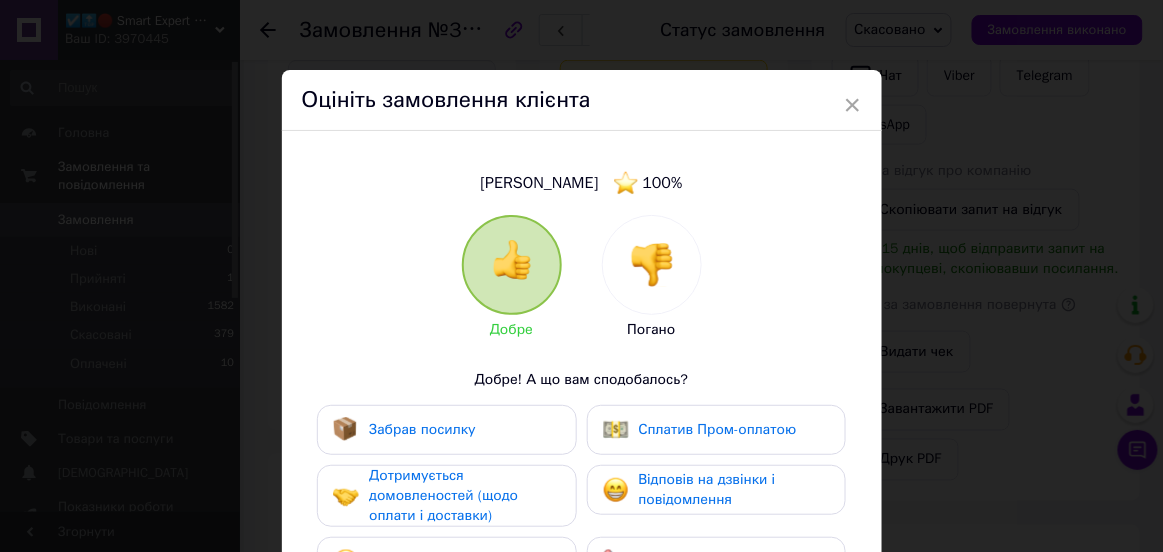 click on "Забрав посилку" at bounding box center [446, 430] 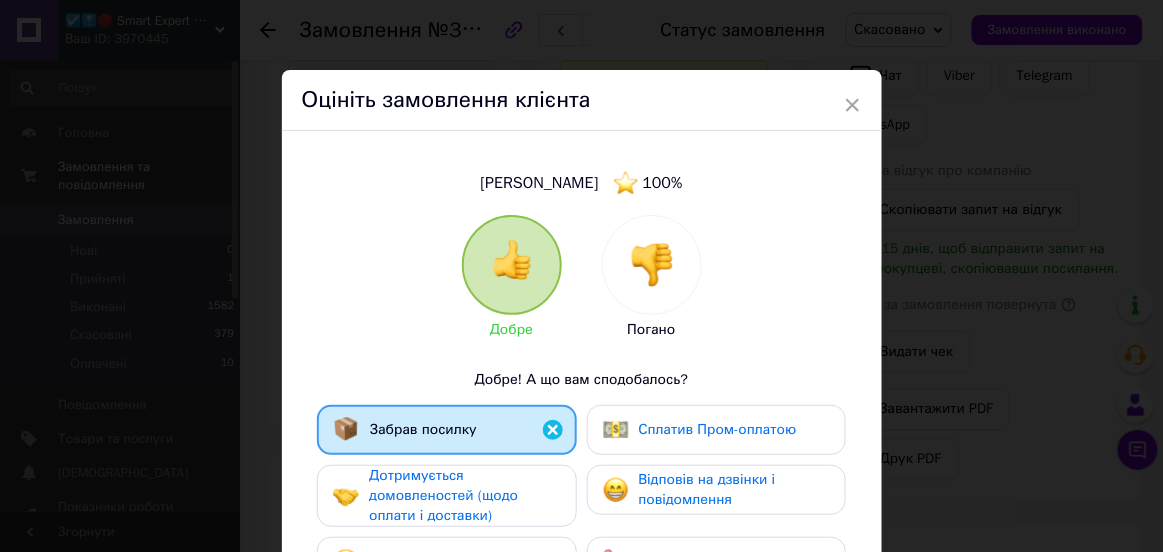 click at bounding box center (652, 265) 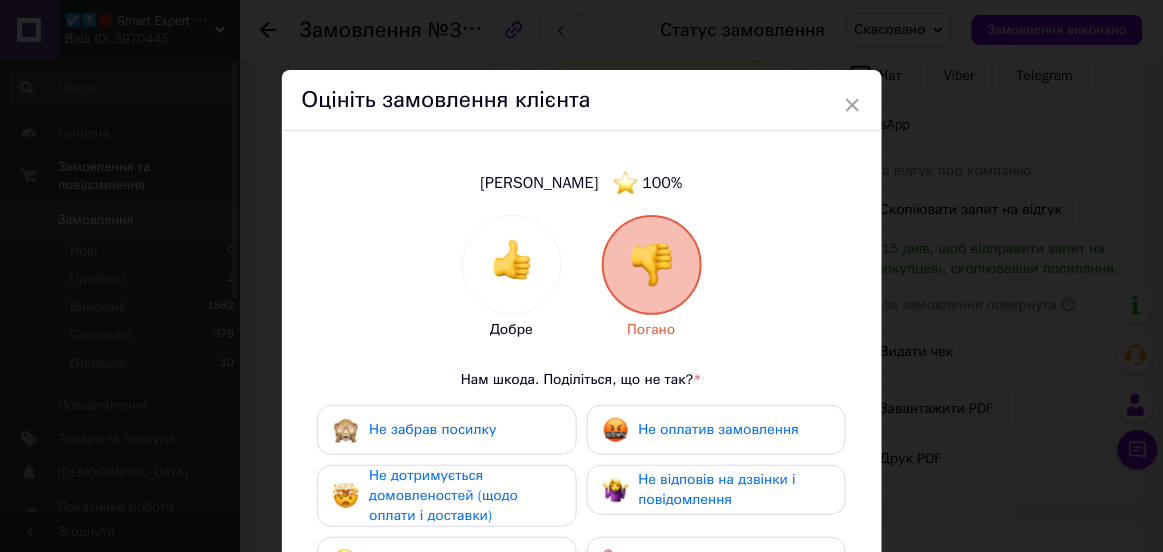 click on "Добре Погано Нам шкода. Поділіться, що не так?  * Не забрав посилку Не оплатив замовлення Не дотримується домовленостей (щодо оплати і доставки) Не відповів на дзвінки і повідомлення Спілкування — неприємне Інше... Додайте особистий коментар 0   з   500" at bounding box center (582, 528) 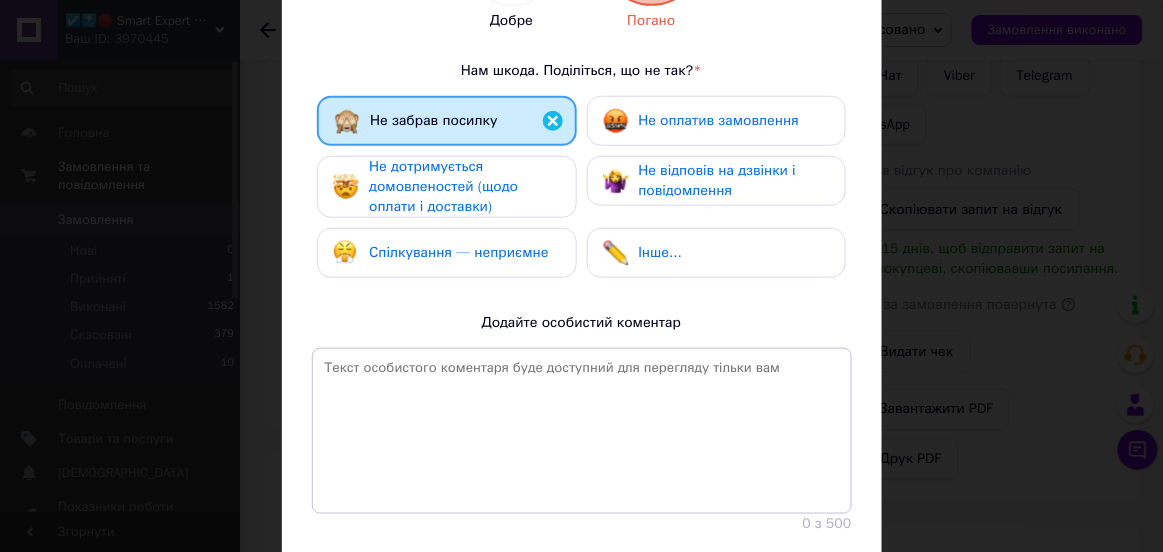 scroll, scrollTop: 420, scrollLeft: 0, axis: vertical 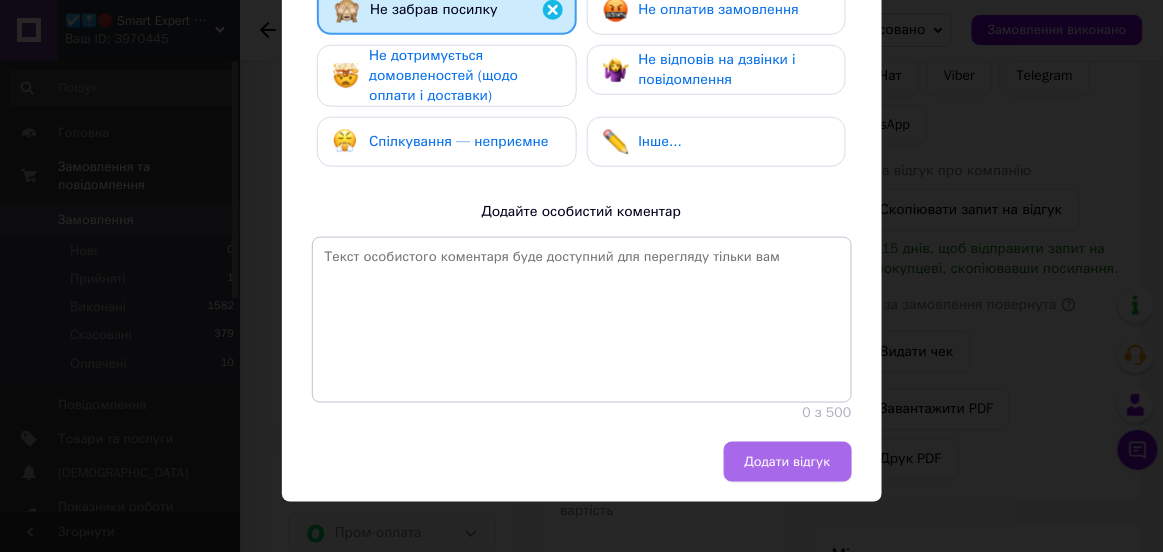 click on "Додати відгук" at bounding box center [788, 462] 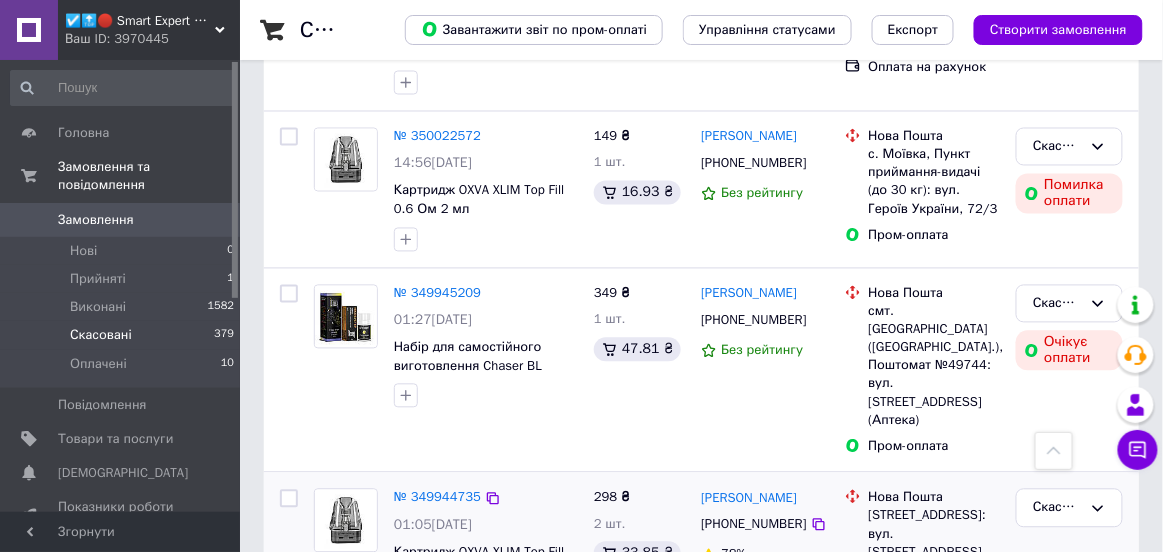 scroll, scrollTop: 4410, scrollLeft: 0, axis: vertical 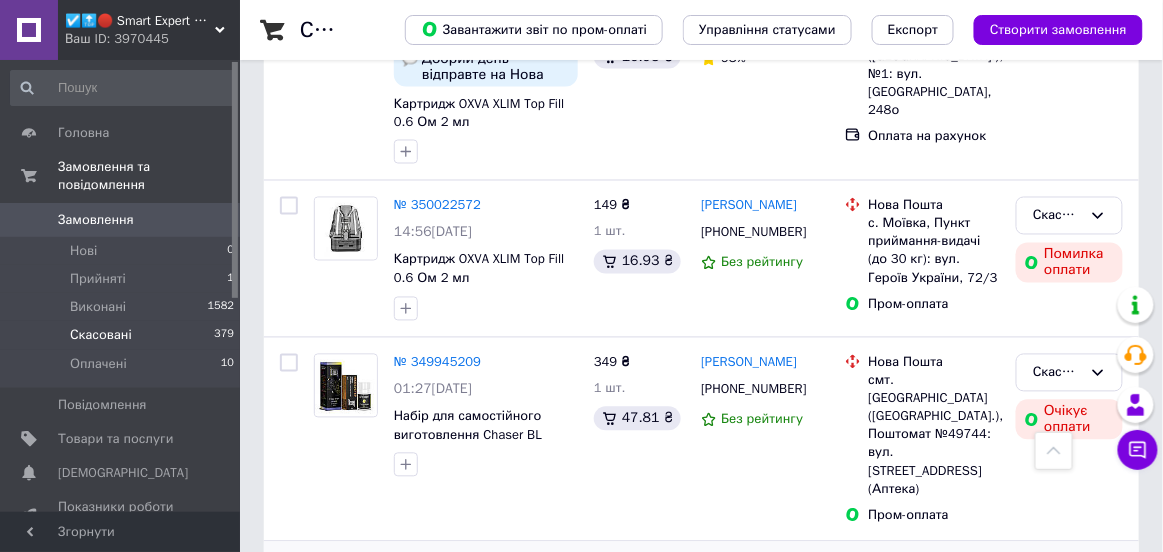 click on "№ 349944735" at bounding box center [437, 566] 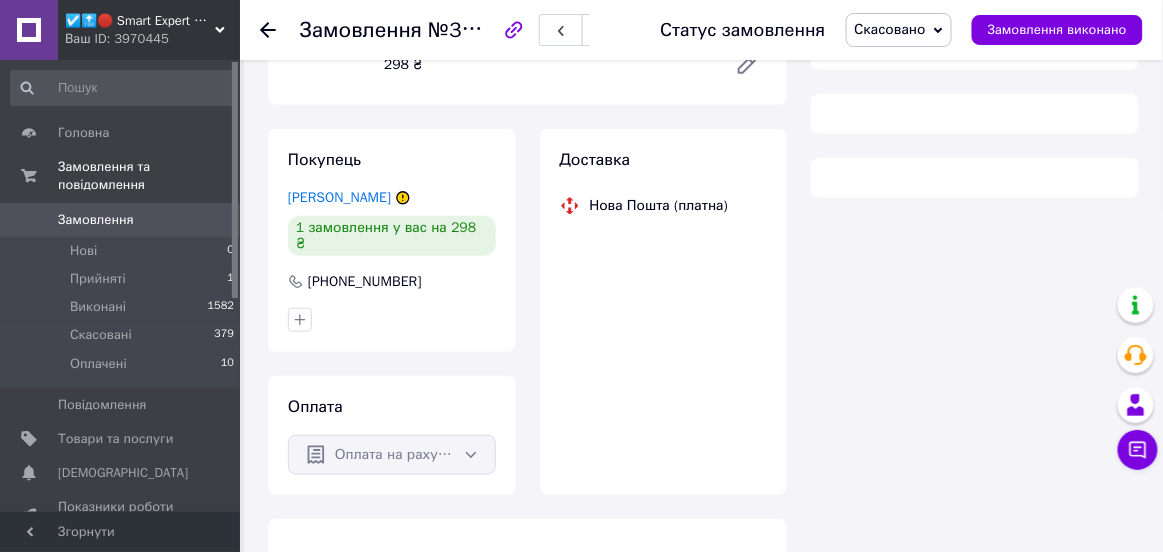 scroll, scrollTop: 342, scrollLeft: 0, axis: vertical 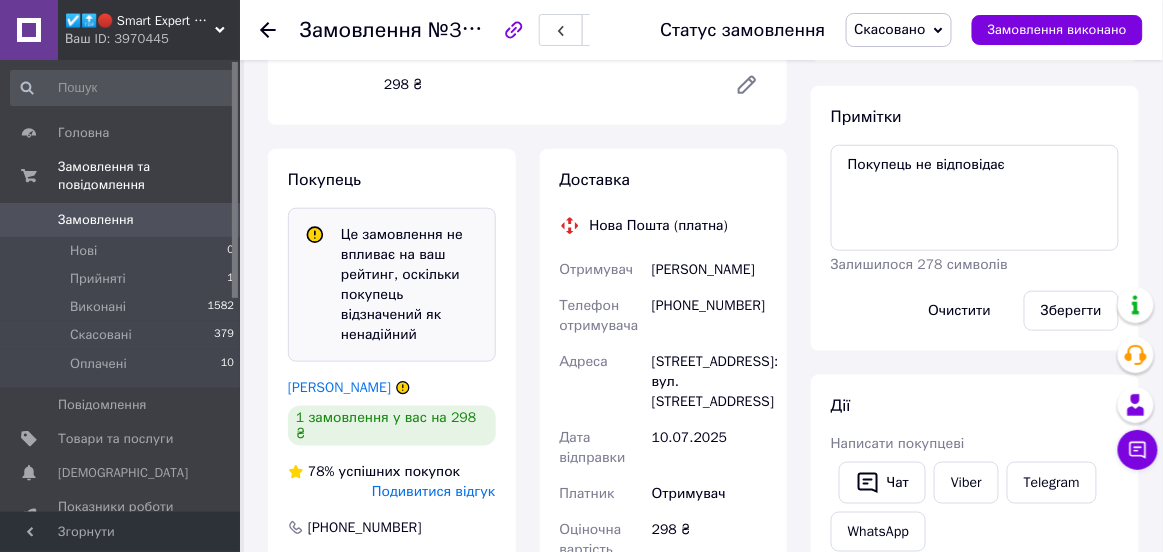 click on "Подивитися відгук" at bounding box center [433, 491] 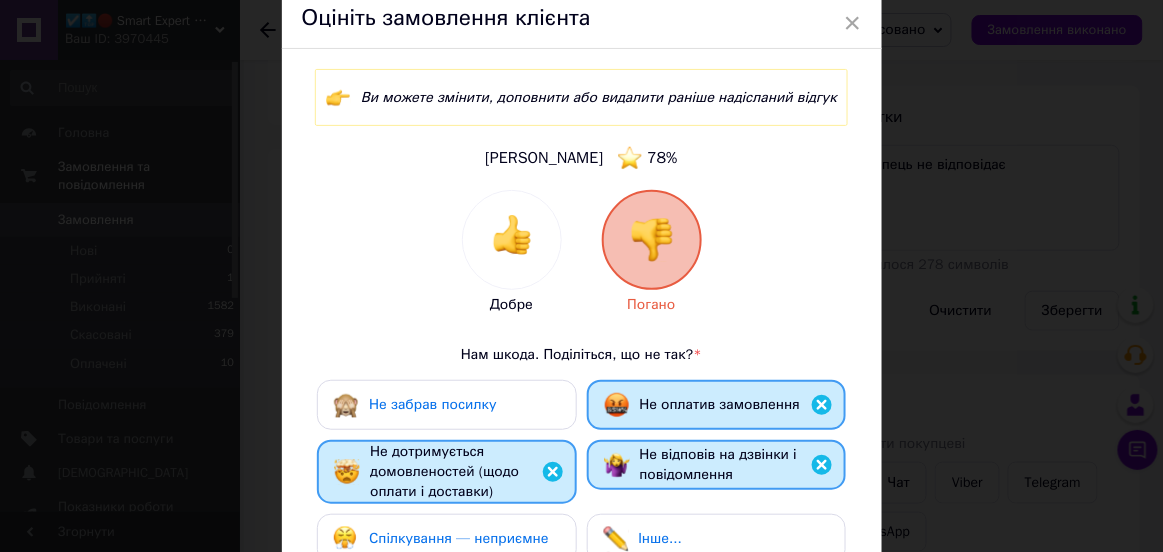 click on "Не забрав посилку" at bounding box center [432, 404] 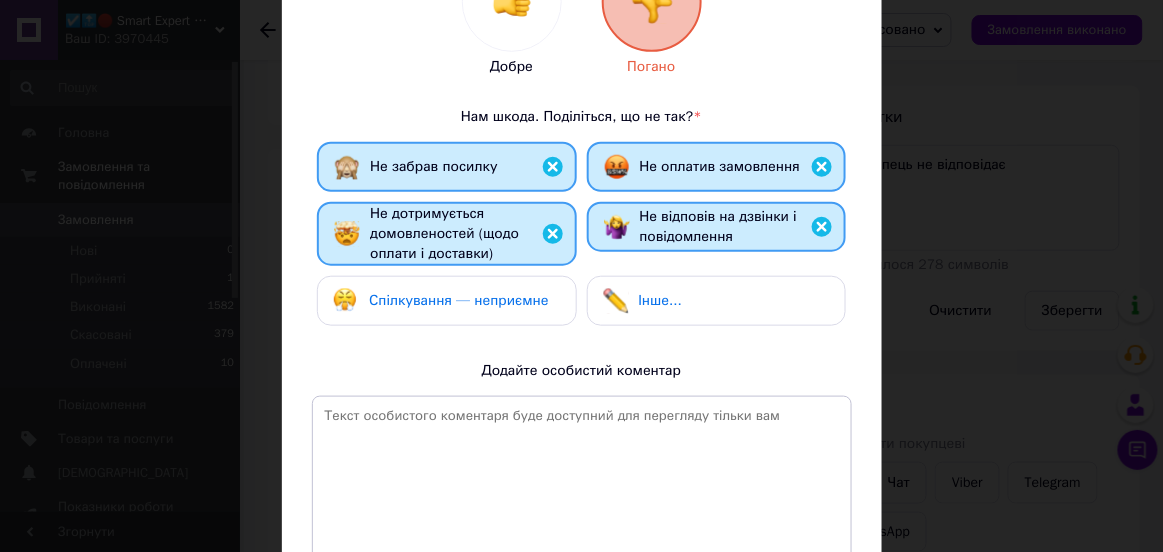 scroll, scrollTop: 478, scrollLeft: 0, axis: vertical 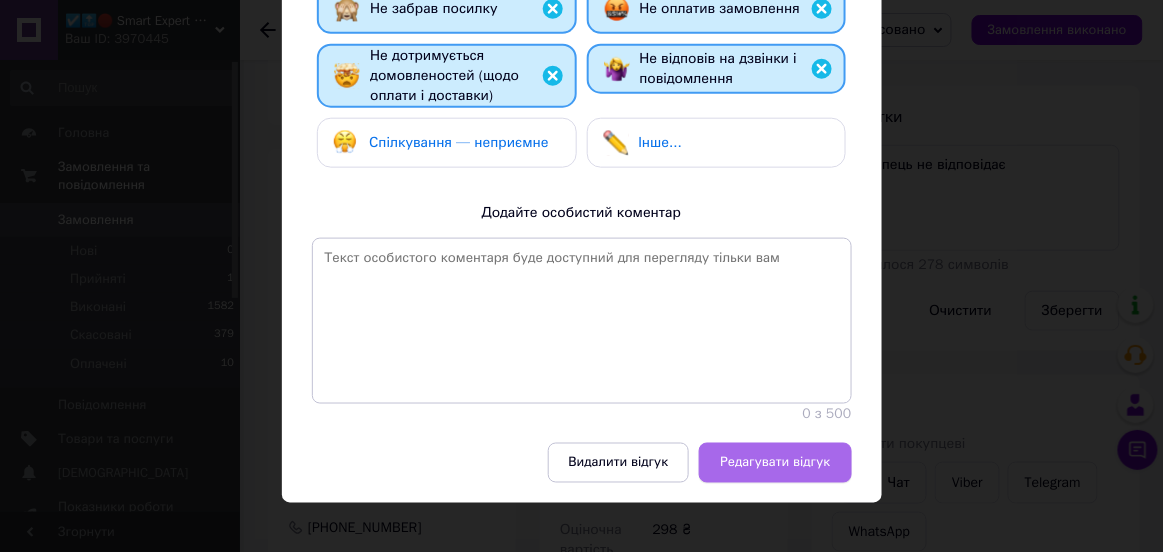 click on "Редагувати відгук" at bounding box center [775, 463] 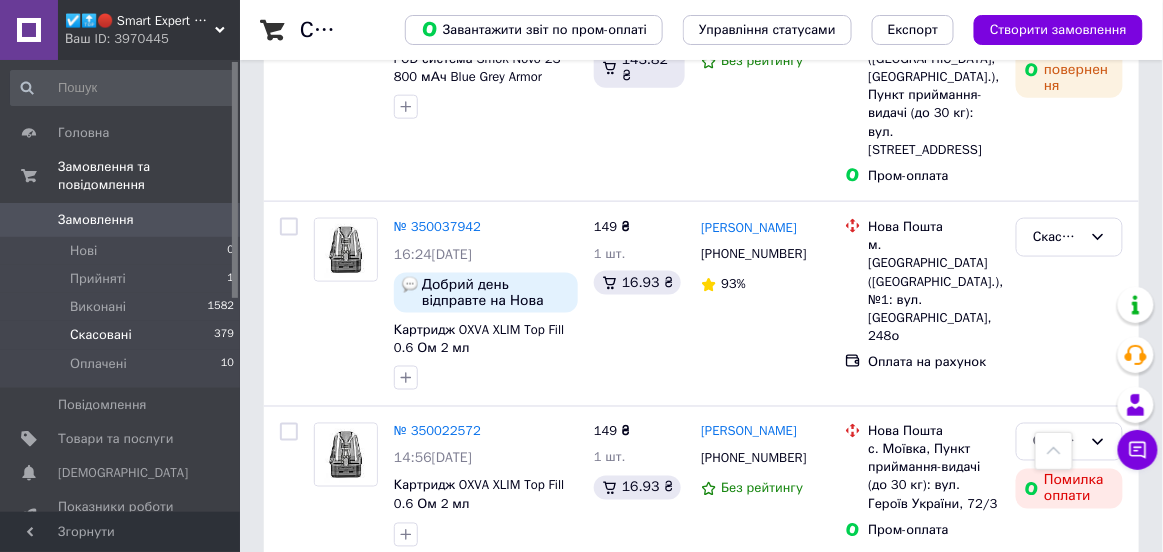scroll, scrollTop: 4167, scrollLeft: 0, axis: vertical 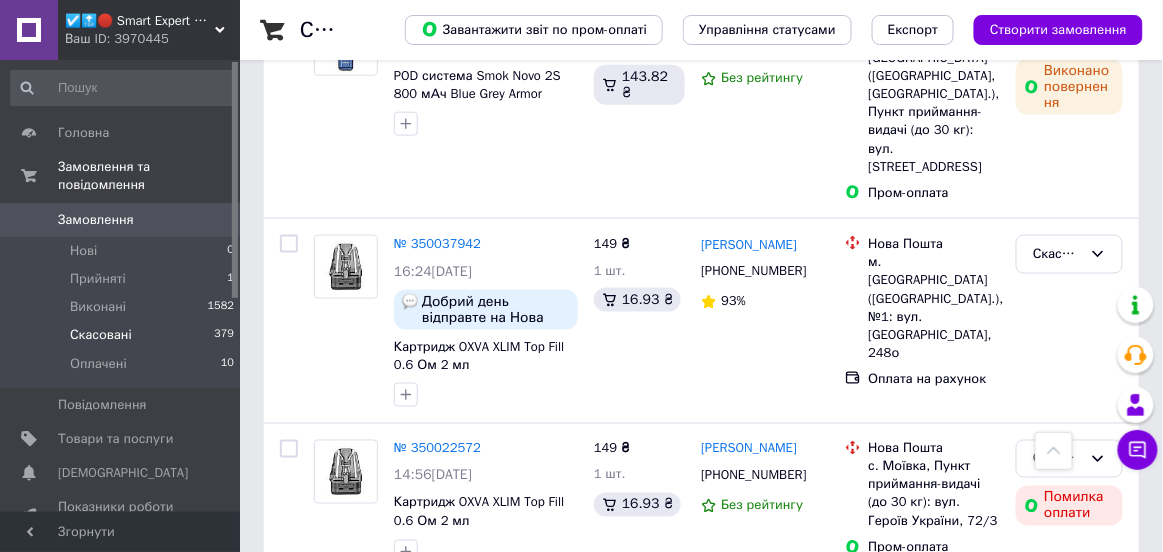 click on "№ 349945209" at bounding box center (437, 606) 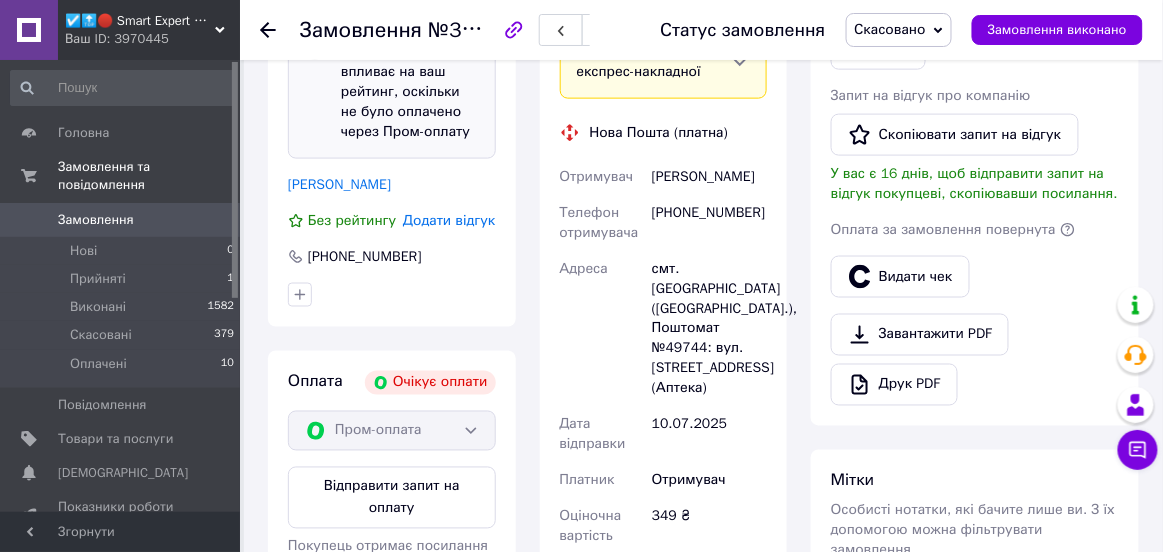 scroll, scrollTop: 565, scrollLeft: 0, axis: vertical 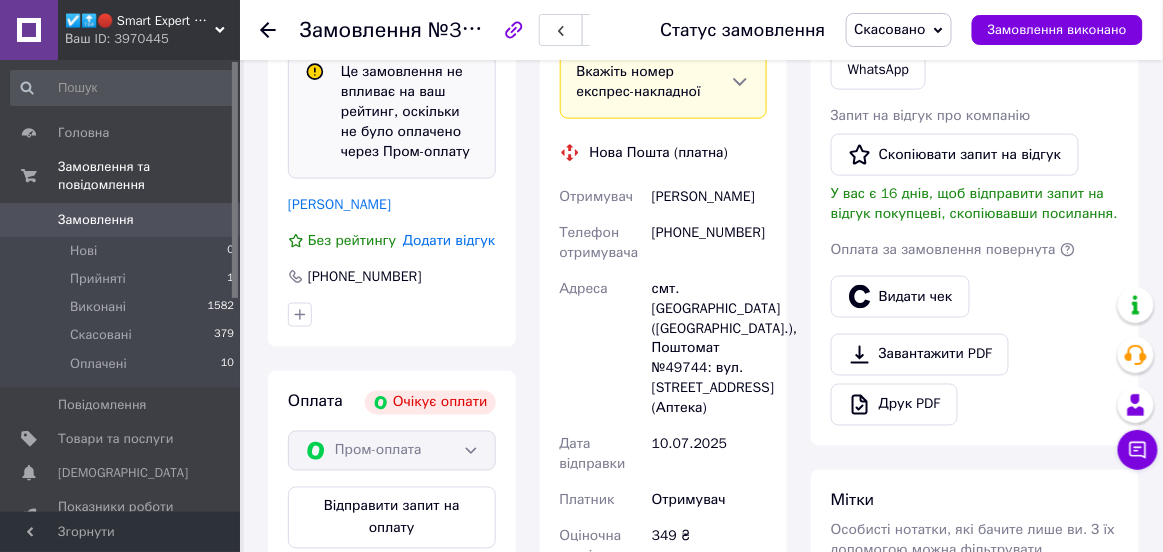 click on "Додати відгук" at bounding box center [449, 240] 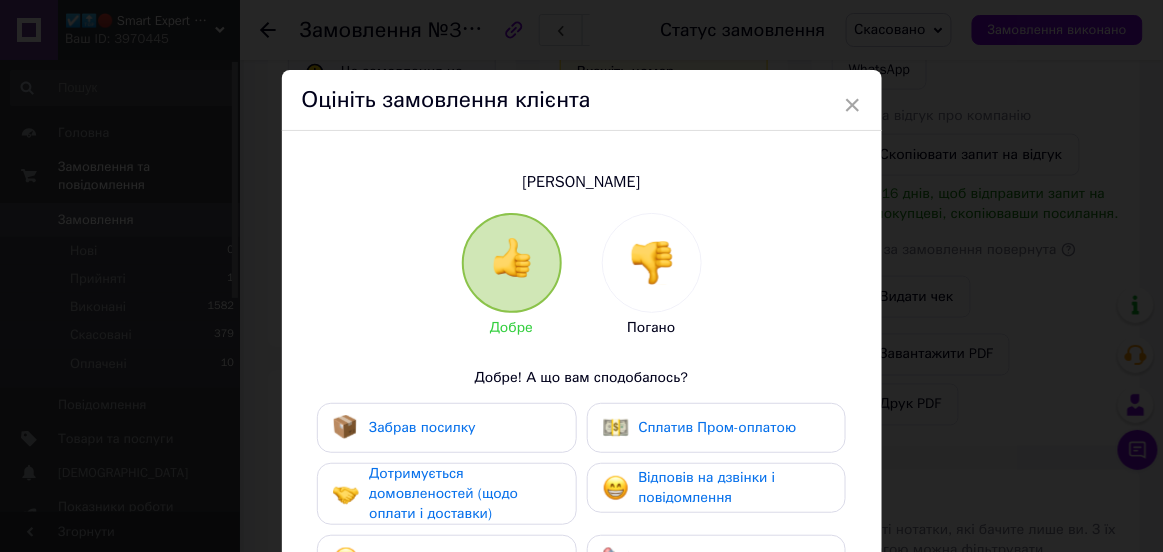 click at bounding box center [652, 263] 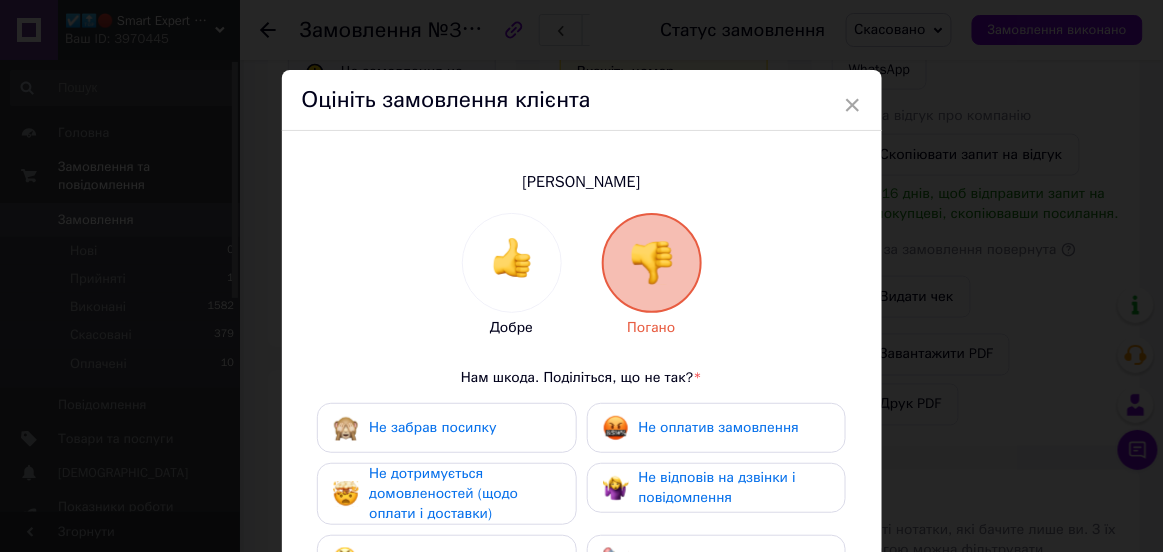 click on "Не забрав посилку" at bounding box center (432, 427) 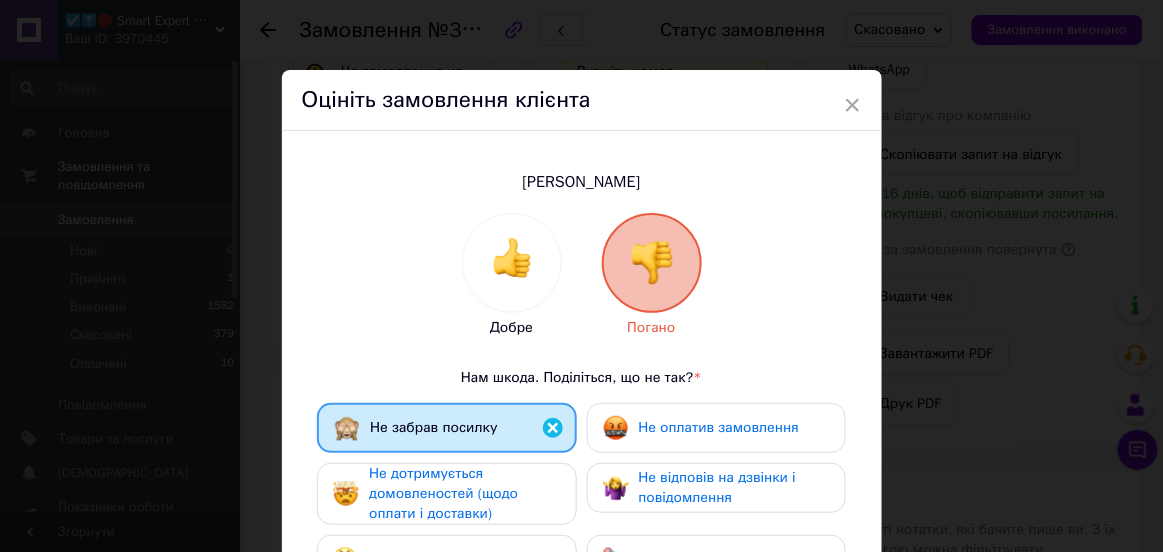 click on "Не оплатив замовлення" at bounding box center [716, 428] 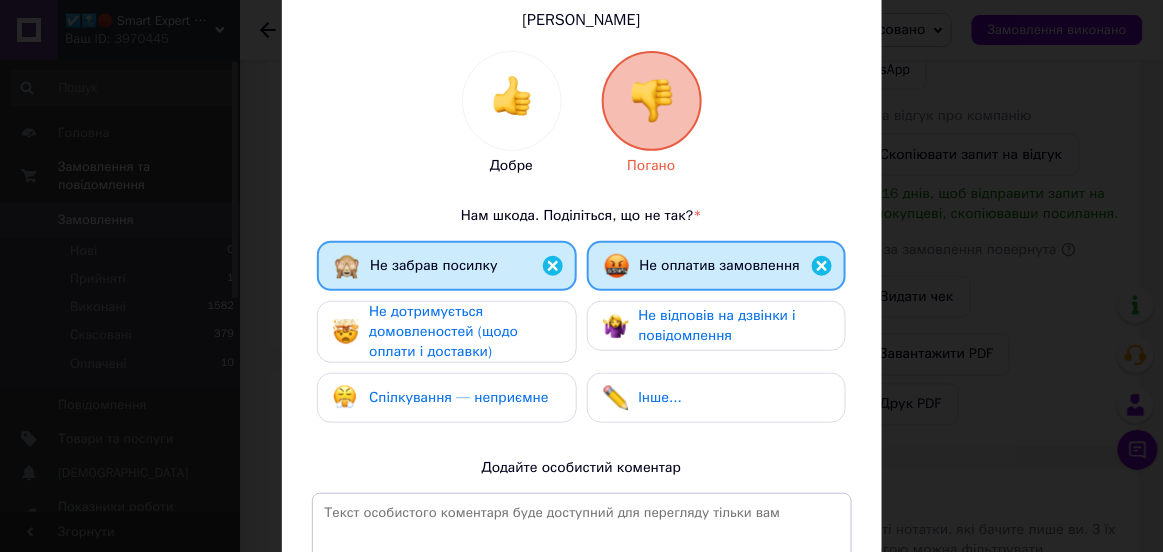 scroll, scrollTop: 245, scrollLeft: 0, axis: vertical 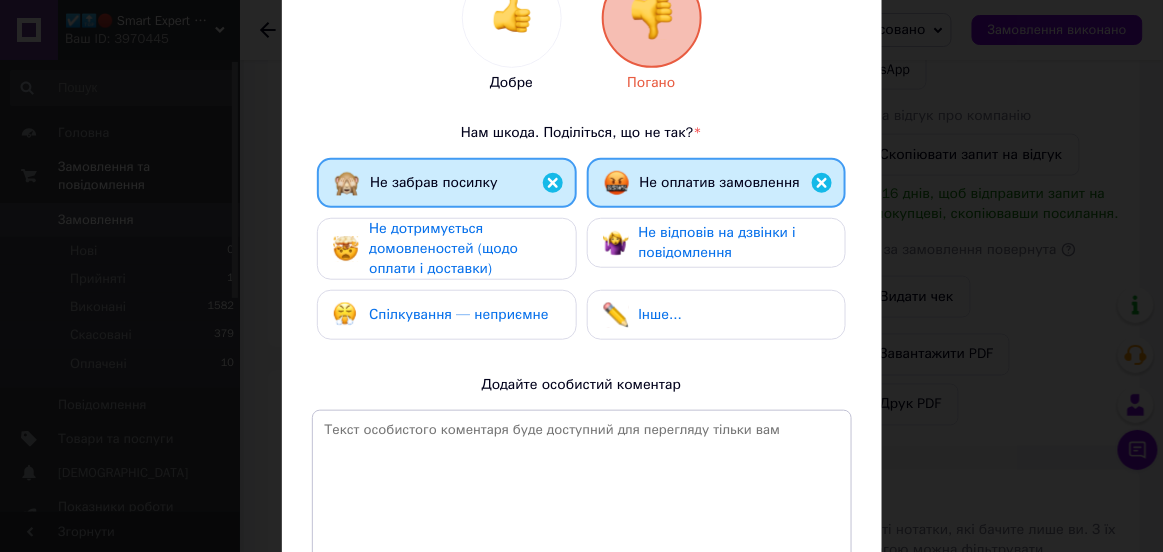 click on "Спілкування — неприємне" at bounding box center [440, 315] 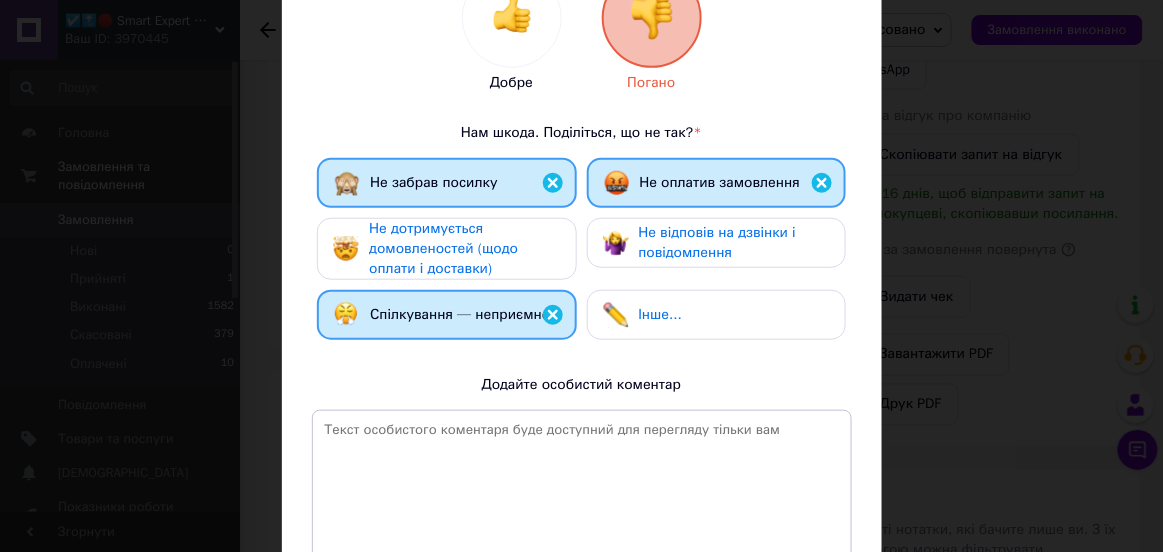 scroll, scrollTop: 418, scrollLeft: 0, axis: vertical 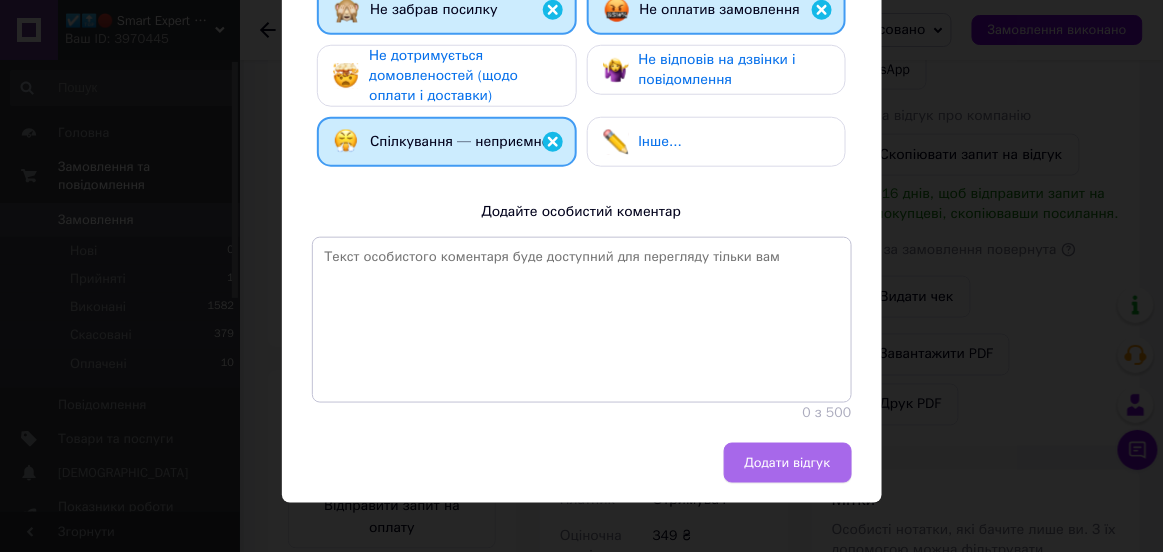 click on "Додати відгук" at bounding box center (788, 463) 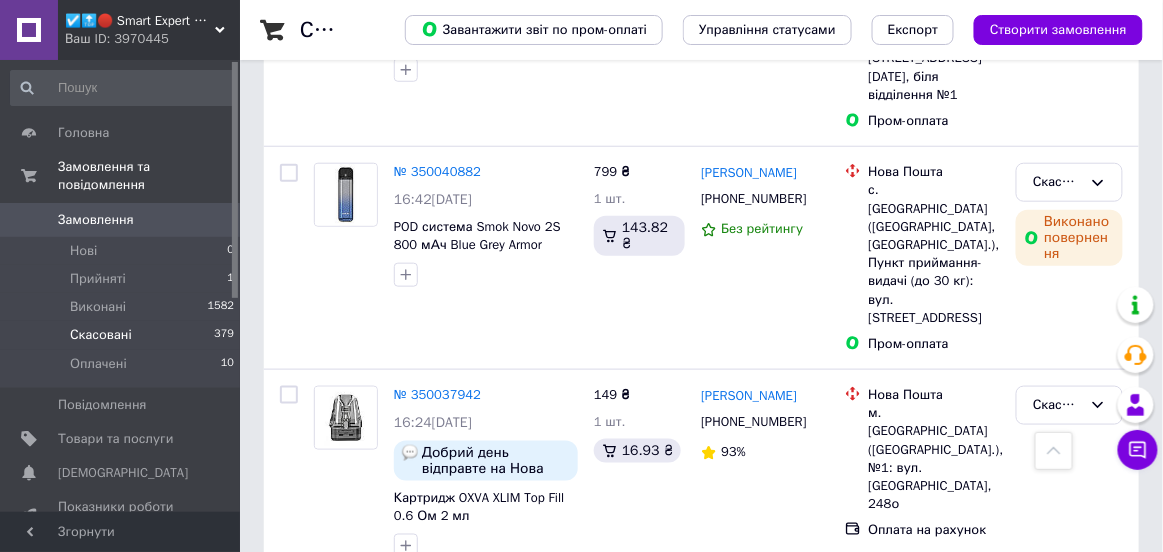 scroll, scrollTop: 4015, scrollLeft: 0, axis: vertical 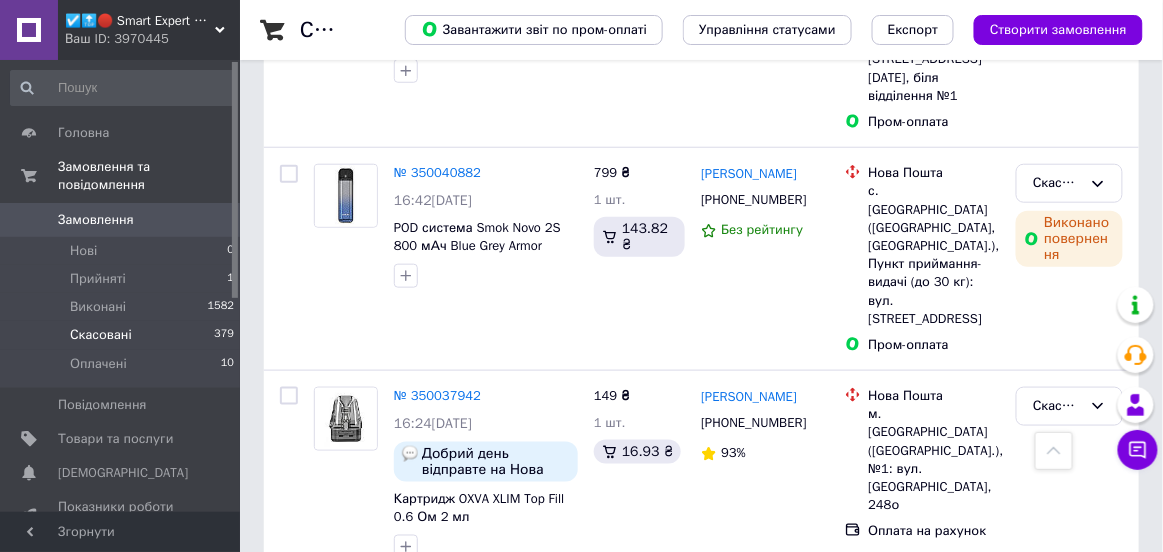 click on "№ 350022572" at bounding box center [437, 600] 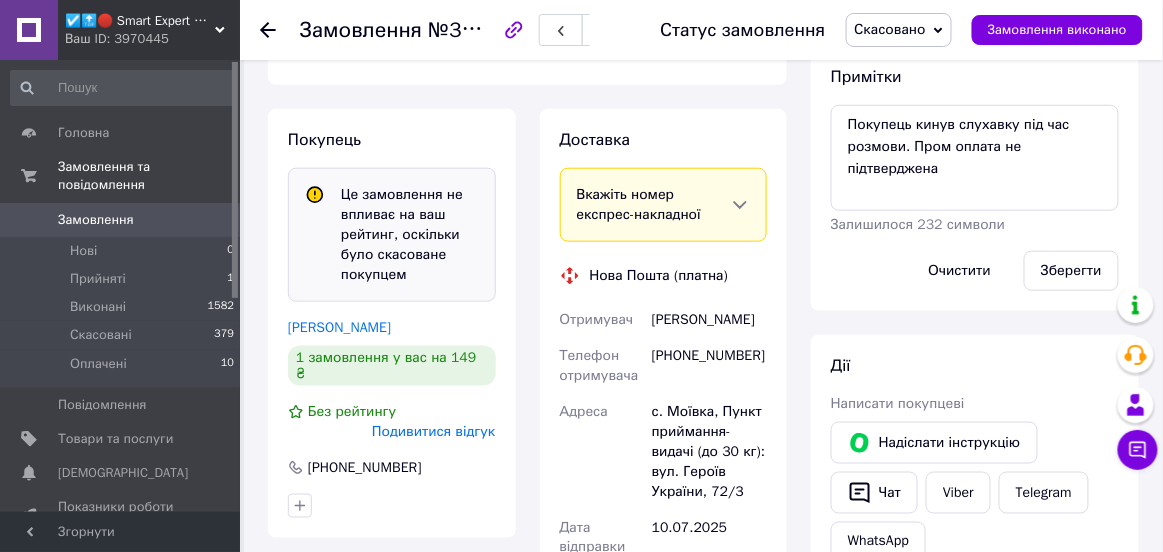scroll, scrollTop: 387, scrollLeft: 0, axis: vertical 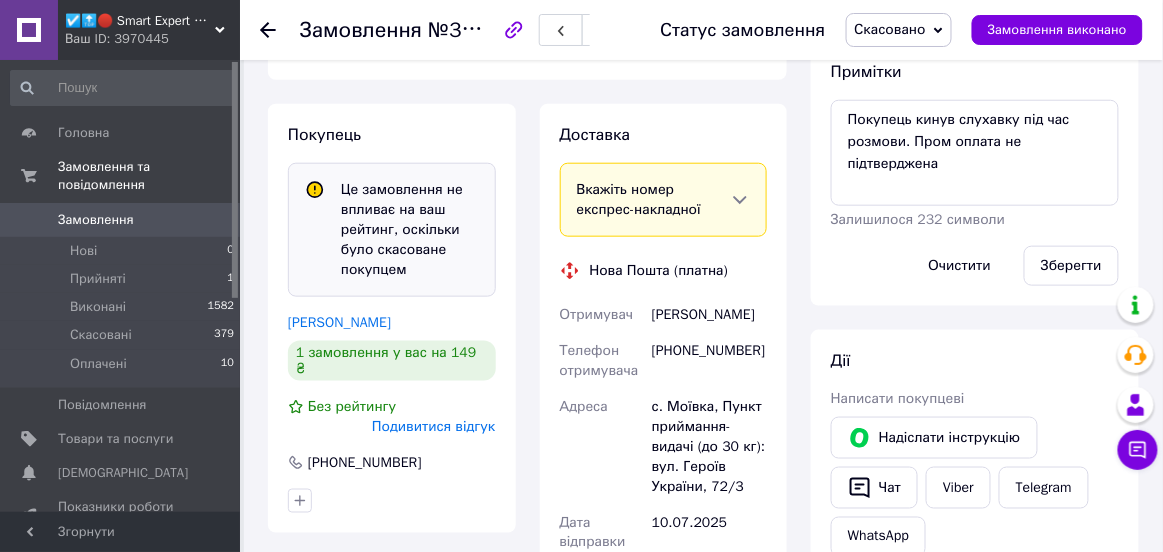 click on "Подивитися відгук" at bounding box center (433, 426) 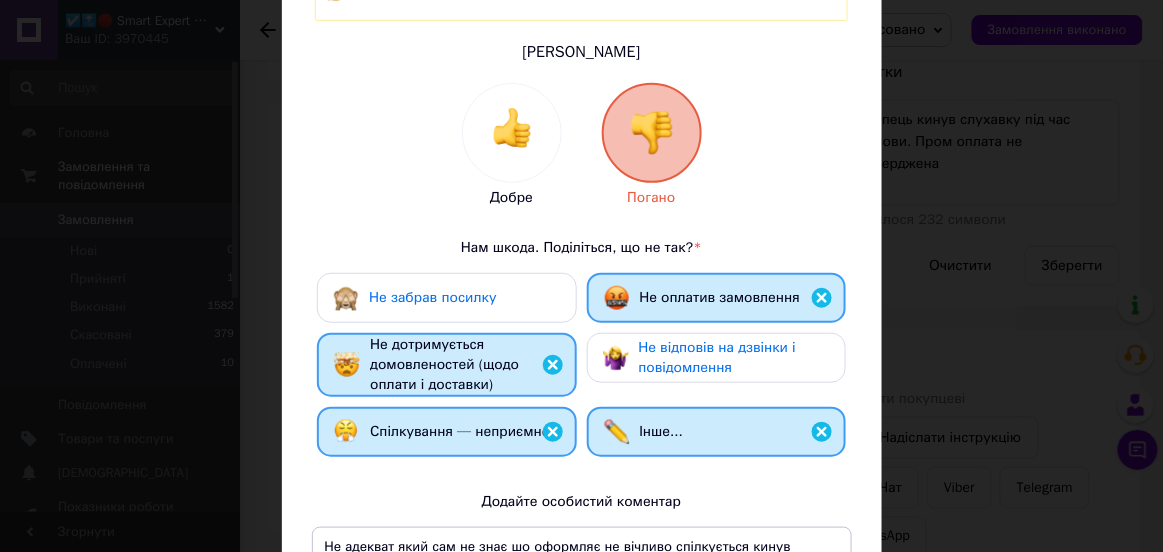click on "Не забрав посилку" at bounding box center (432, 297) 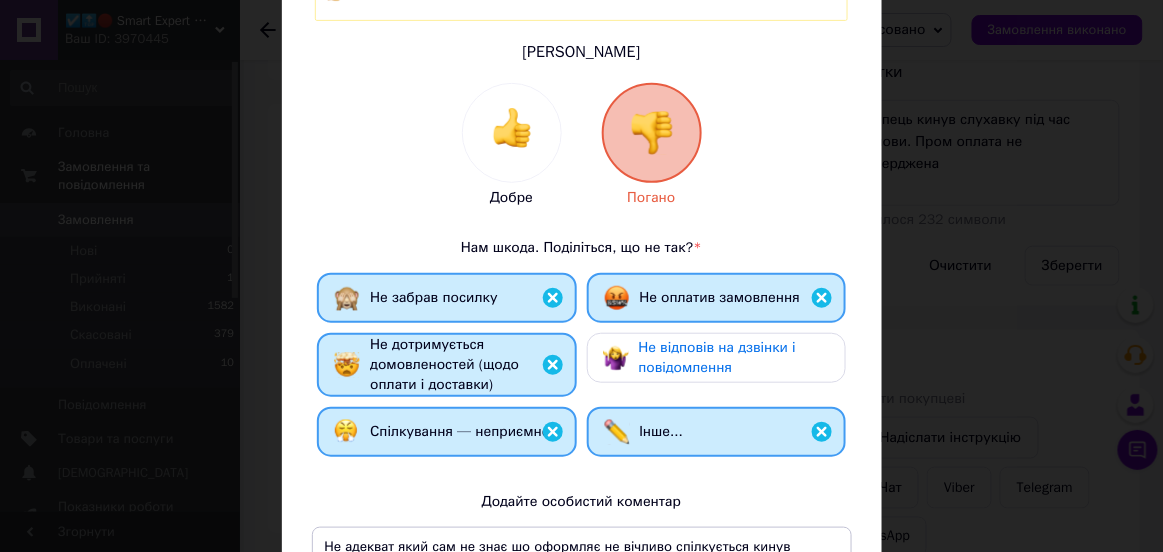 scroll, scrollTop: 476, scrollLeft: 0, axis: vertical 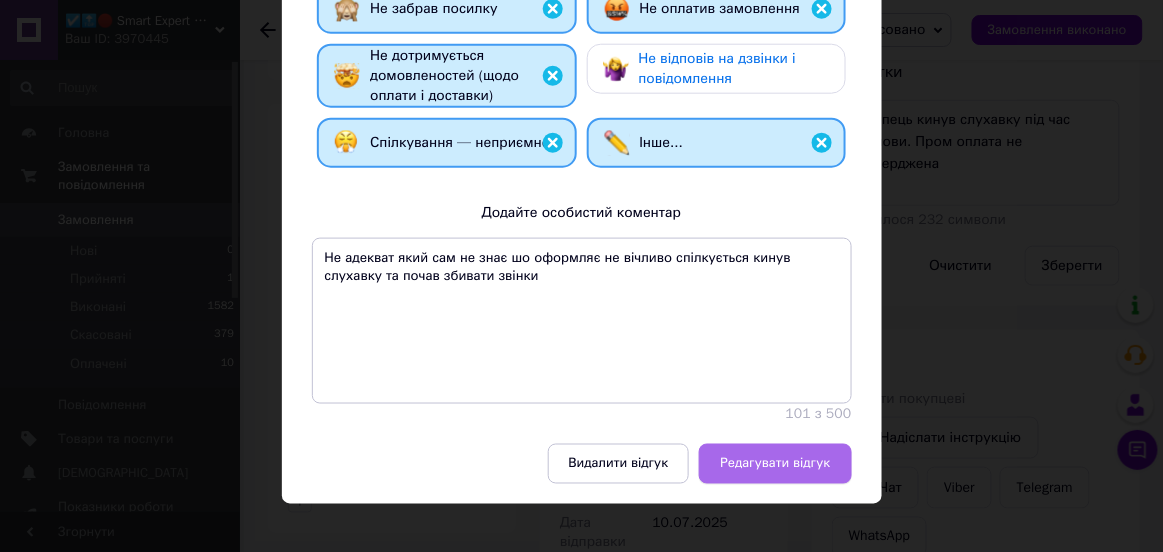 click on "Редагувати відгук" at bounding box center [775, 464] 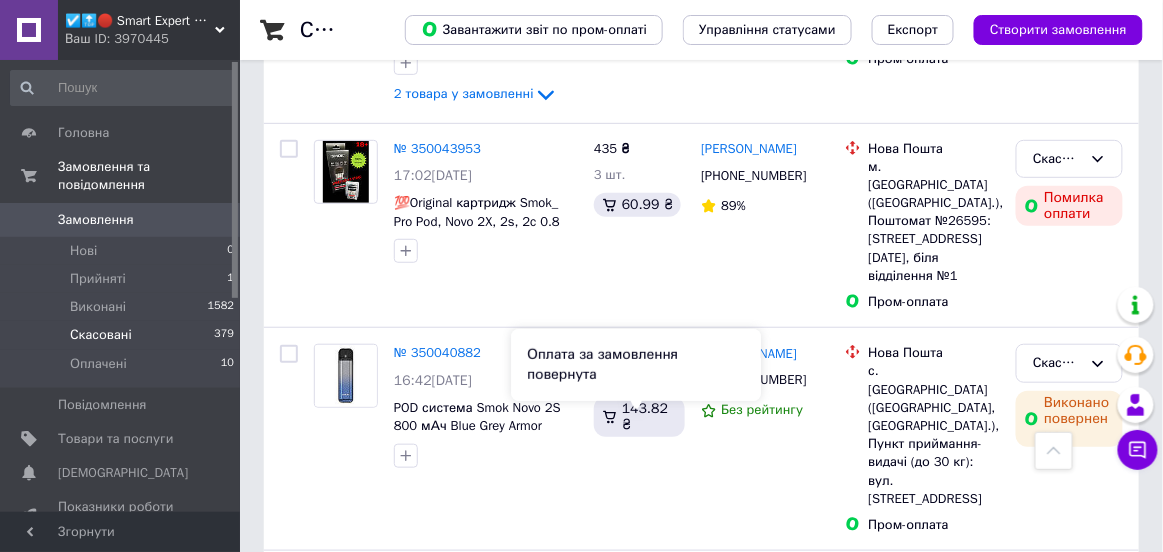 scroll, scrollTop: 3834, scrollLeft: 0, axis: vertical 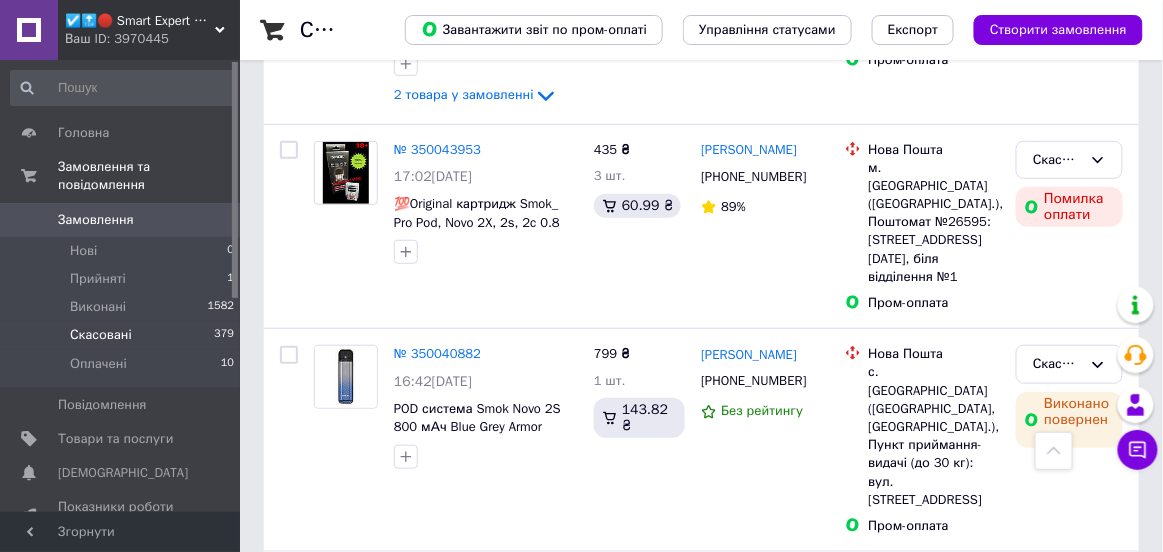 click on "№ 350037942" at bounding box center [437, 576] 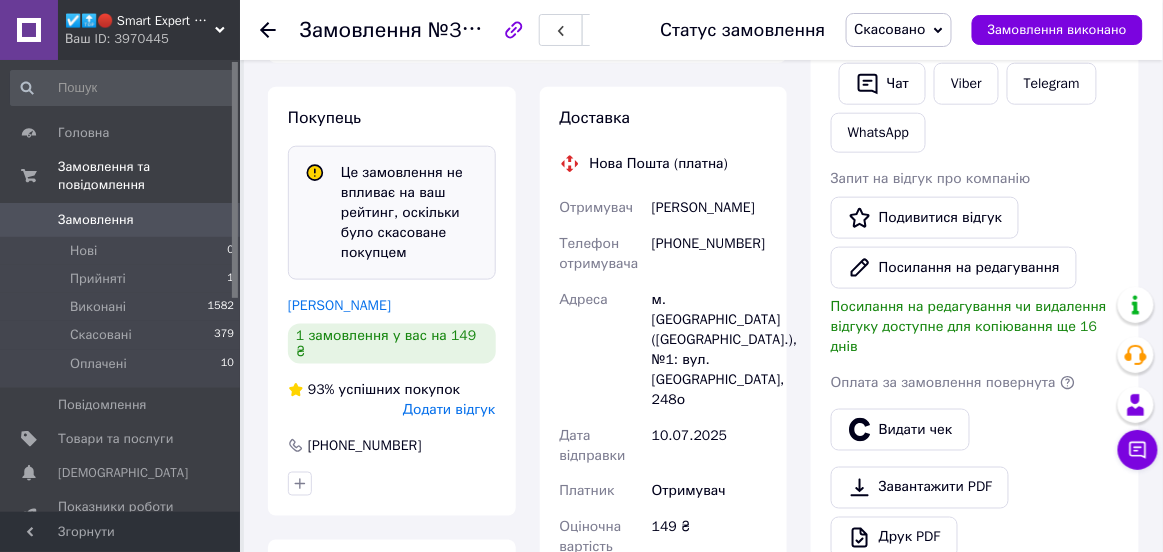scroll, scrollTop: 462, scrollLeft: 0, axis: vertical 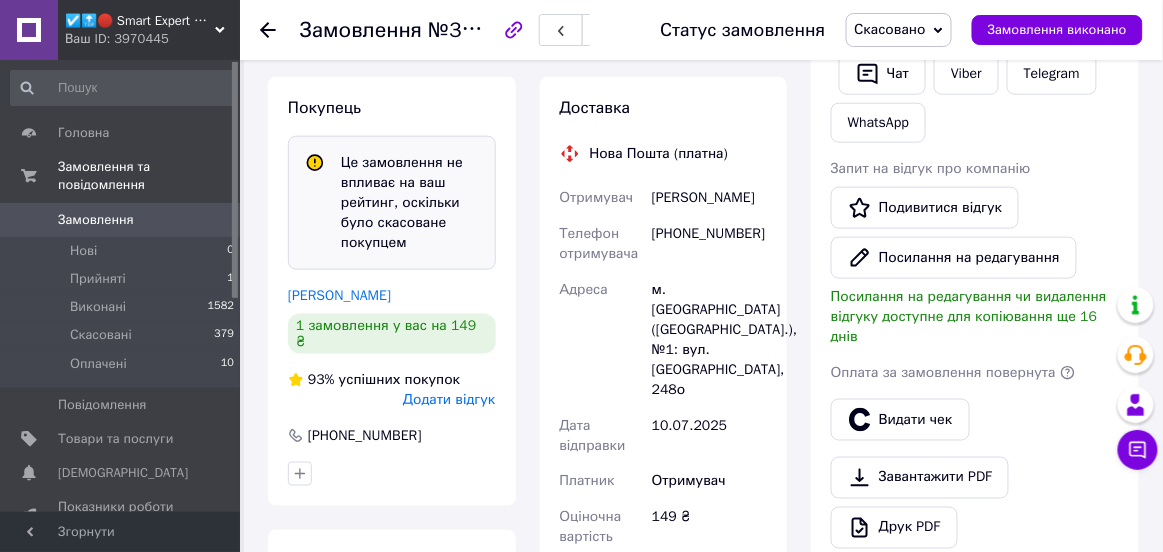 click on "Додати відгук" at bounding box center [449, 399] 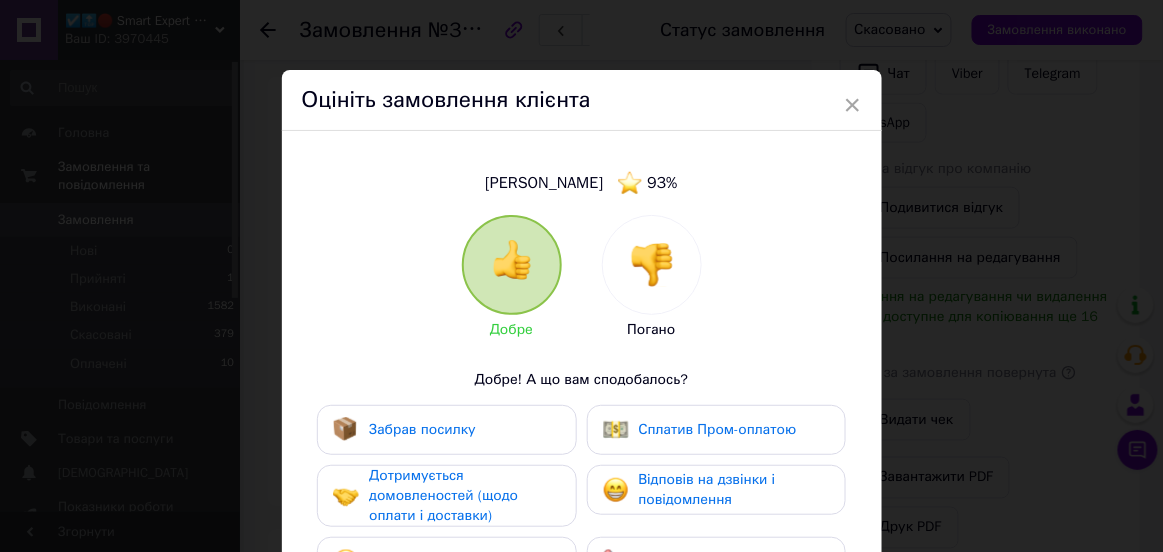 click at bounding box center (652, 265) 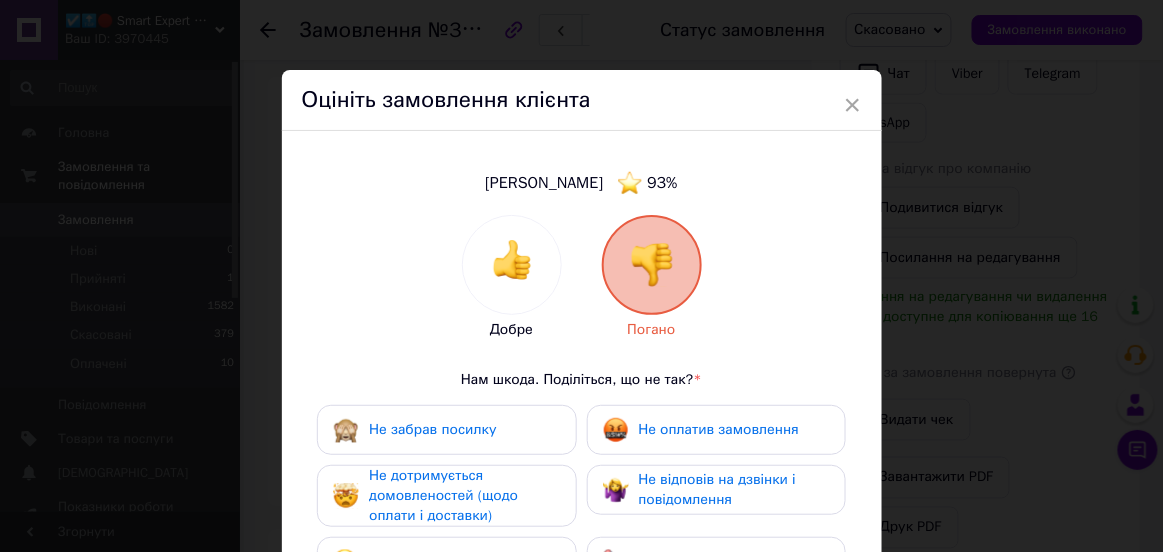 click on "Не забрав посилку" at bounding box center [446, 430] 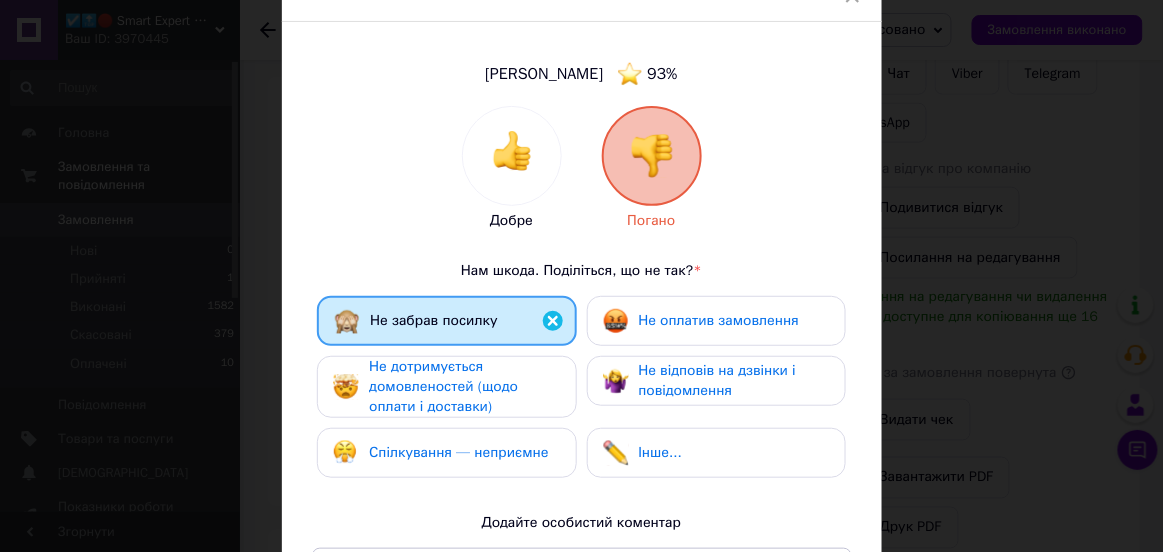 scroll, scrollTop: 114, scrollLeft: 0, axis: vertical 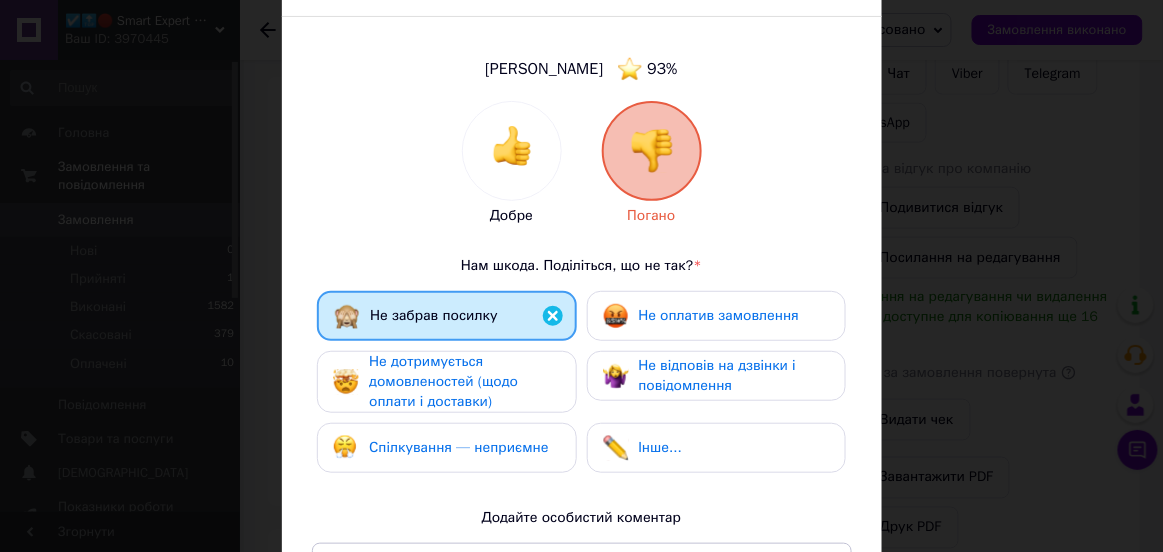 click on "Не дотримується домовленостей (щодо оплати і доставки)" at bounding box center (464, 382) 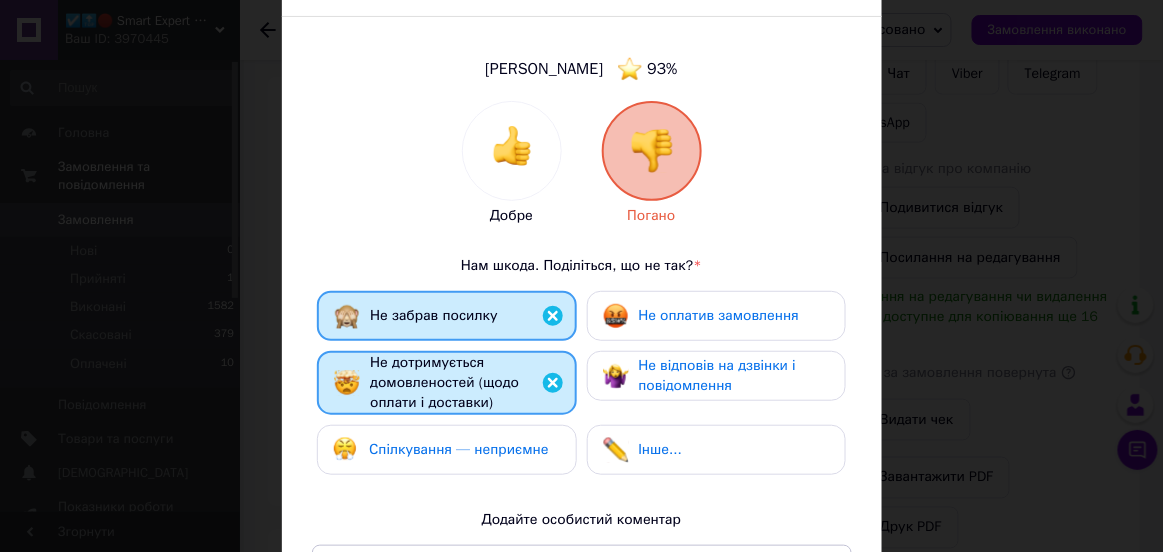 click on "Не оплатив замовлення" at bounding box center (716, 316) 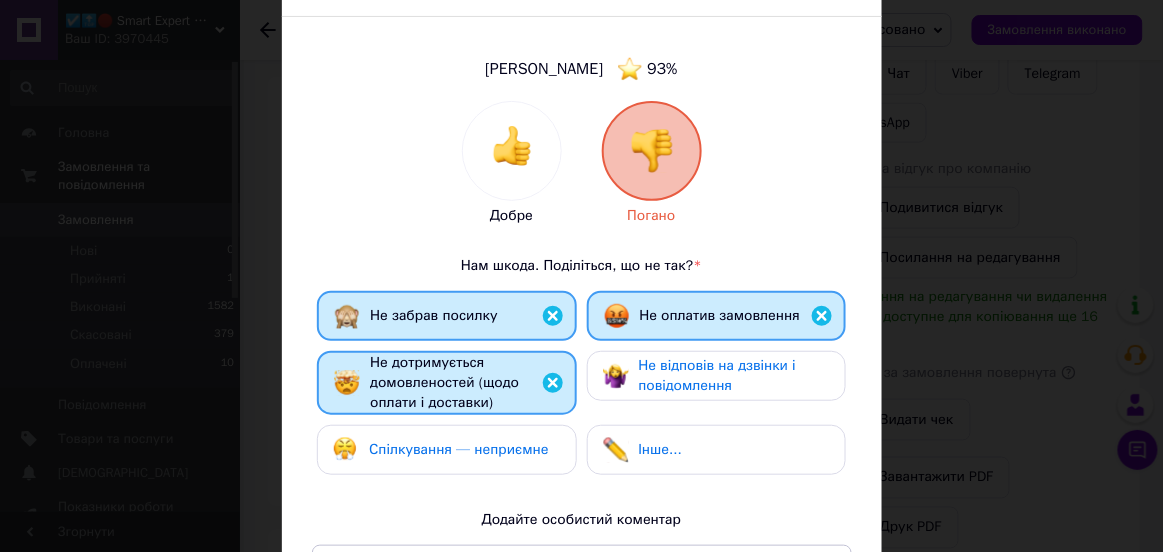 click on "Не оплатив замовлення" at bounding box center [702, 316] 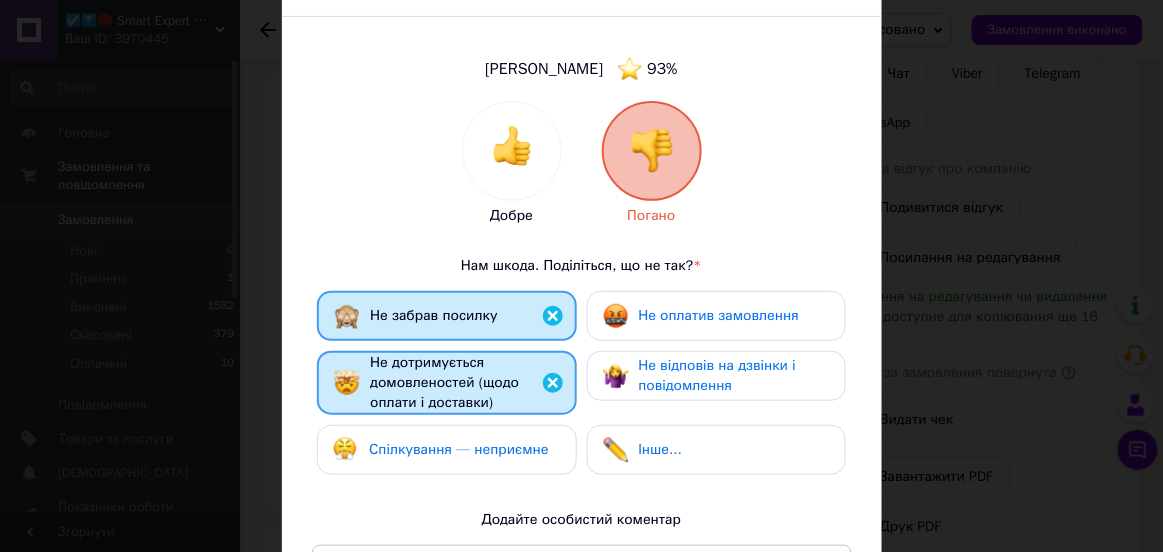 click on "Не оплатив замовлення" at bounding box center [701, 316] 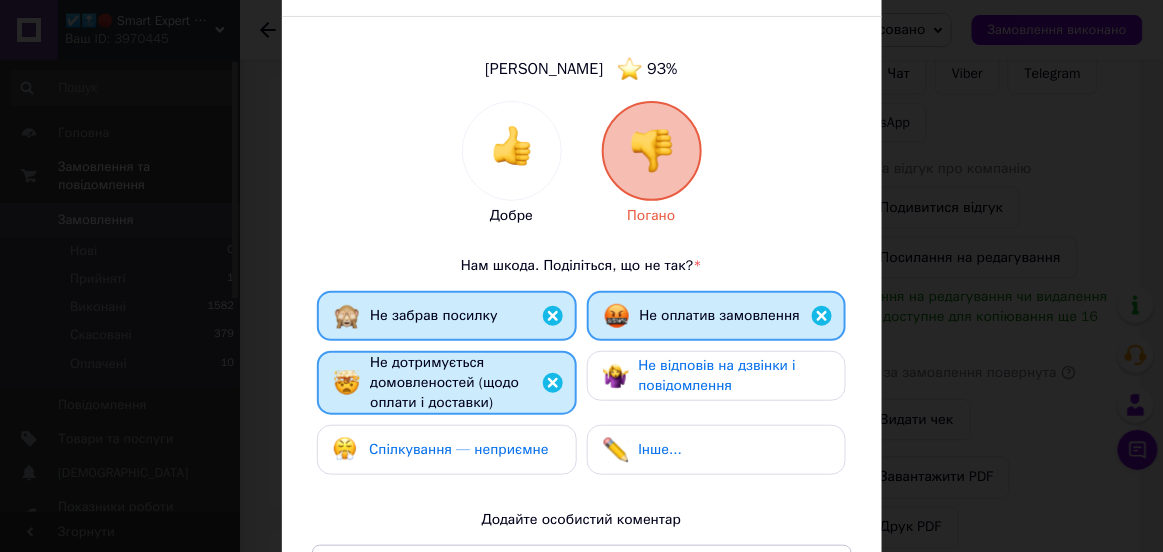 scroll, scrollTop: 421, scrollLeft: 0, axis: vertical 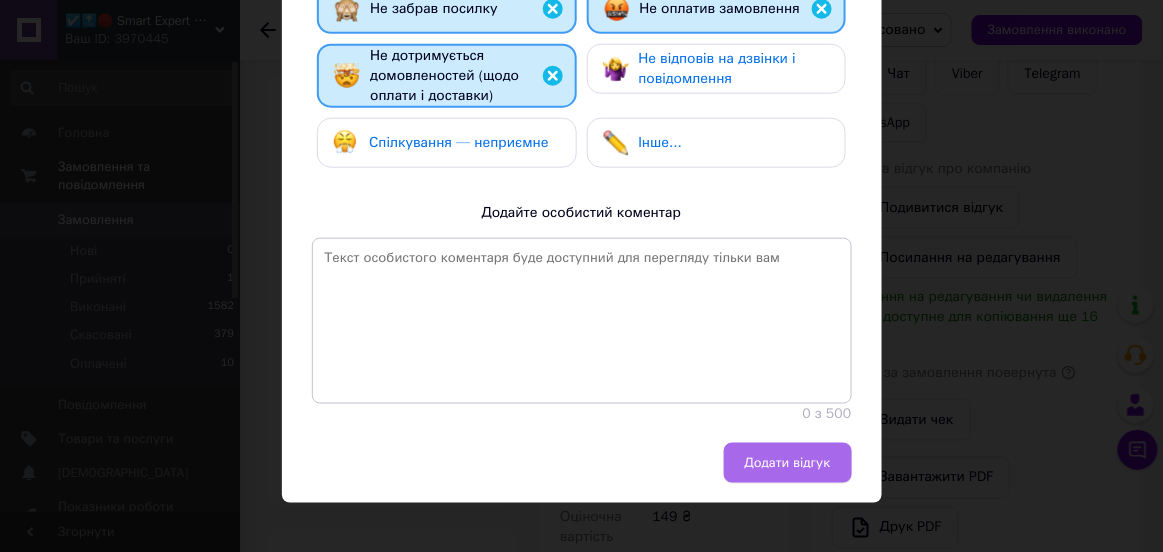 click on "Додати відгук" at bounding box center (788, 463) 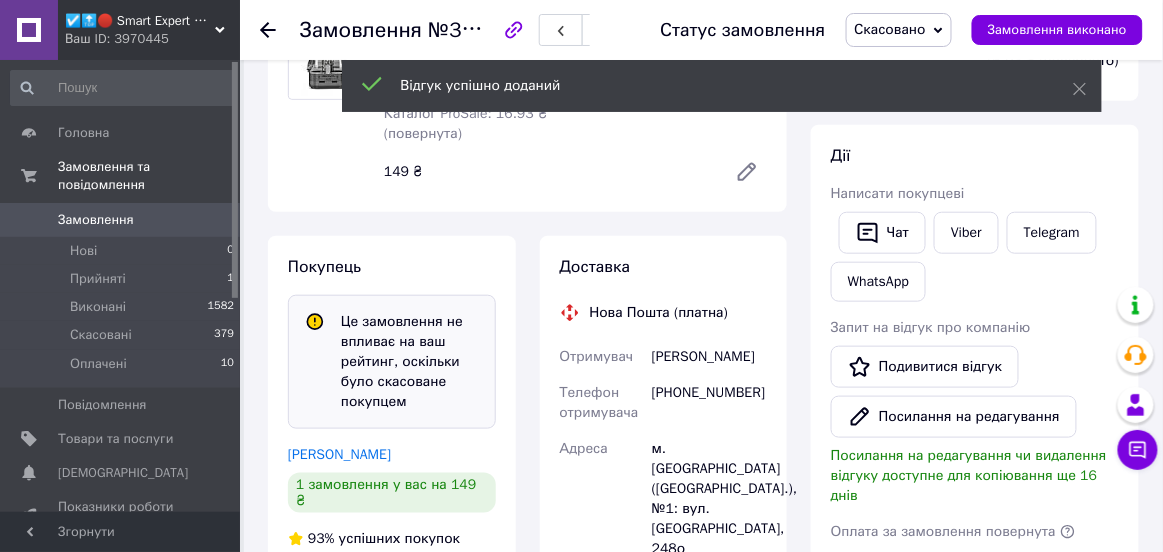 scroll, scrollTop: 201, scrollLeft: 0, axis: vertical 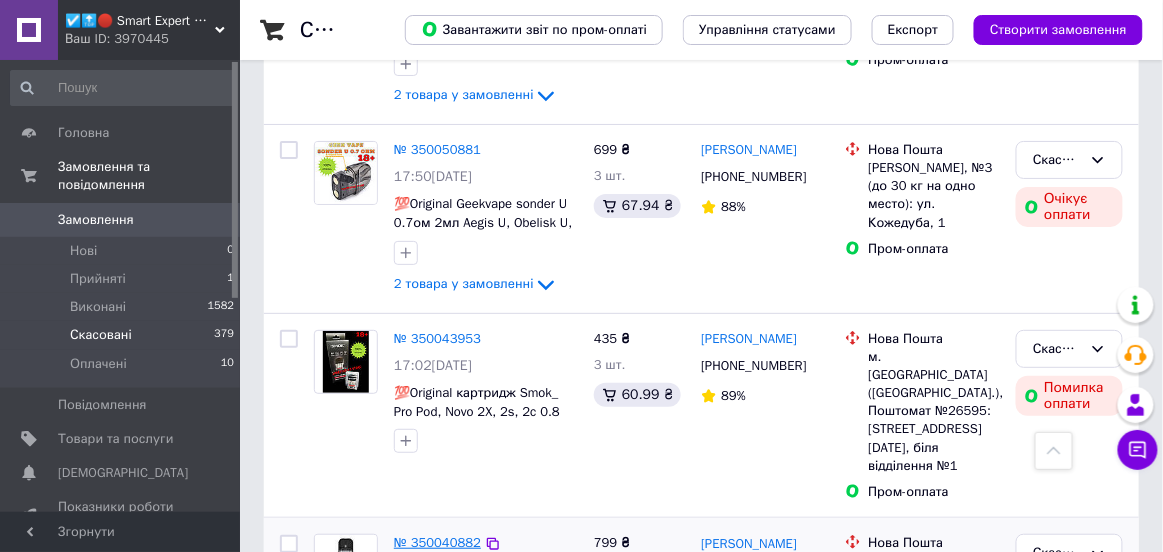 click on "№ 350040882" at bounding box center [437, 542] 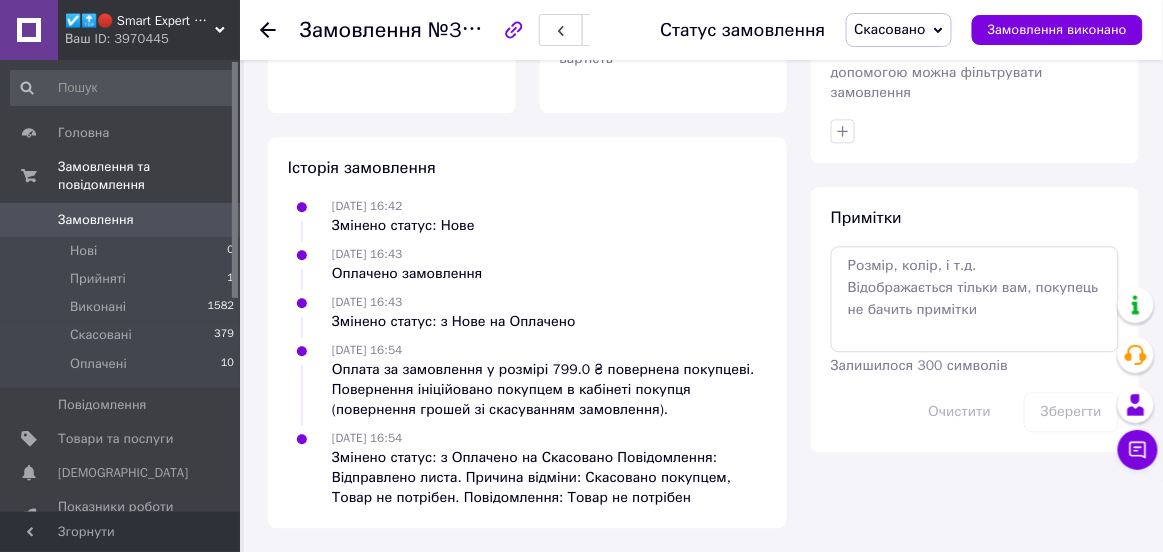 scroll, scrollTop: 1114, scrollLeft: 0, axis: vertical 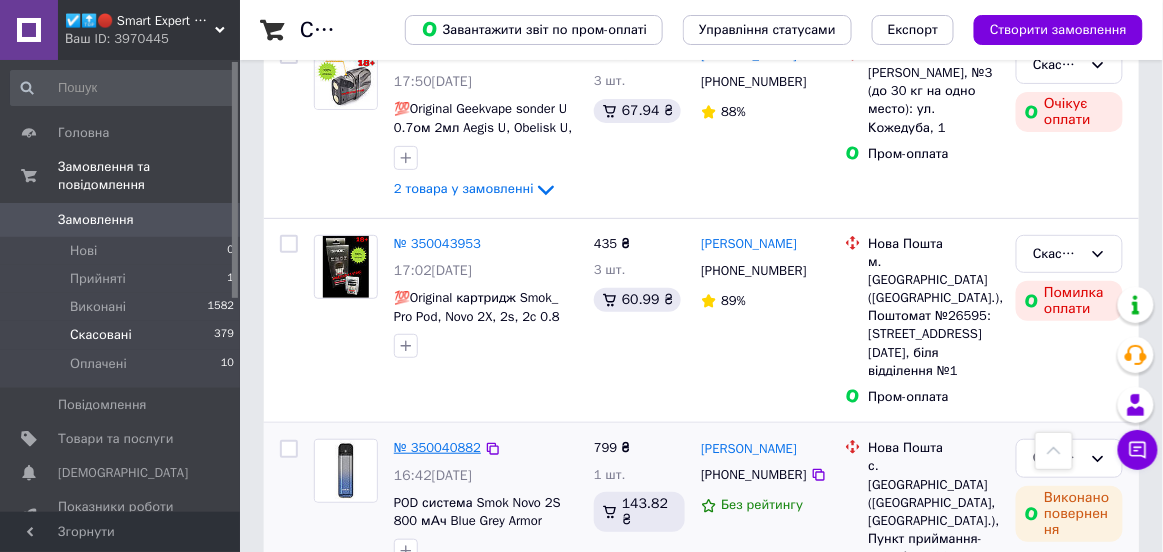 click on "№ 350040882" at bounding box center [437, 447] 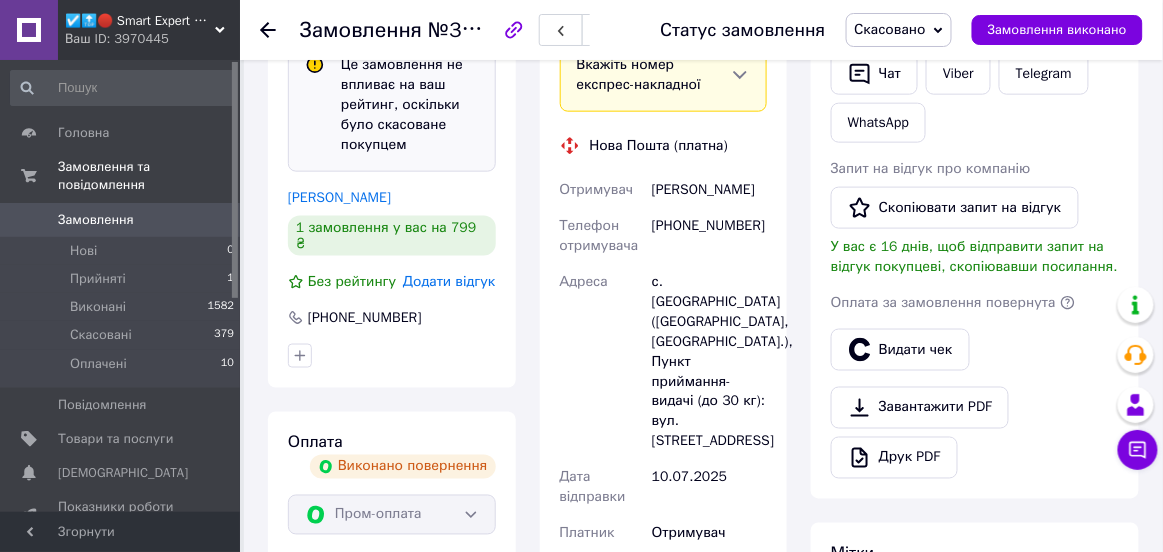 scroll, scrollTop: 514, scrollLeft: 0, axis: vertical 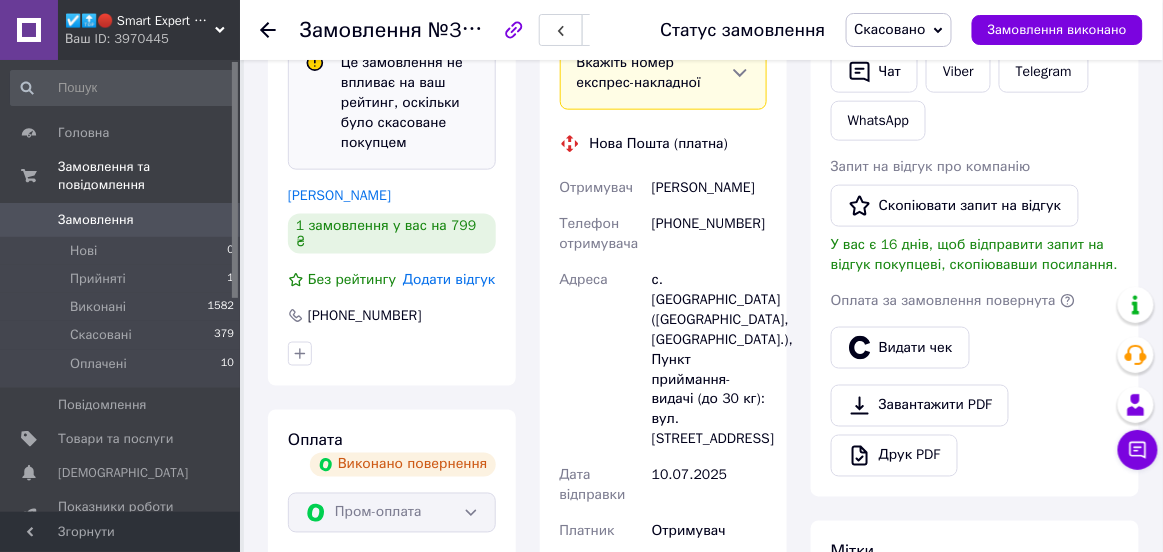 click on "Додати відгук" at bounding box center [449, 279] 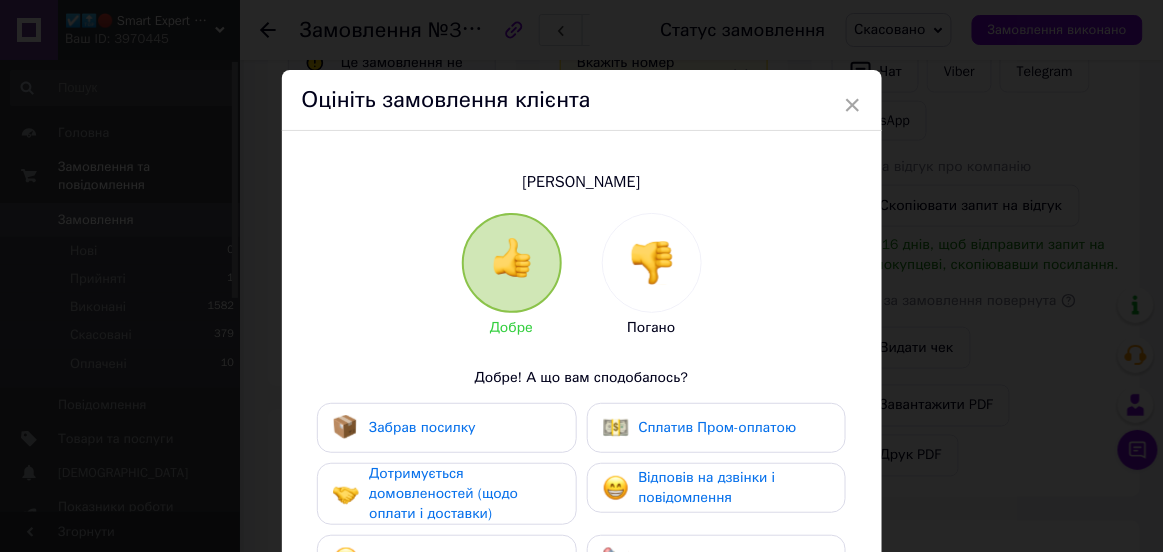 click at bounding box center [652, 263] 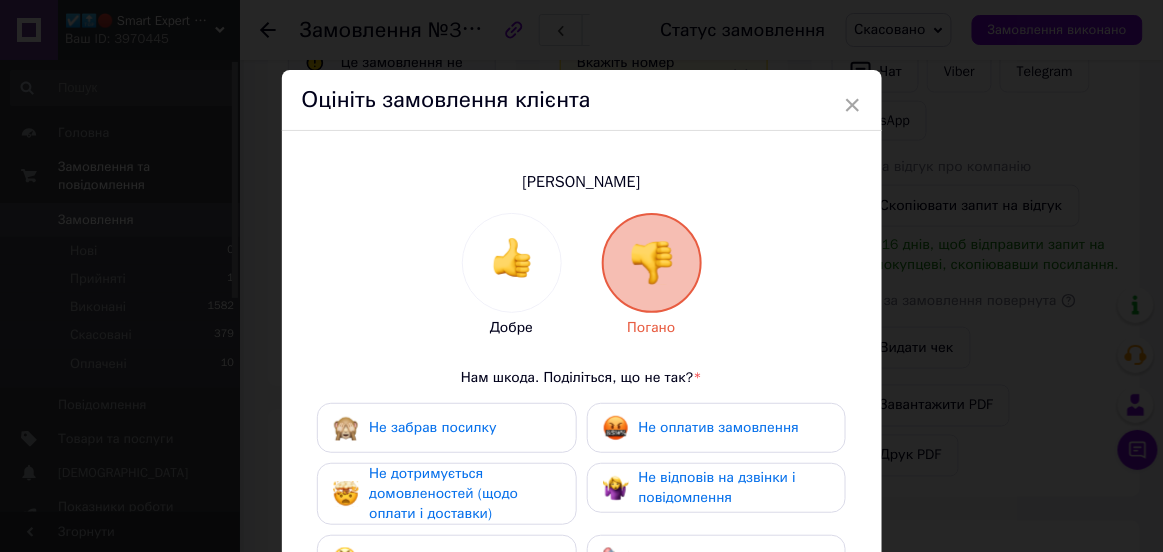 click on "Не забрав посилку" at bounding box center [432, 427] 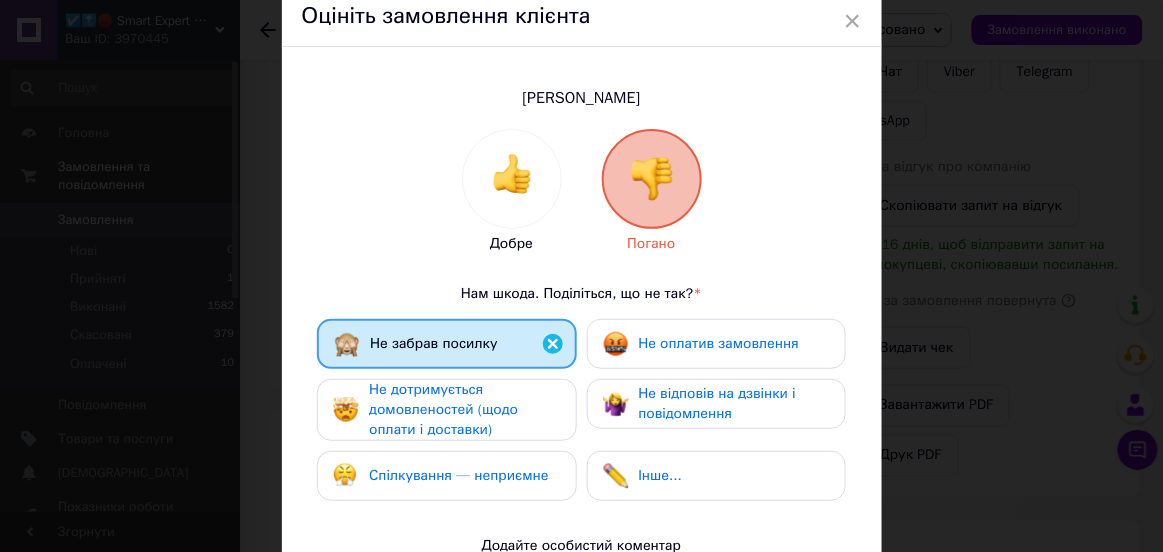 scroll, scrollTop: 100, scrollLeft: 0, axis: vertical 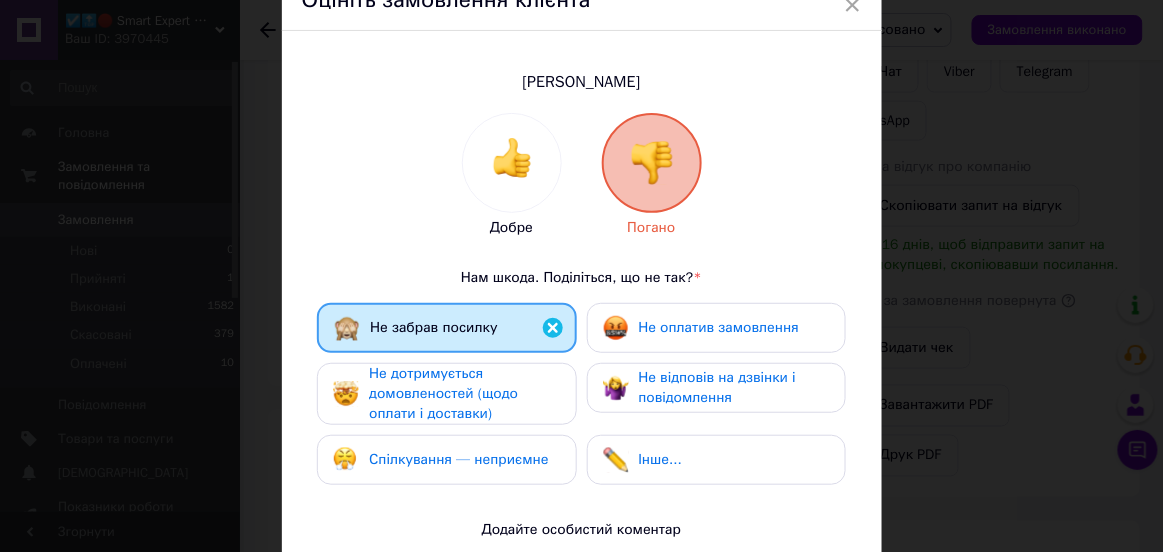 click on "Не дотримується домовленостей (щодо оплати і доставки)" at bounding box center (464, 394) 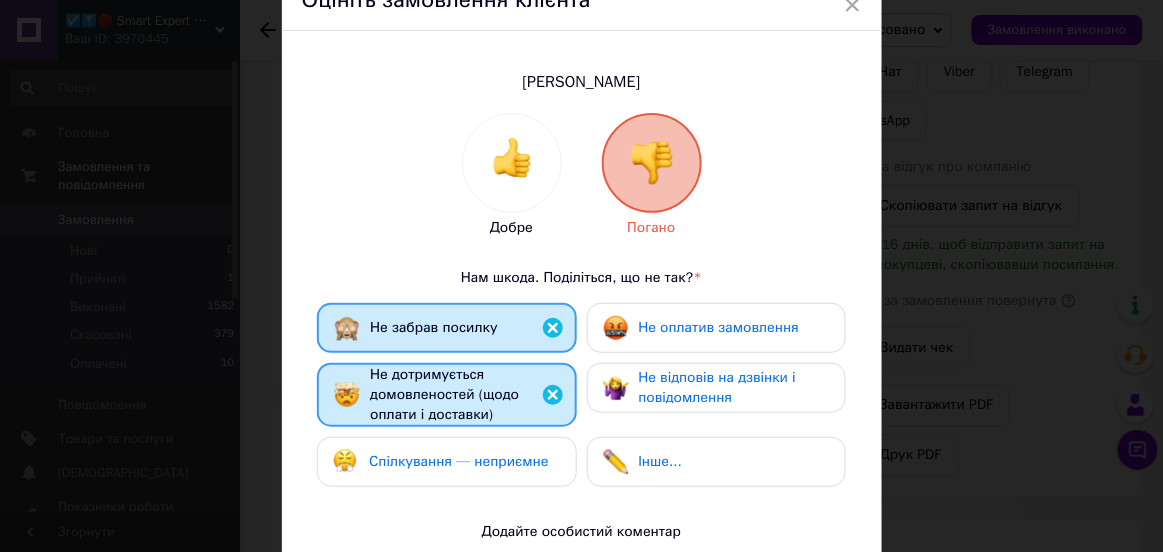 click at bounding box center [616, 388] 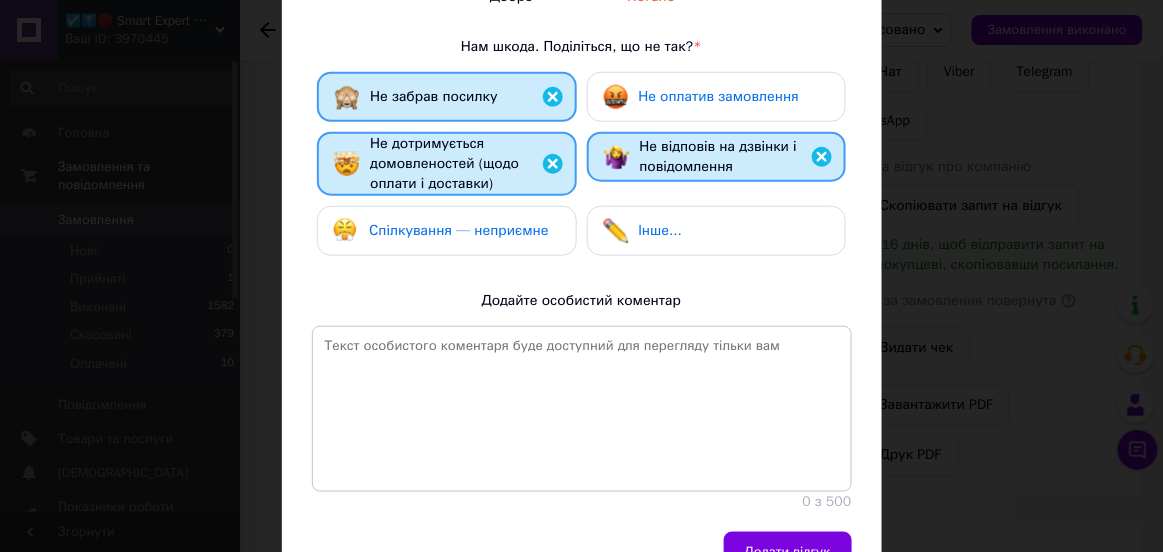scroll, scrollTop: 420, scrollLeft: 0, axis: vertical 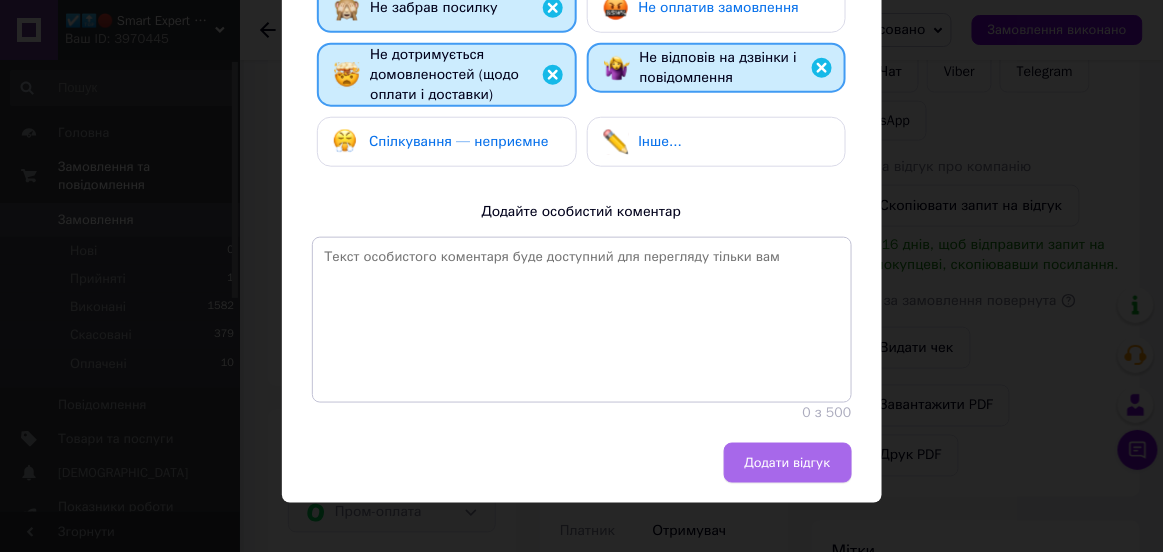 click on "Додати відгук" at bounding box center (788, 463) 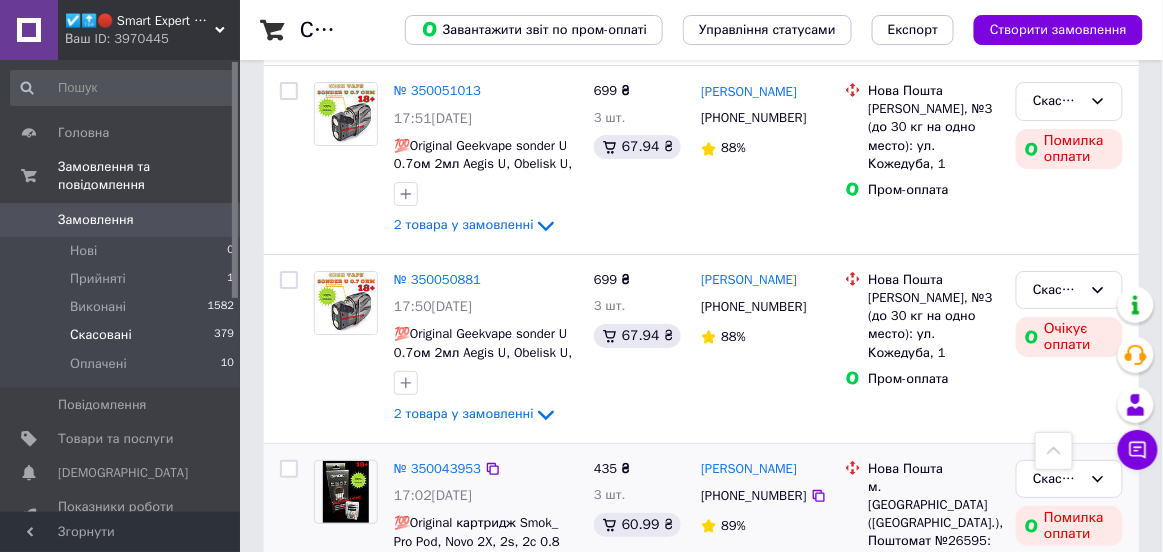 scroll, scrollTop: 3513, scrollLeft: 0, axis: vertical 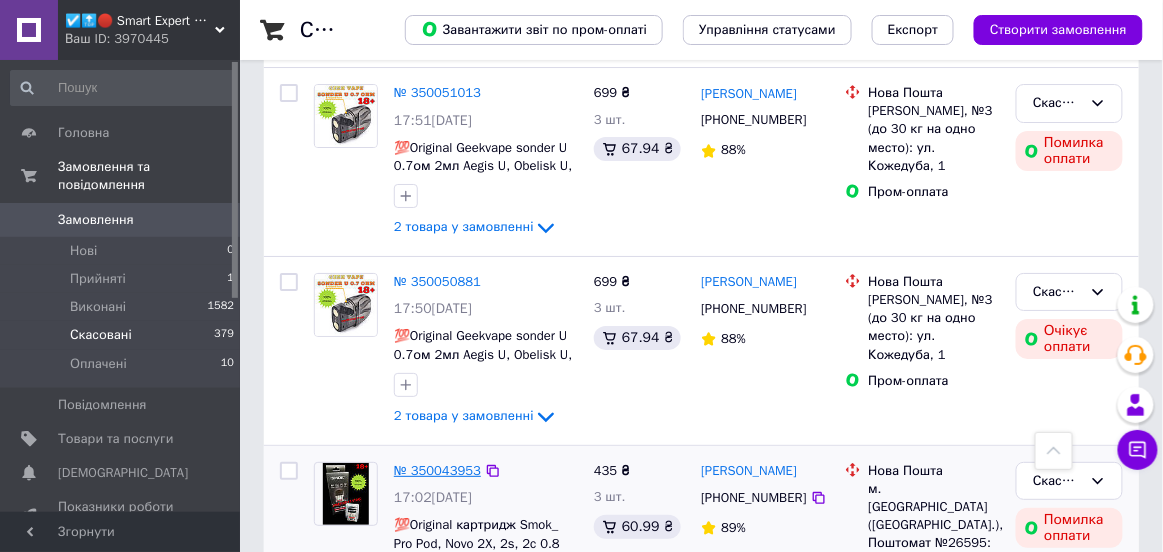 click on "№ 350043953" at bounding box center [437, 470] 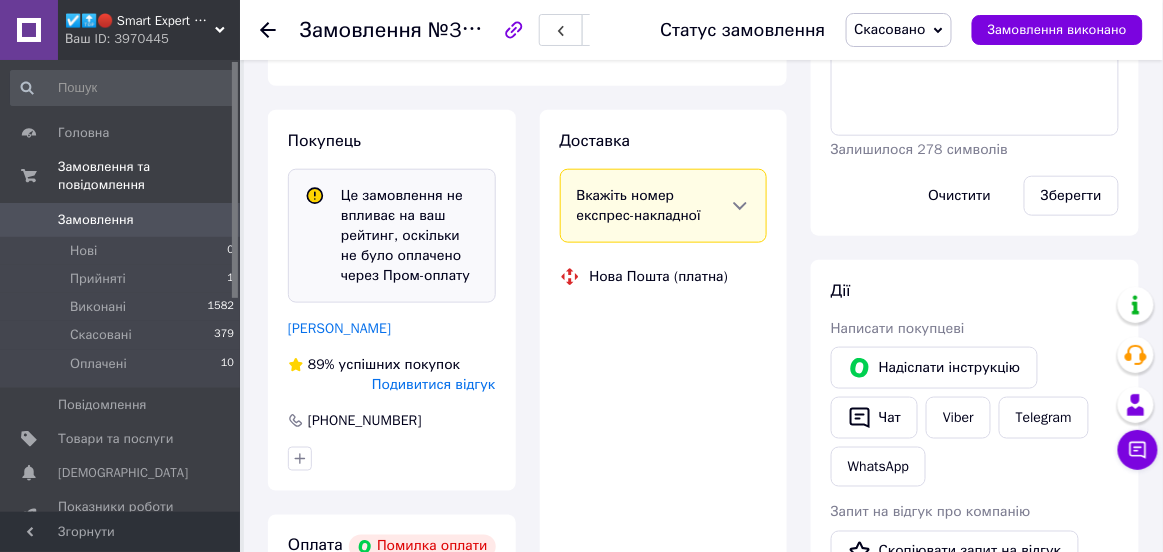 scroll, scrollTop: 339, scrollLeft: 0, axis: vertical 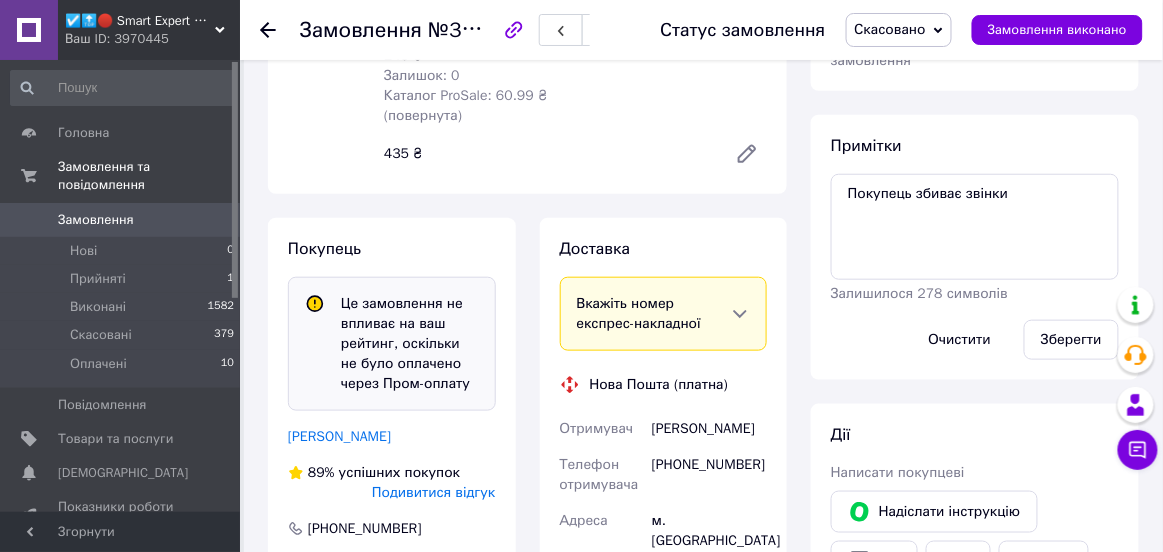 click on "Подивитися відгук" at bounding box center [433, 492] 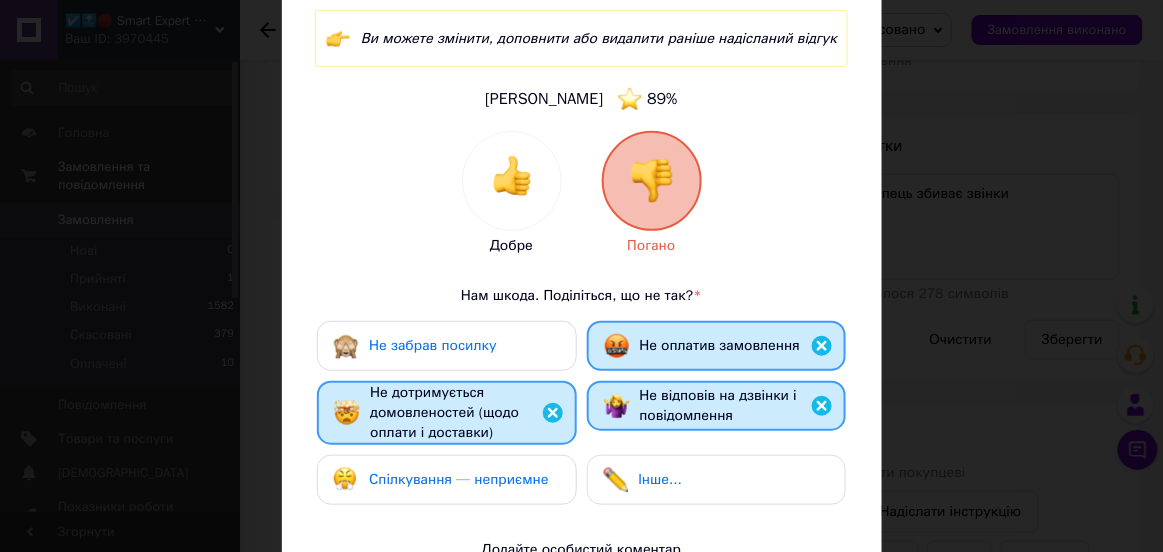 click on "Не забрав посилку" at bounding box center [432, 346] 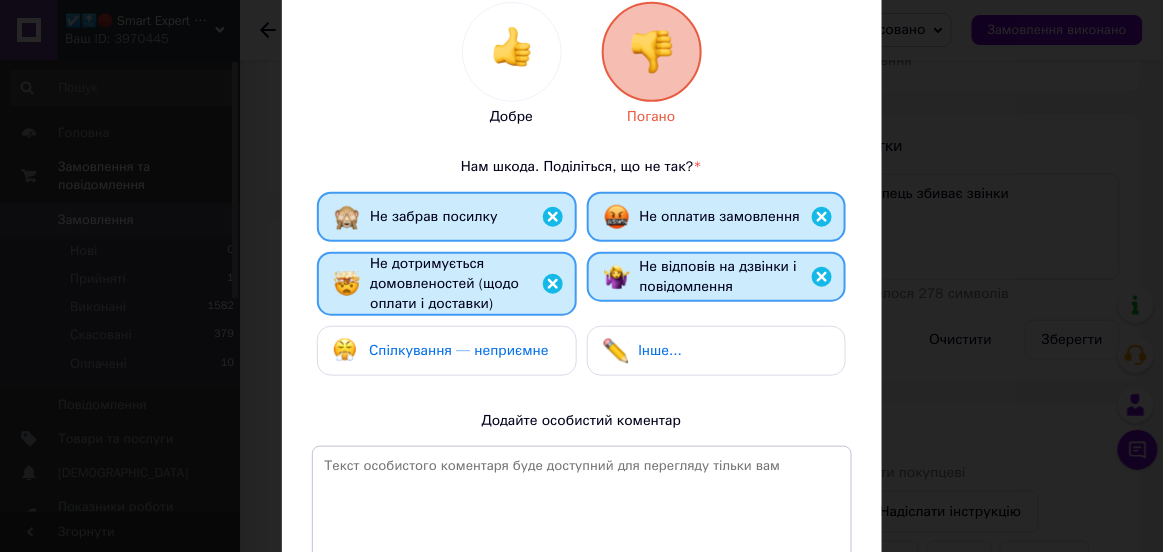 scroll, scrollTop: 478, scrollLeft: 0, axis: vertical 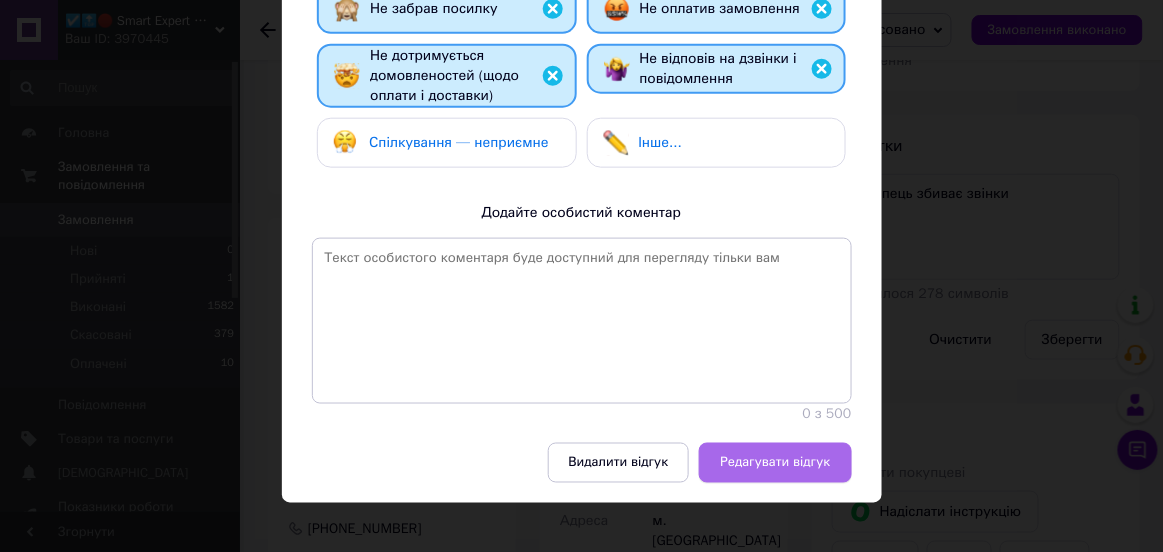 click on "Редагувати відгук" at bounding box center [775, 463] 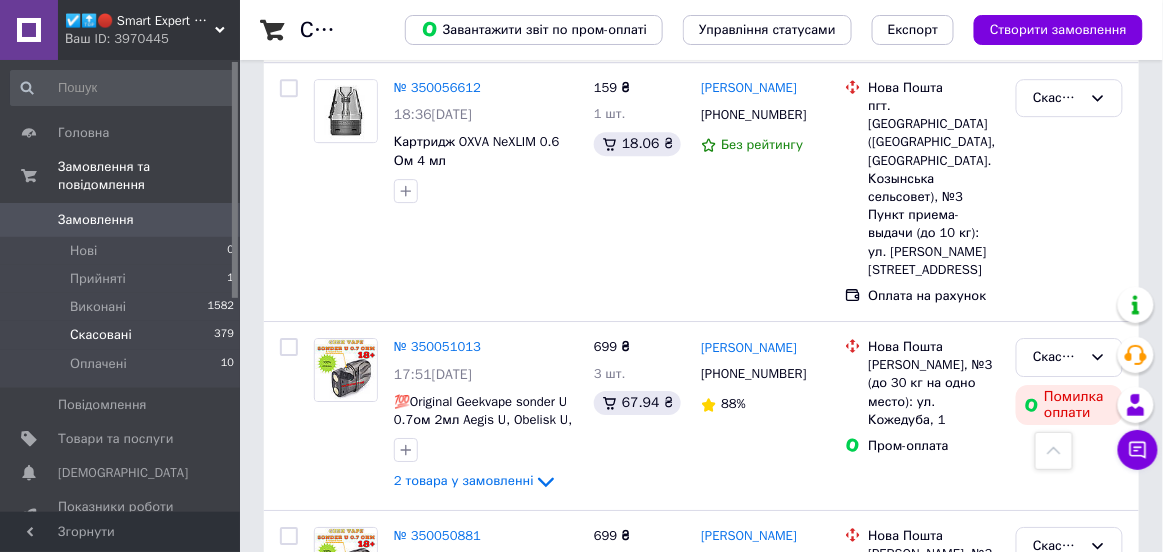 scroll, scrollTop: 3256, scrollLeft: 0, axis: vertical 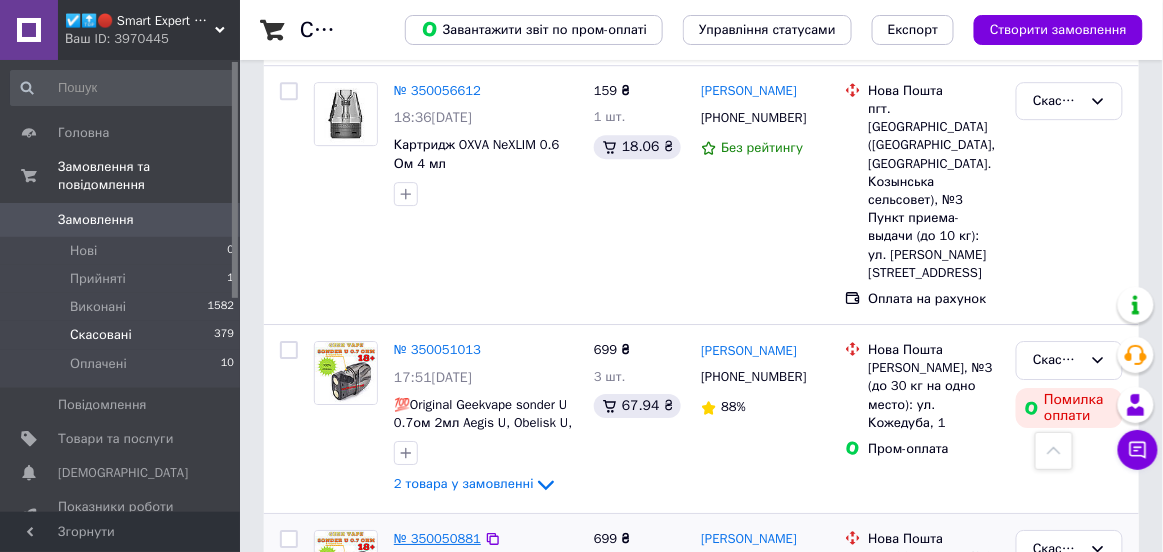 click on "№ 350050881" at bounding box center (437, 538) 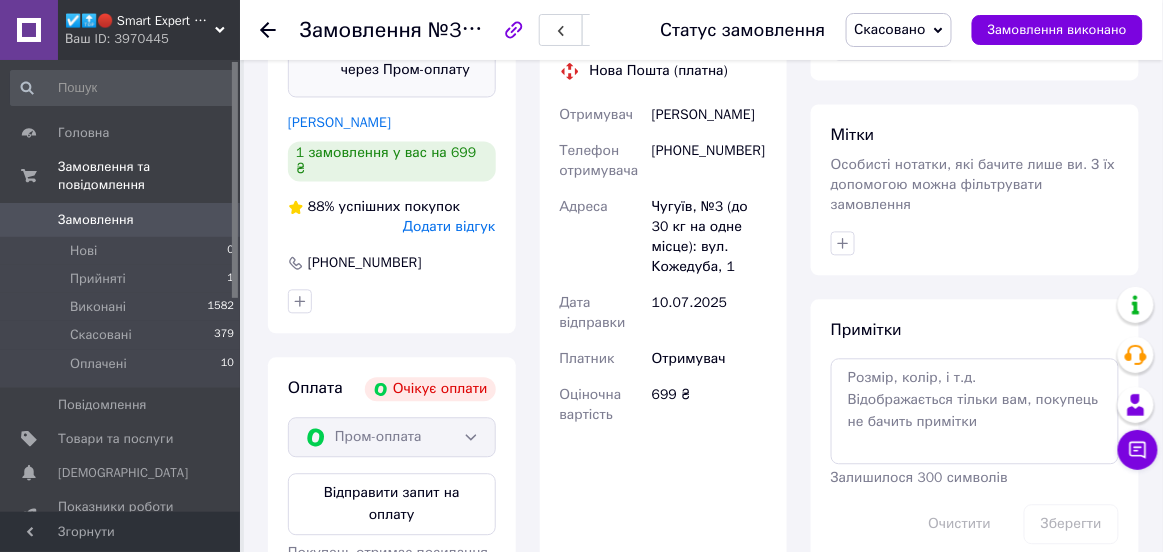 scroll, scrollTop: 883, scrollLeft: 0, axis: vertical 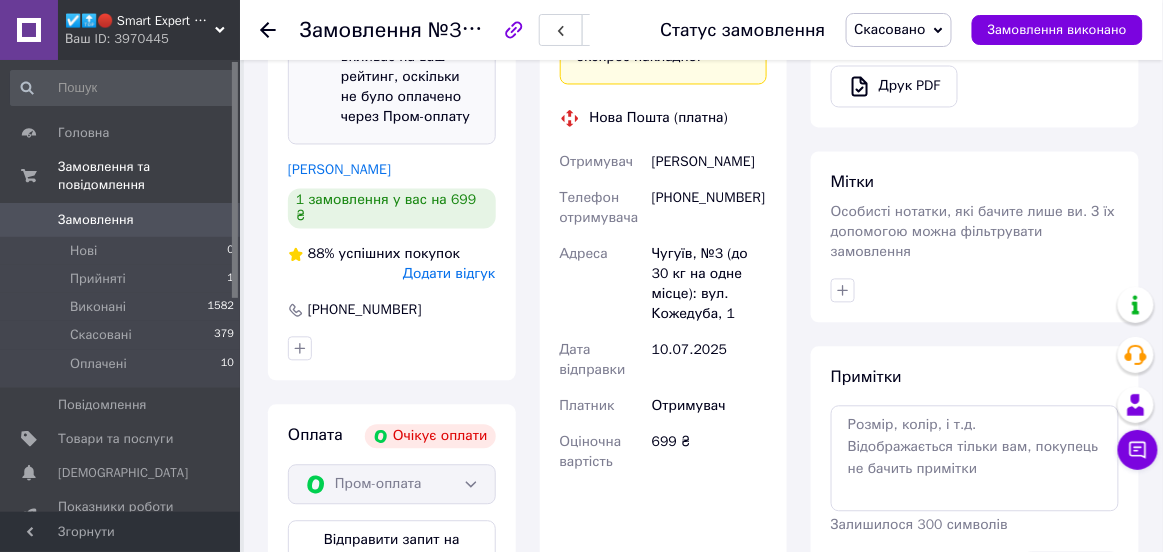 click on "Додати відгук" at bounding box center [449, 274] 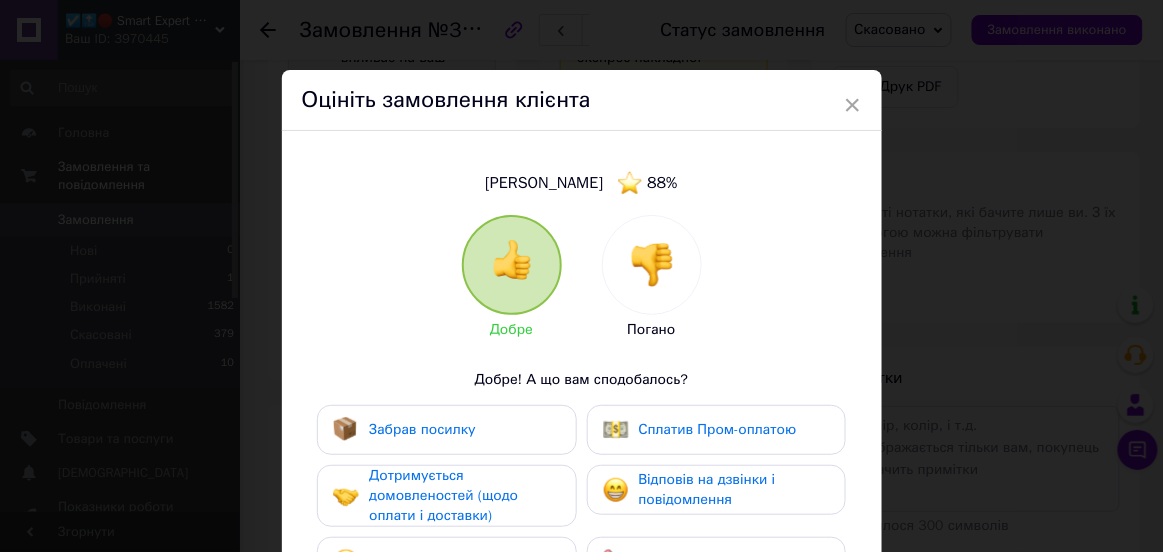 click at bounding box center [652, 265] 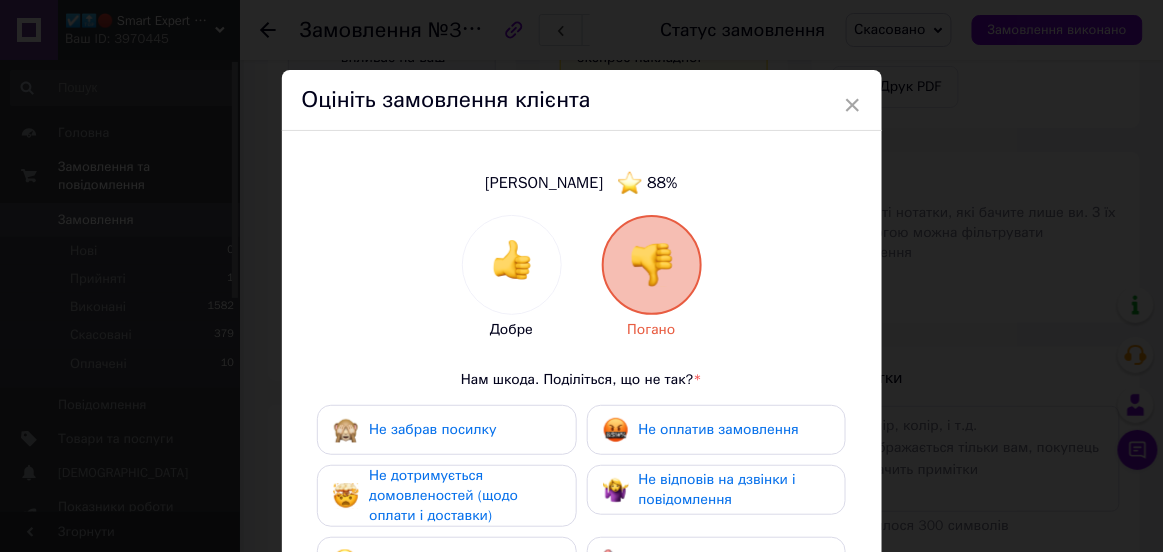 click on "Не забрав посилку" at bounding box center (432, 429) 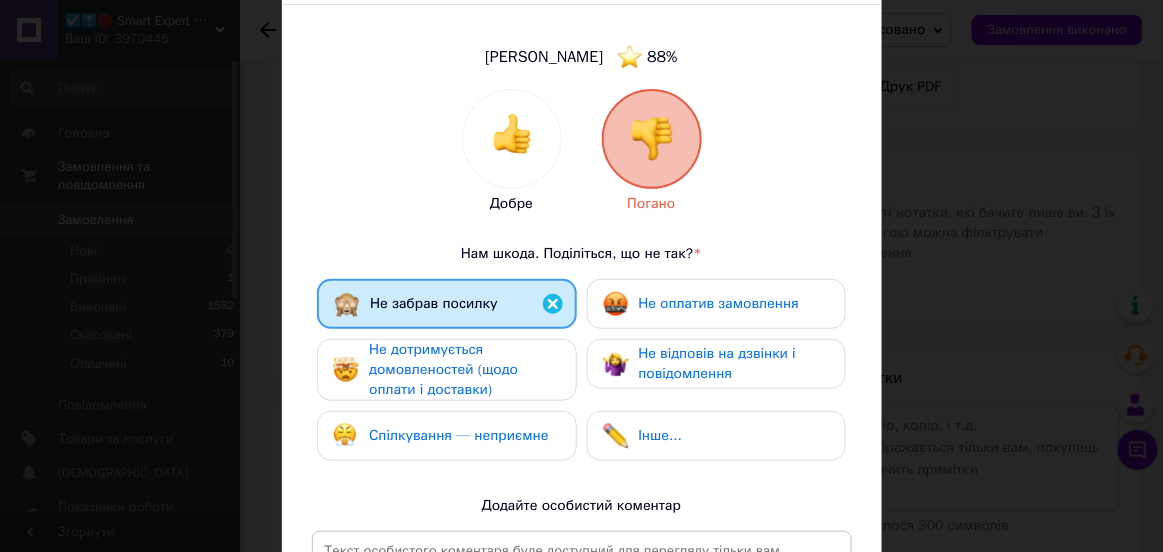 scroll, scrollTop: 140, scrollLeft: 0, axis: vertical 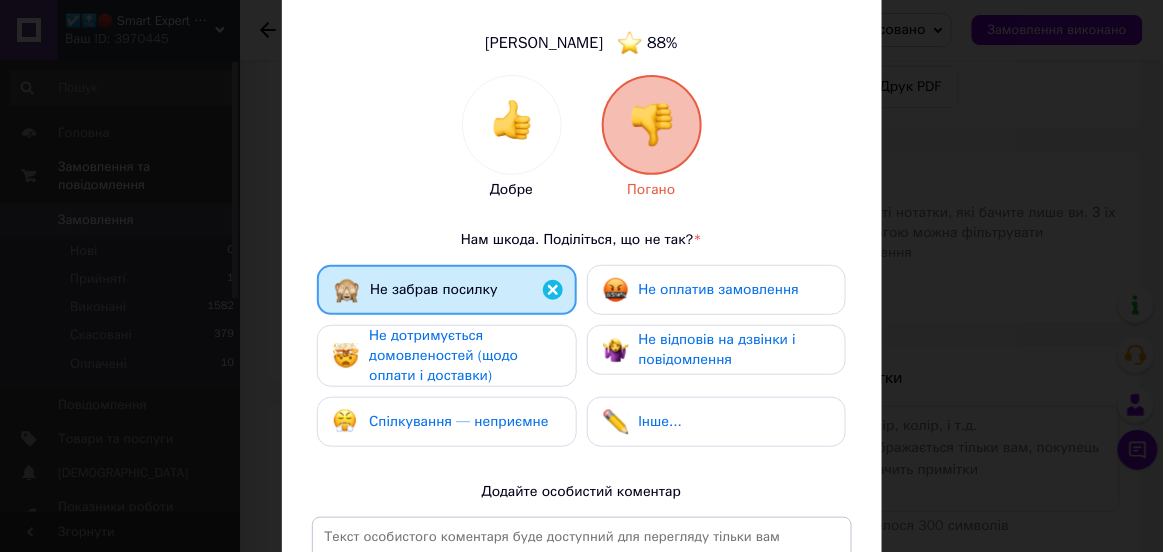 click on "Не дотримується домовленостей (щодо оплати і доставки)" at bounding box center (443, 355) 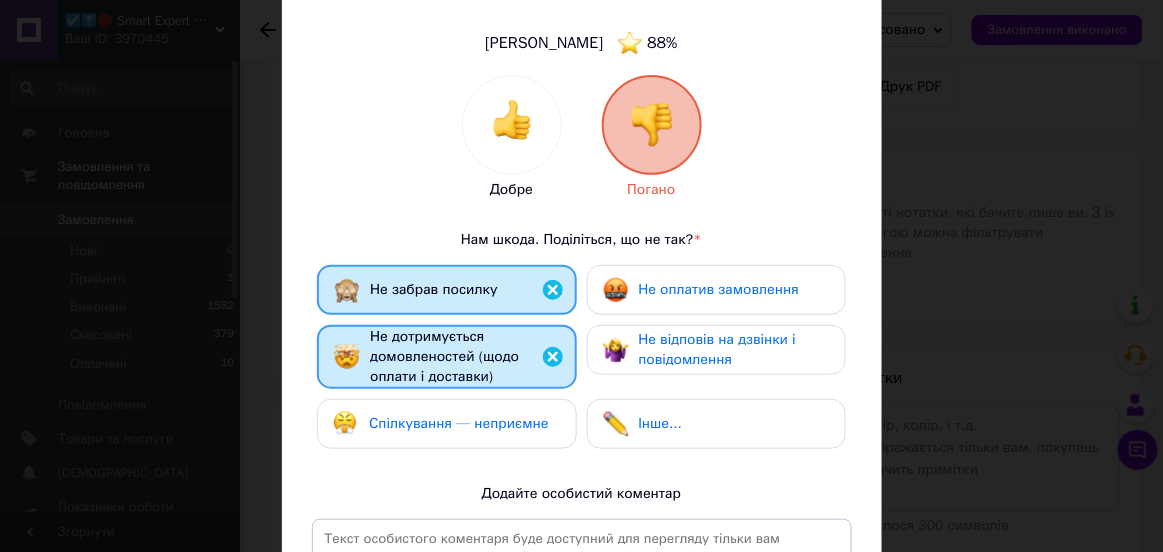 click on "Спілкування — неприємне" at bounding box center [458, 423] 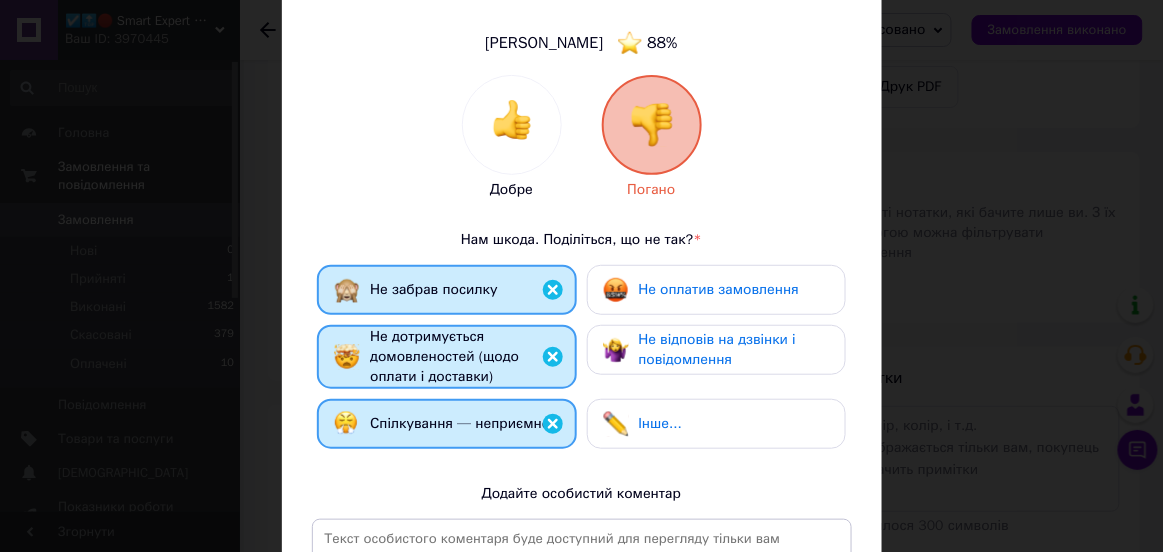 scroll, scrollTop: 372, scrollLeft: 0, axis: vertical 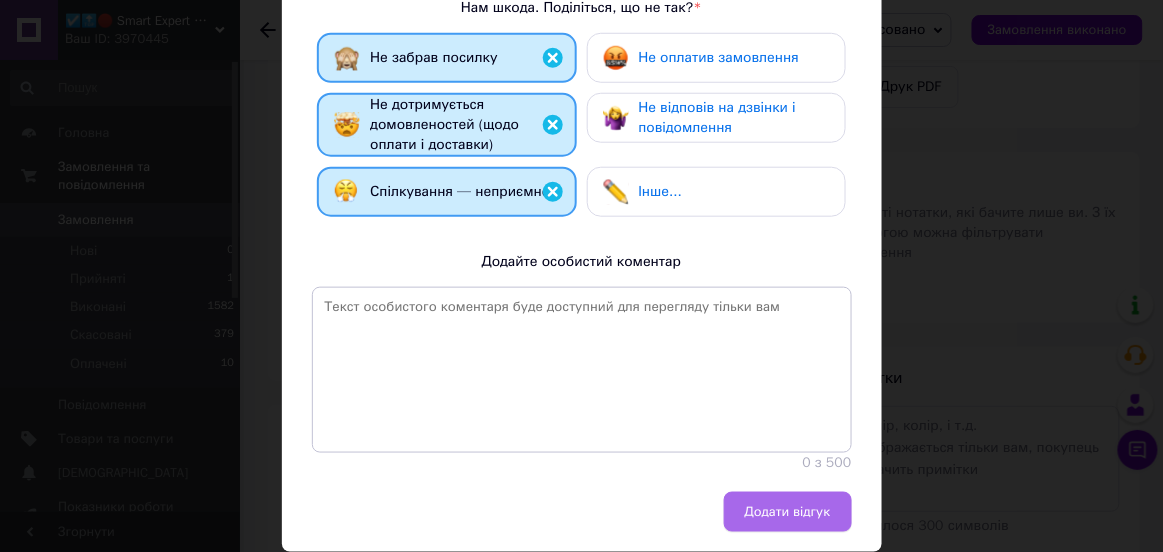 click on "Додати відгук" at bounding box center (788, 512) 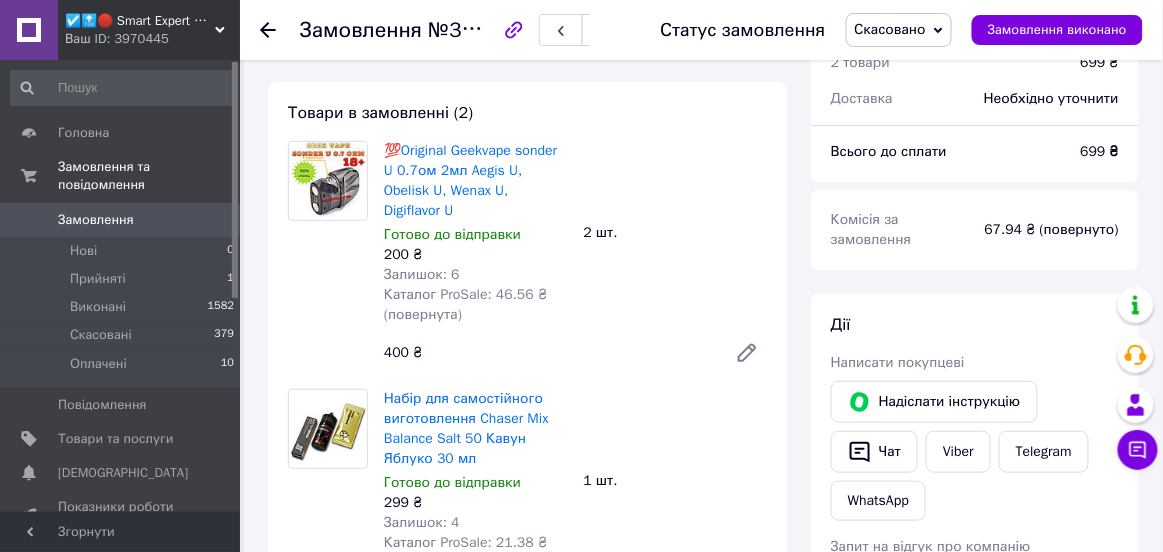 scroll, scrollTop: 3, scrollLeft: 0, axis: vertical 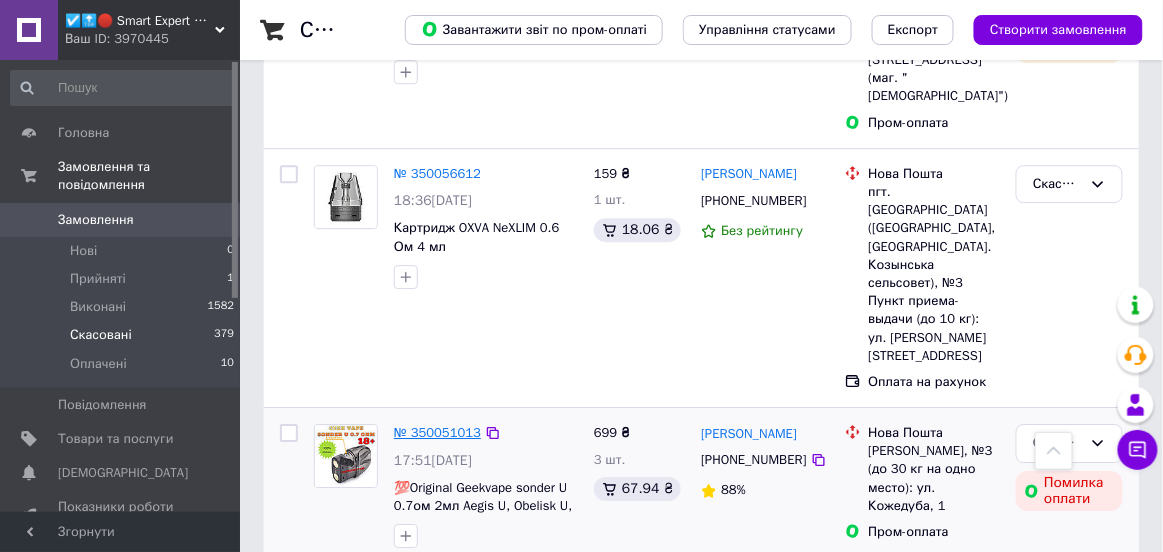 click on "№ 350051013" at bounding box center (437, 432) 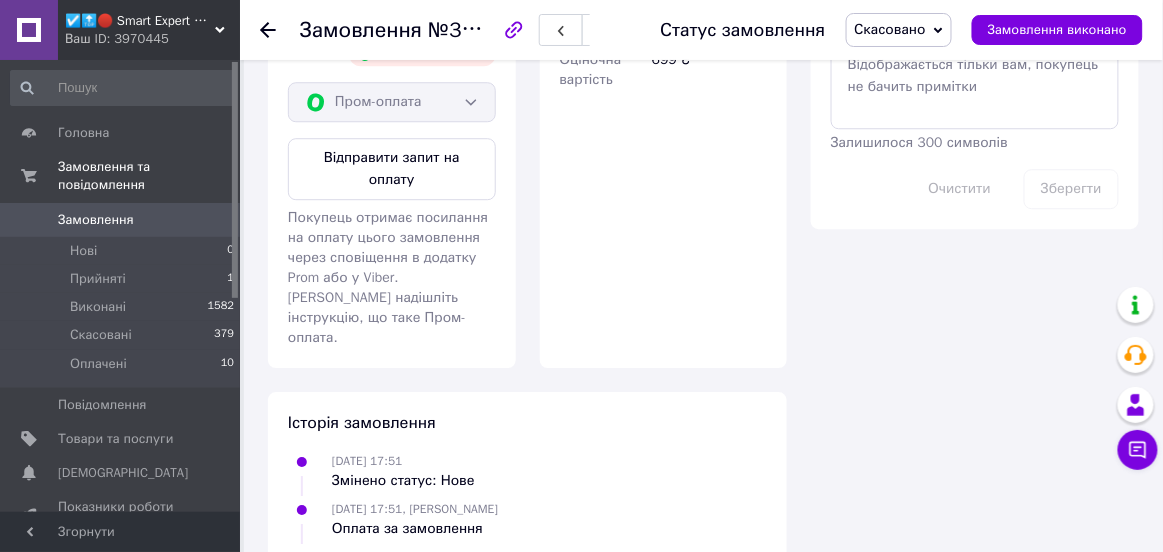 scroll, scrollTop: 1239, scrollLeft: 0, axis: vertical 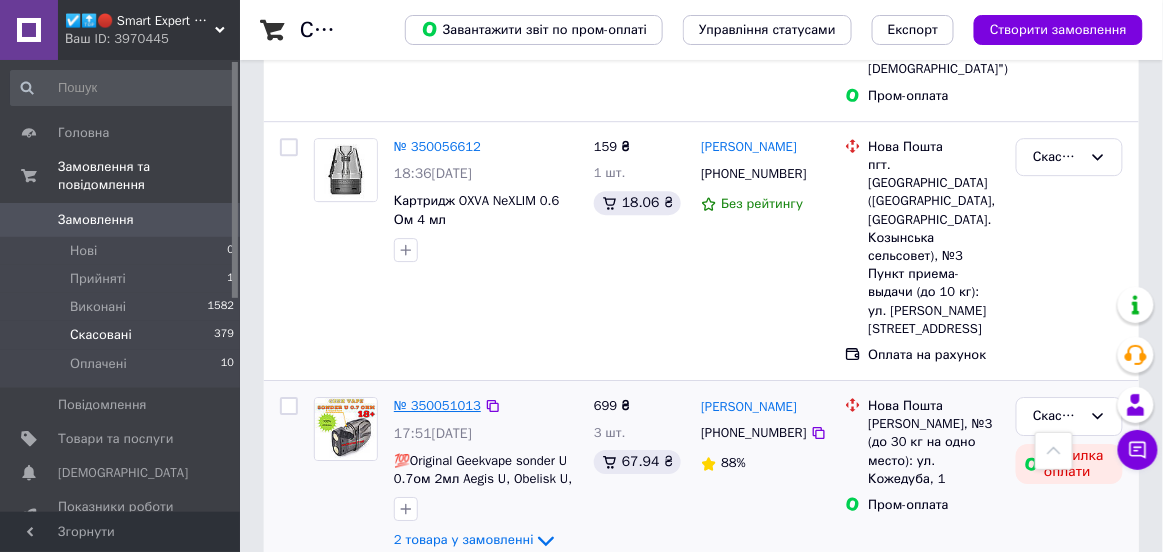 click on "№ 350051013" at bounding box center (437, 405) 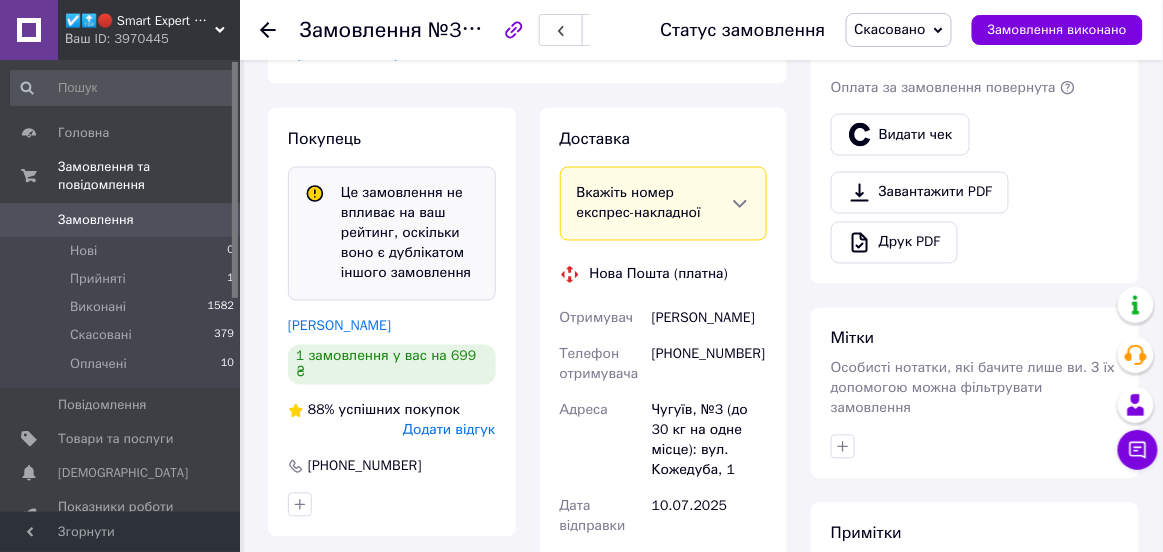 scroll, scrollTop: 717, scrollLeft: 0, axis: vertical 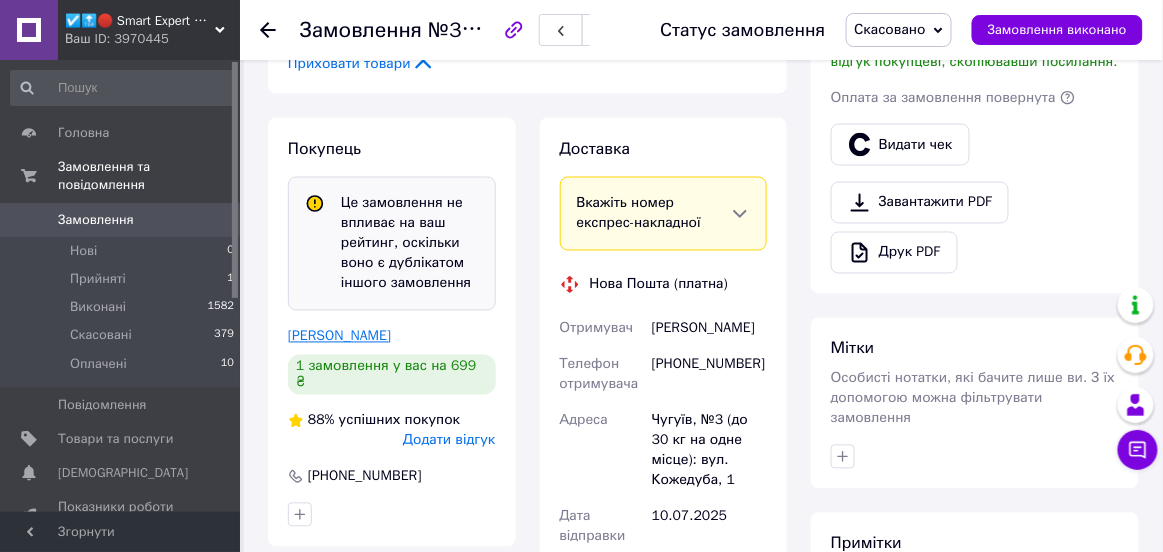 click on "[PERSON_NAME]" at bounding box center [339, 336] 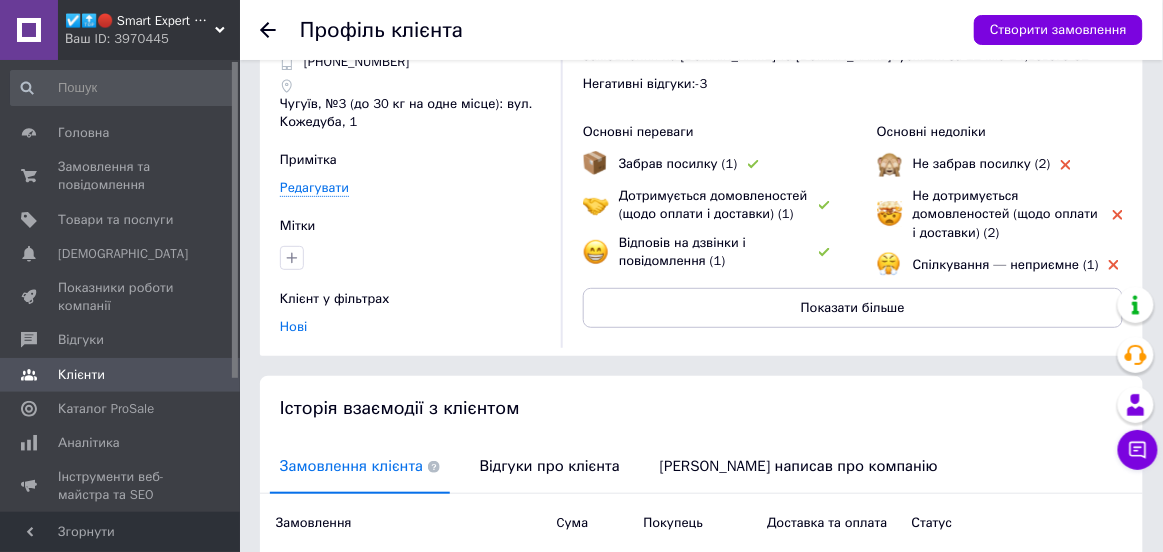 scroll, scrollTop: 250, scrollLeft: 0, axis: vertical 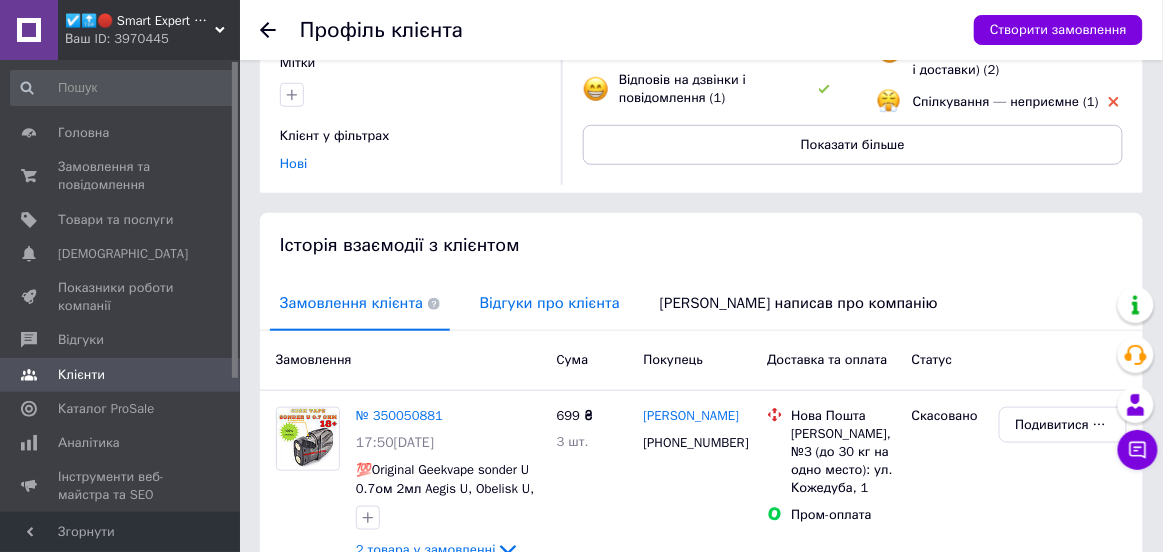 click on "Відгуки про клієнта" at bounding box center [550, 303] 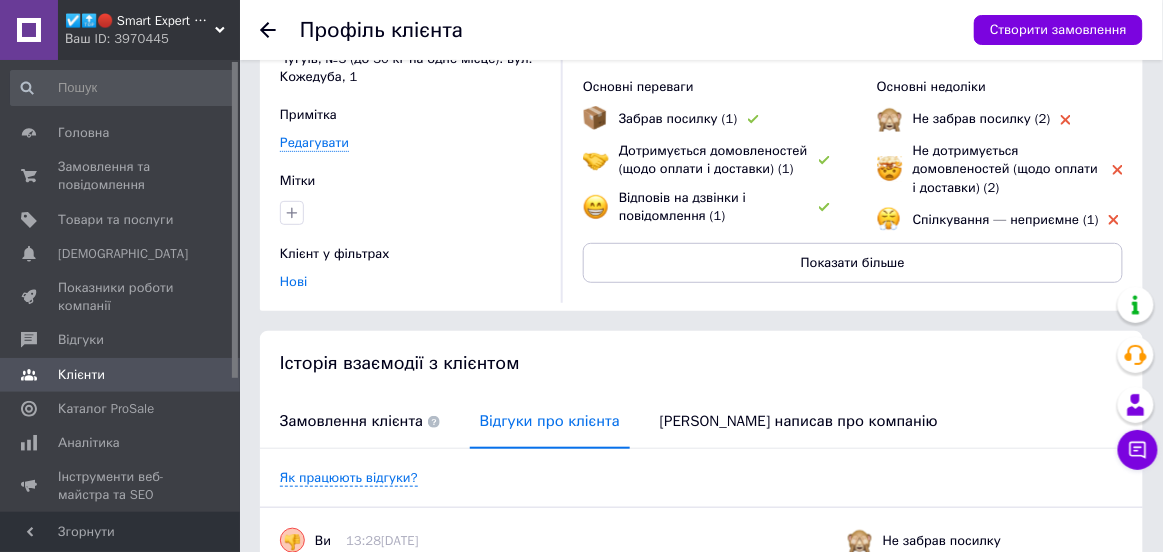 scroll, scrollTop: 0, scrollLeft: 0, axis: both 